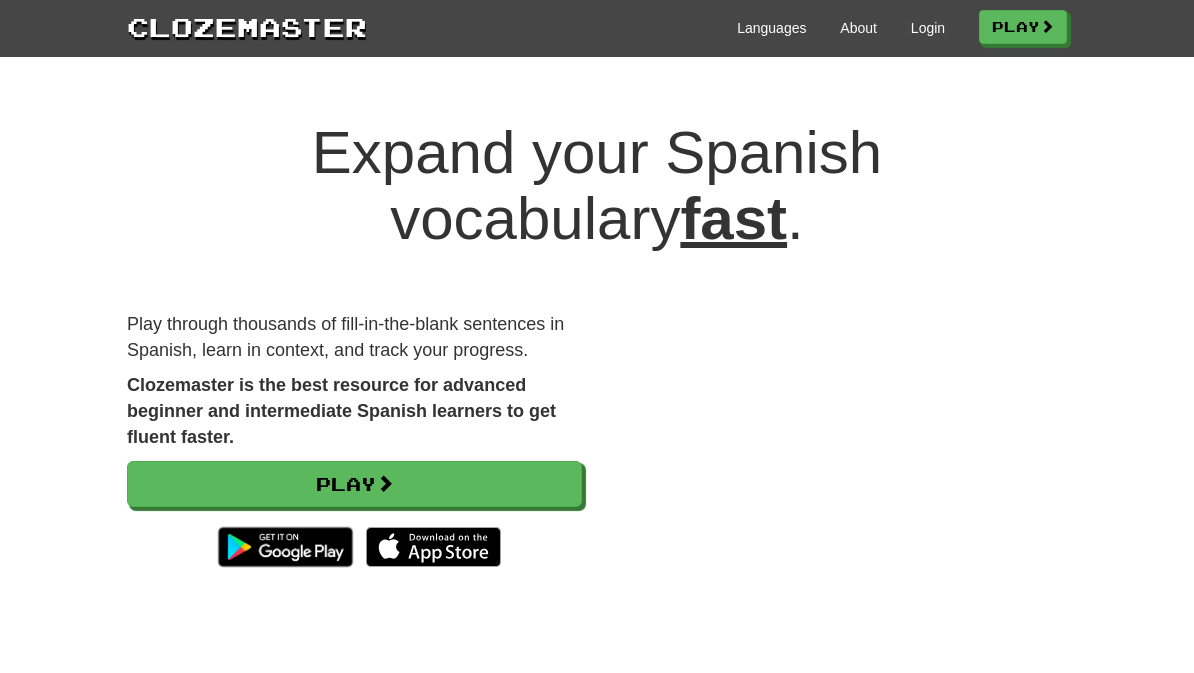 scroll, scrollTop: 0, scrollLeft: 0, axis: both 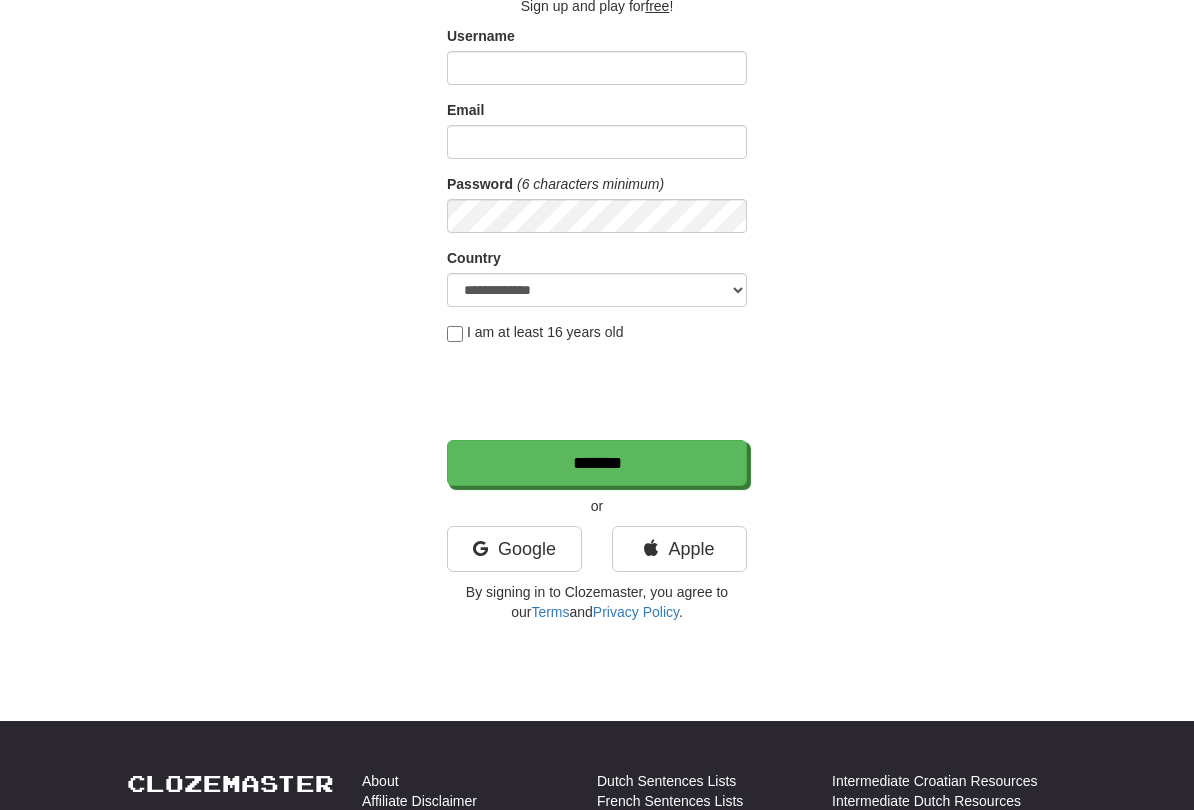 click on "Google" at bounding box center (514, 549) 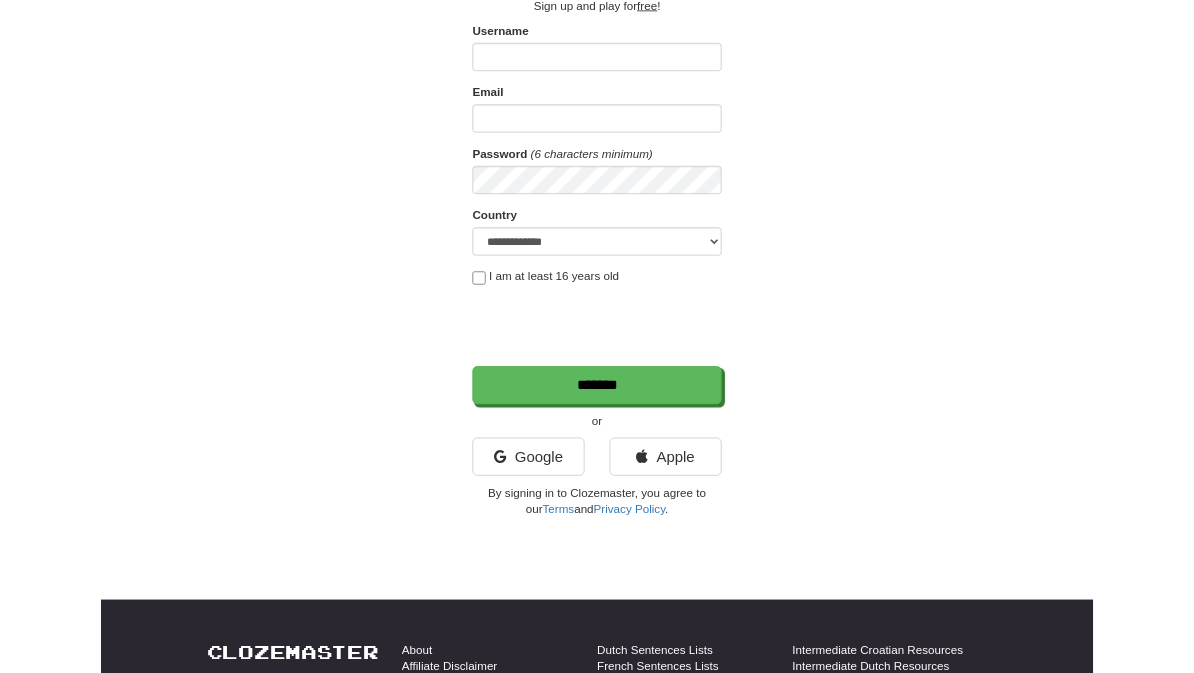 scroll, scrollTop: 195, scrollLeft: 0, axis: vertical 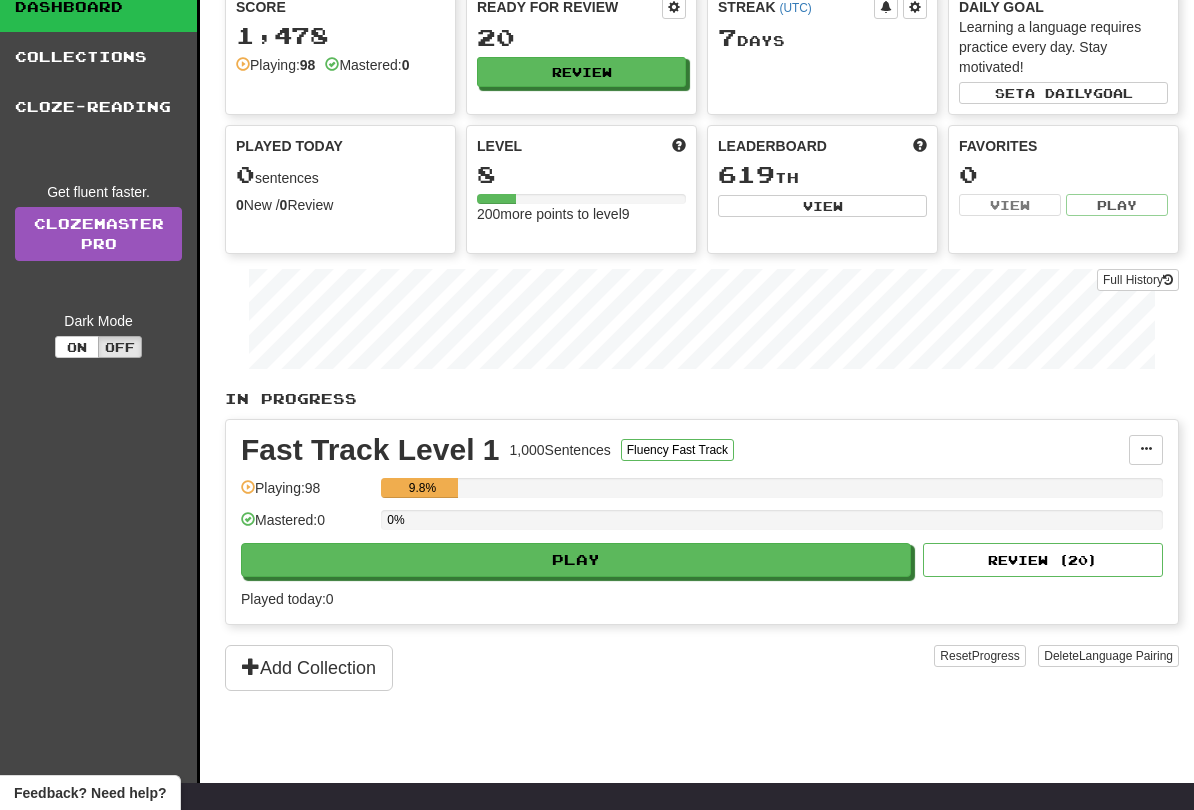 click on "Play" at bounding box center [576, 560] 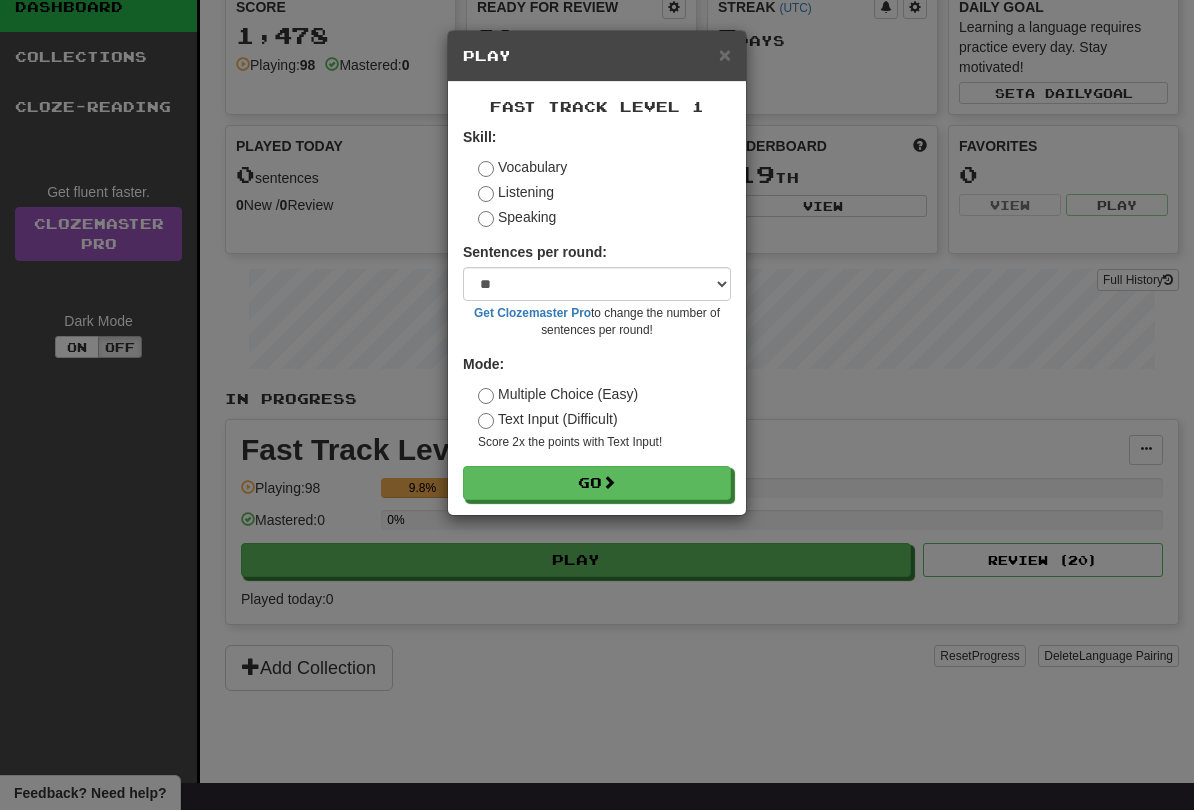 click on "Go" at bounding box center (597, 483) 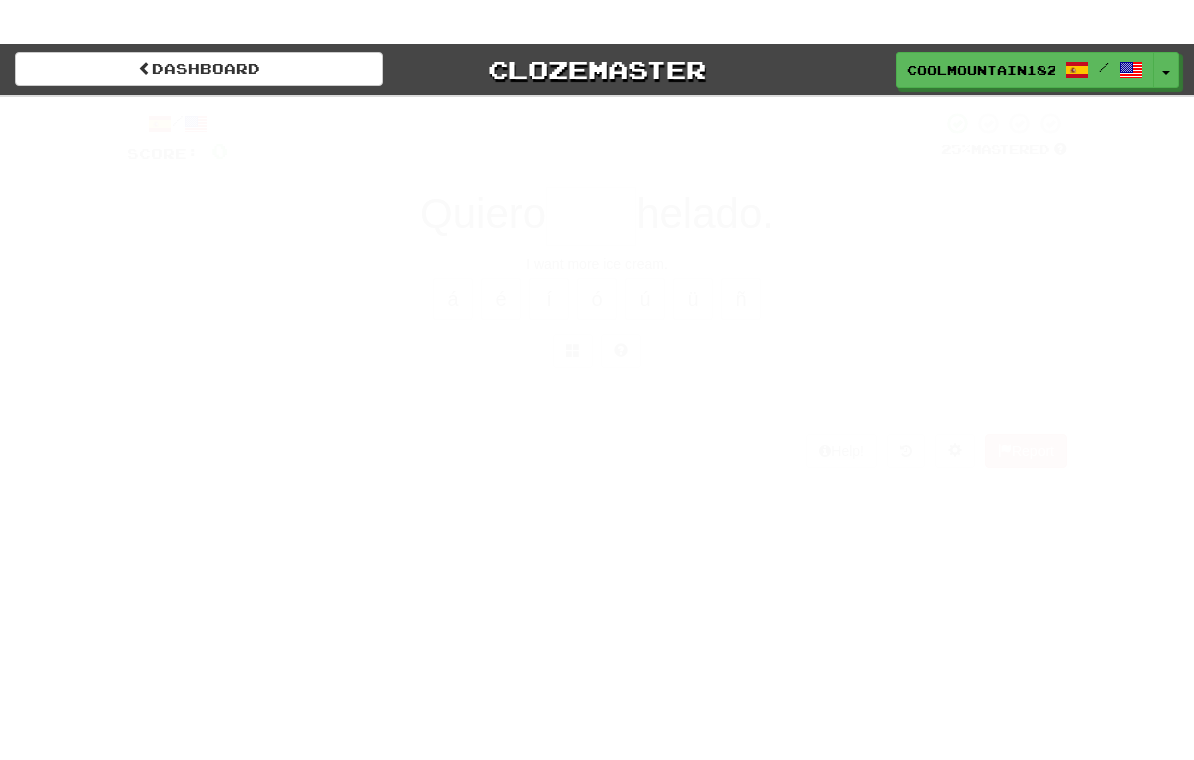 scroll, scrollTop: 0, scrollLeft: 0, axis: both 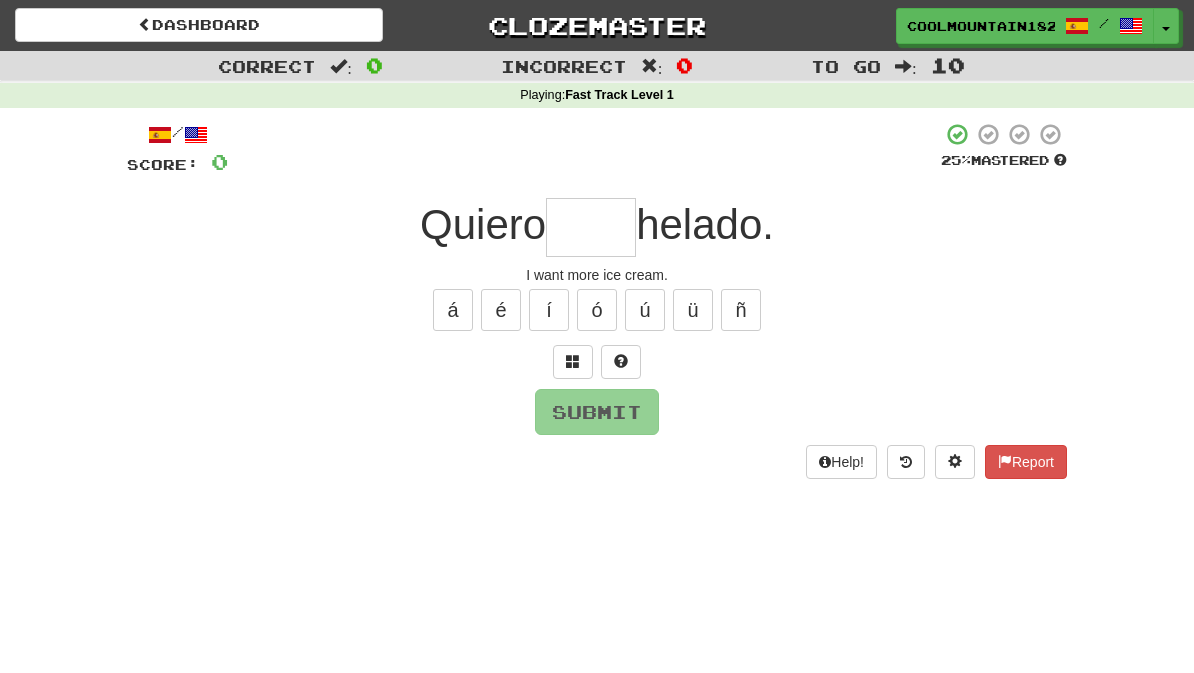 click at bounding box center [591, 227] 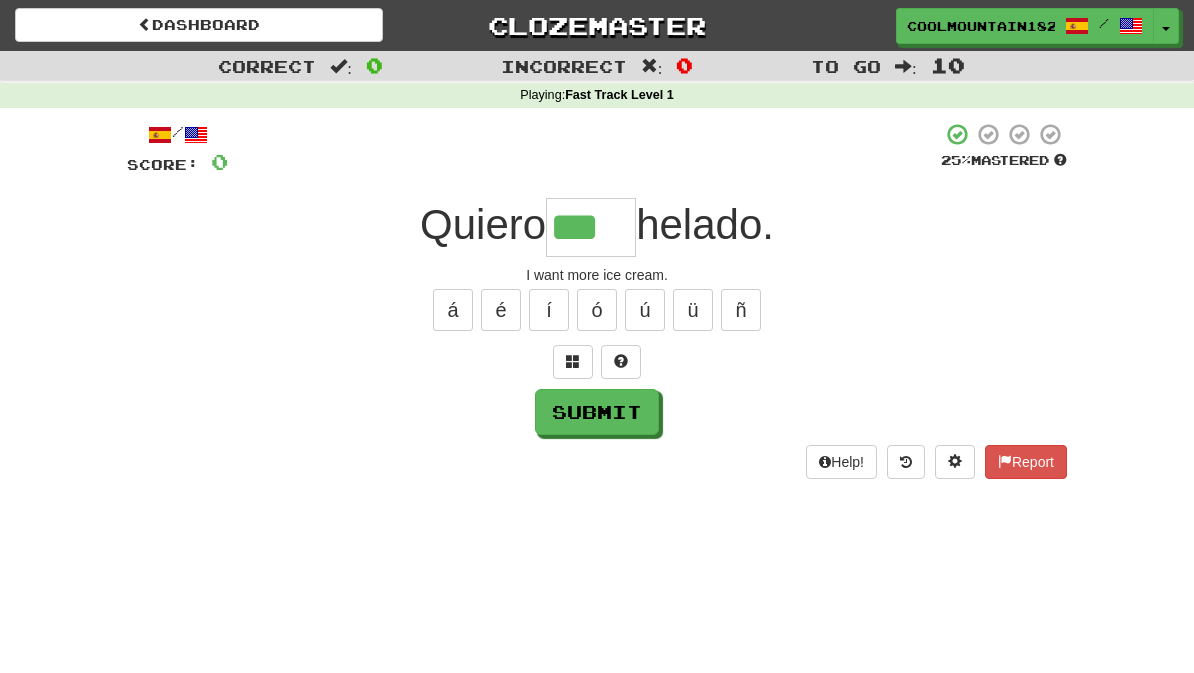 type on "***" 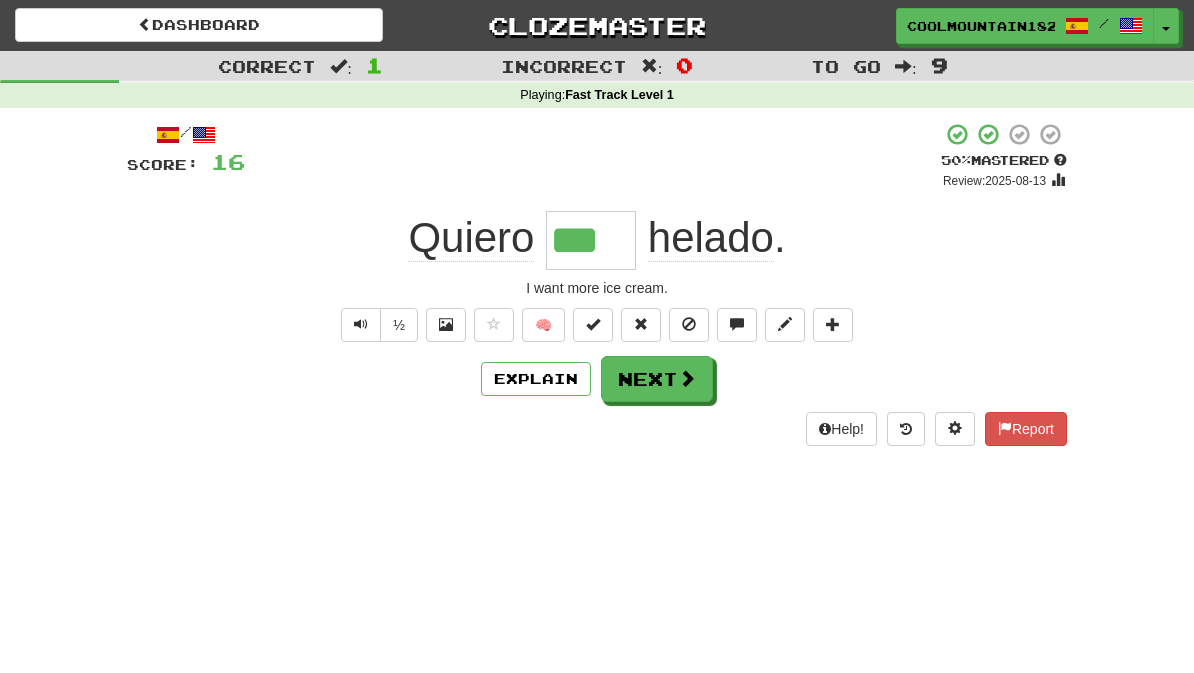 click at bounding box center (687, 378) 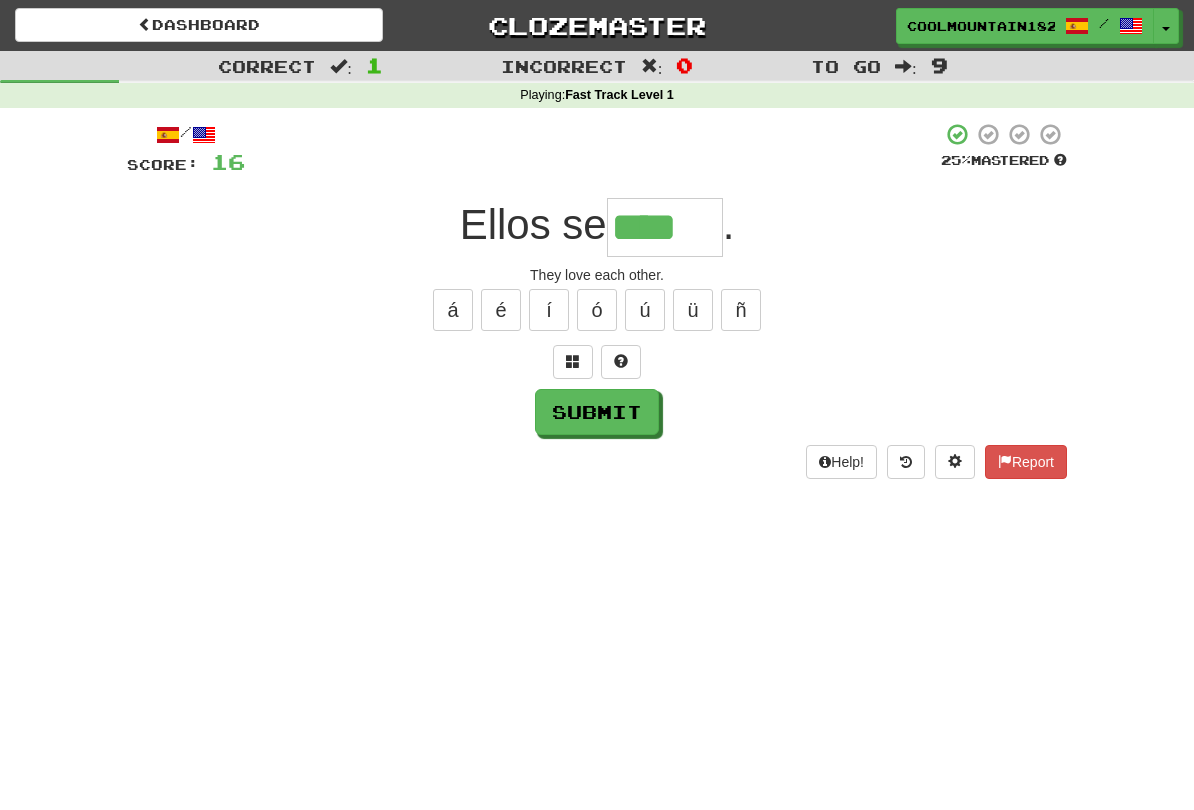 type on "****" 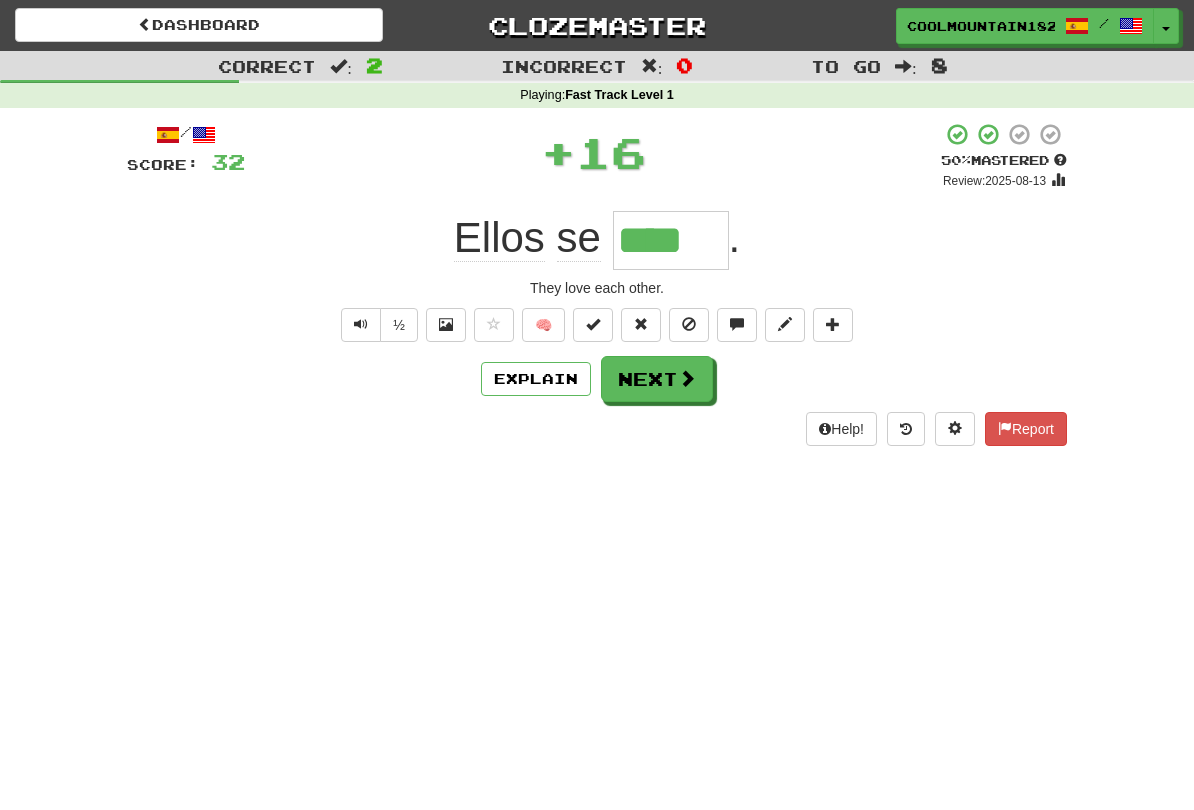 click at bounding box center [687, 378] 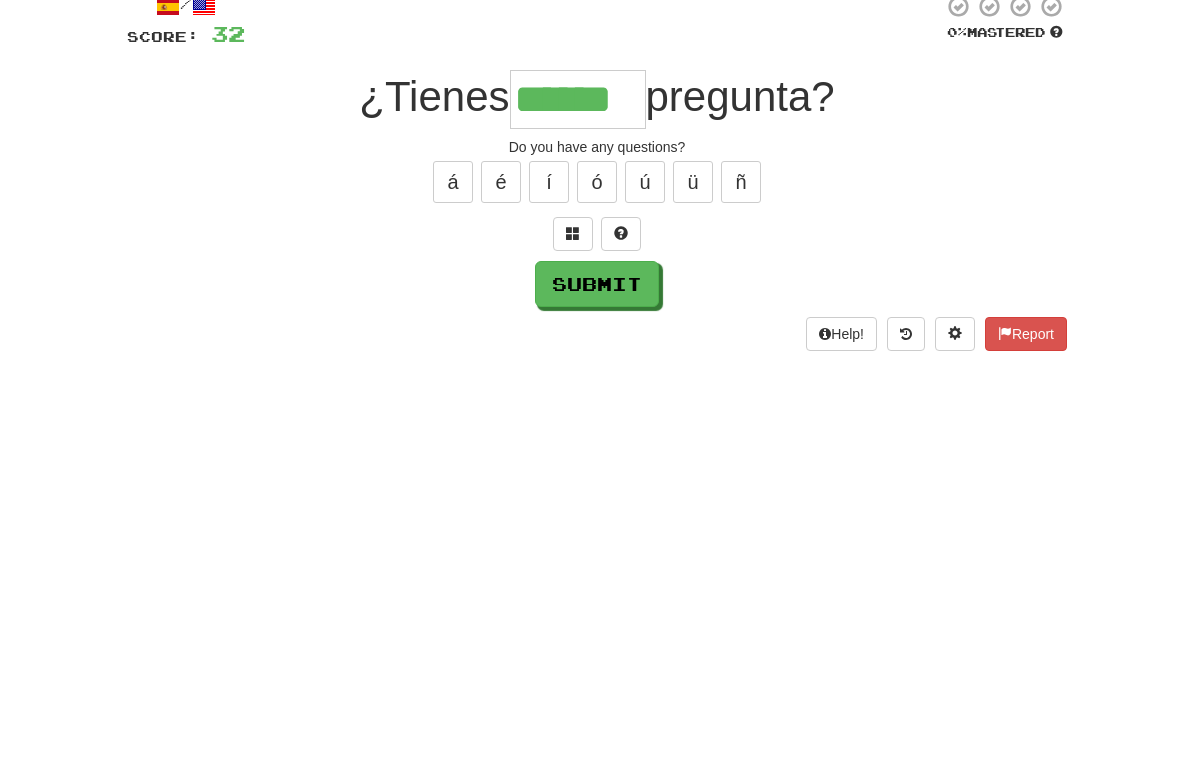 type on "******" 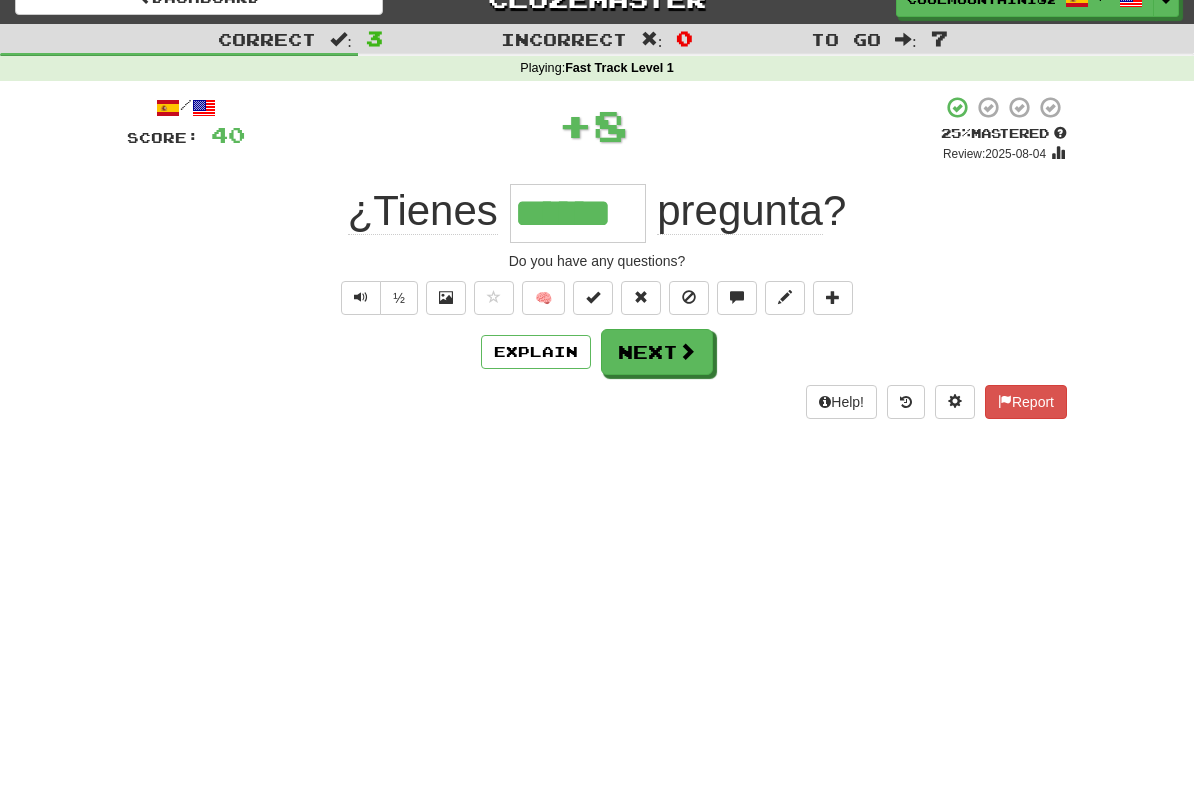 scroll, scrollTop: 27, scrollLeft: 0, axis: vertical 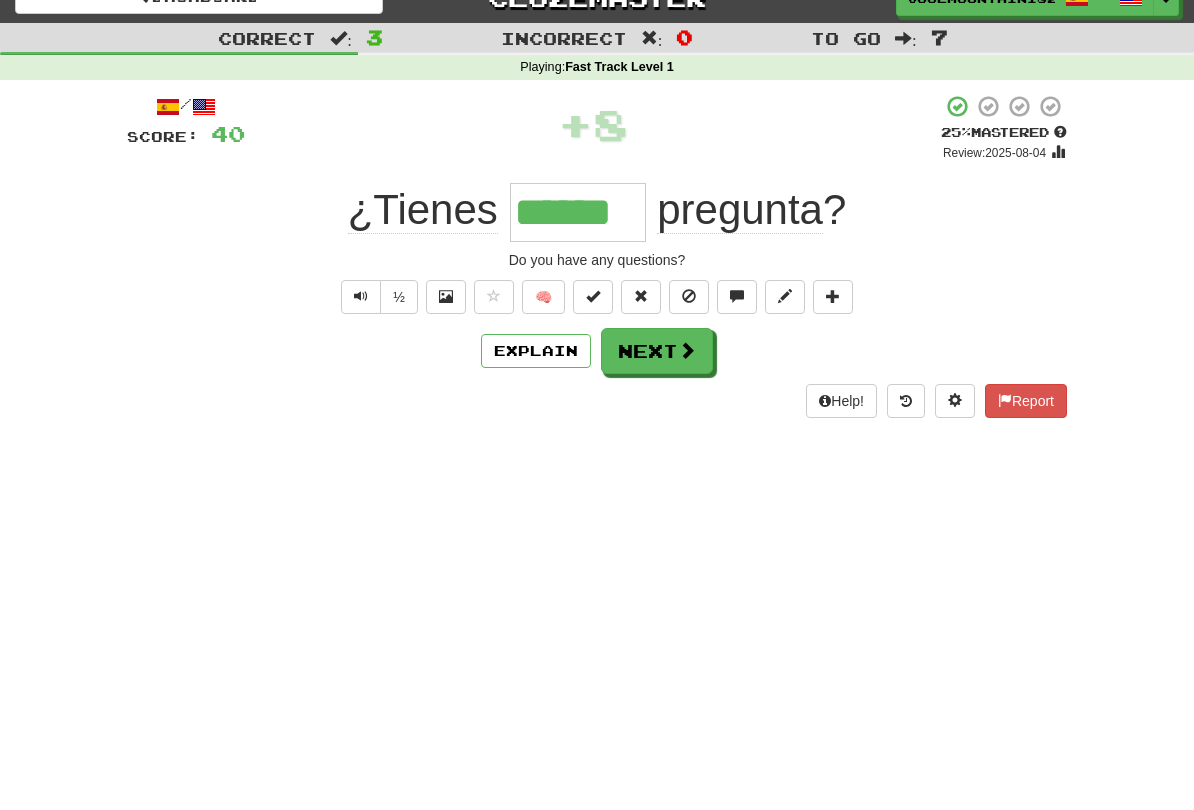 click on "Next" at bounding box center [657, 351] 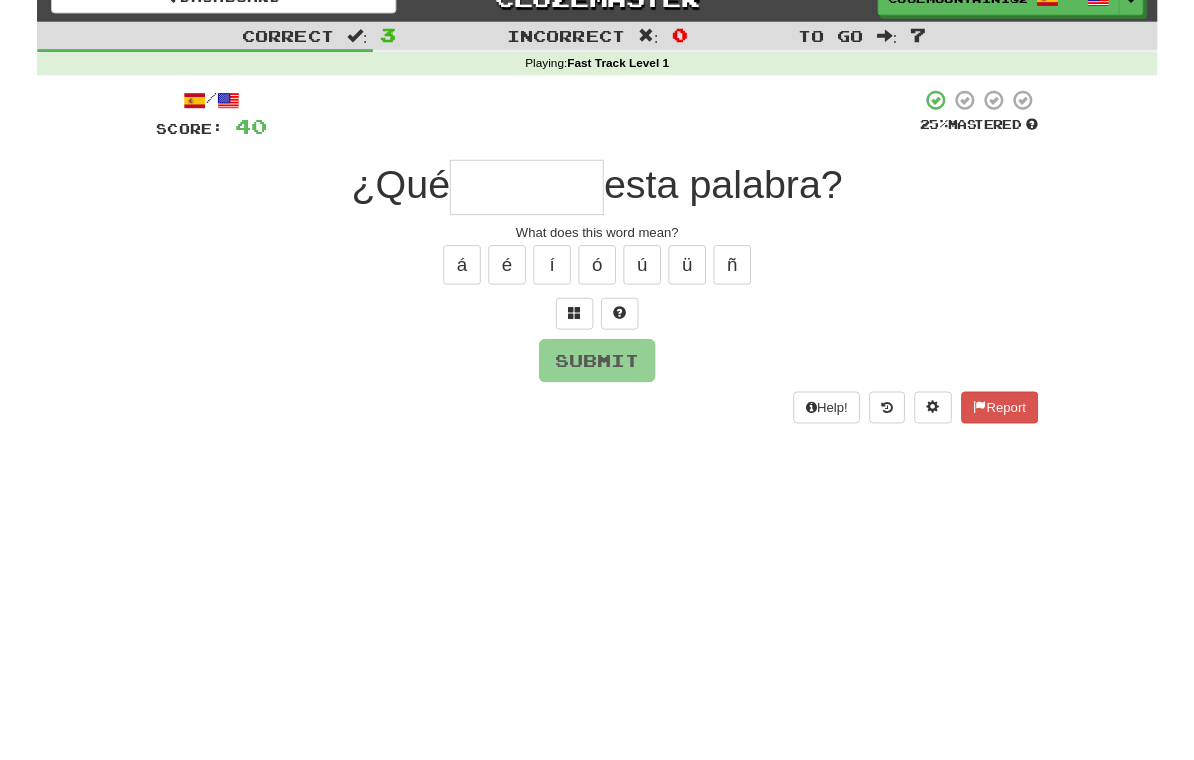 scroll, scrollTop: 27, scrollLeft: 0, axis: vertical 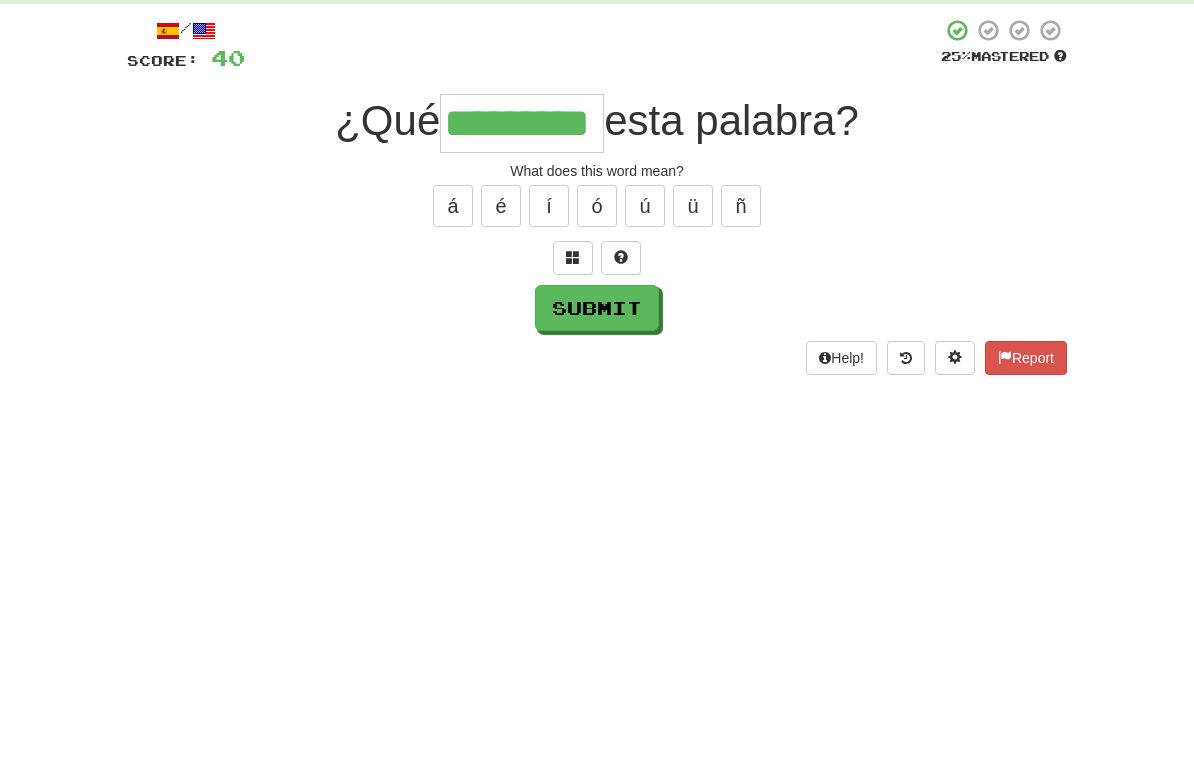 type on "*********" 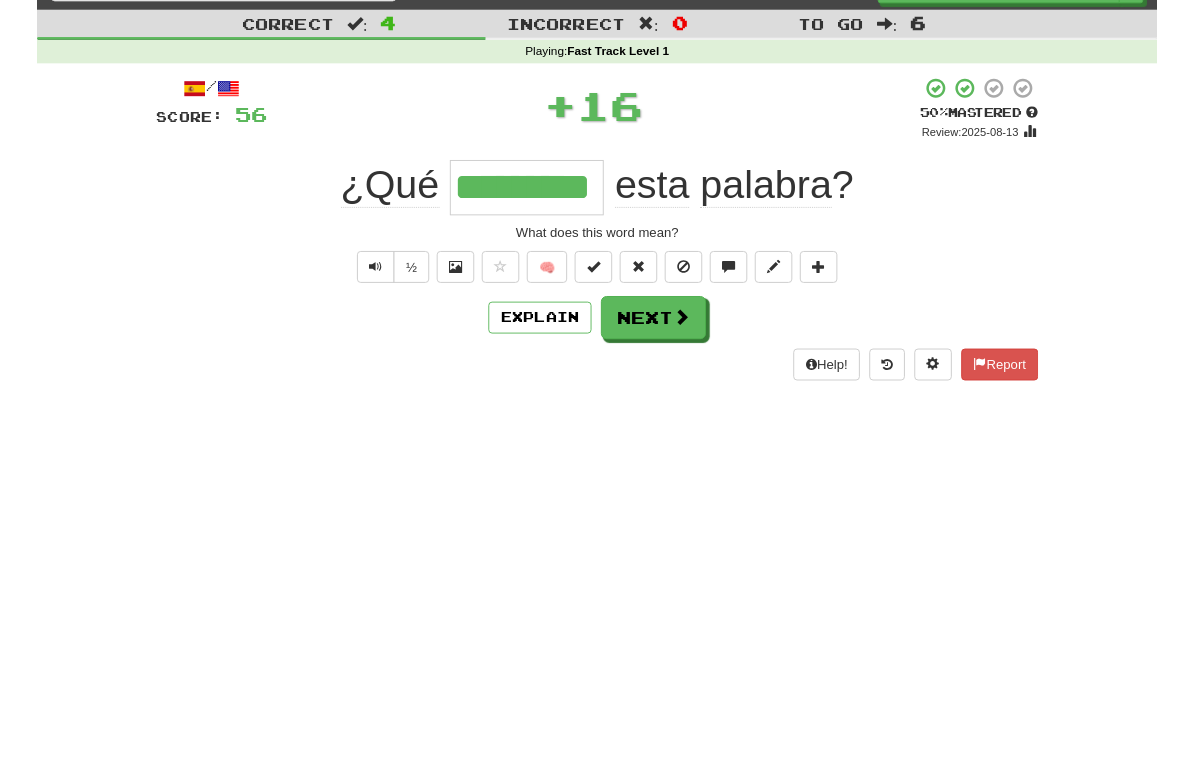 scroll, scrollTop: 0, scrollLeft: 0, axis: both 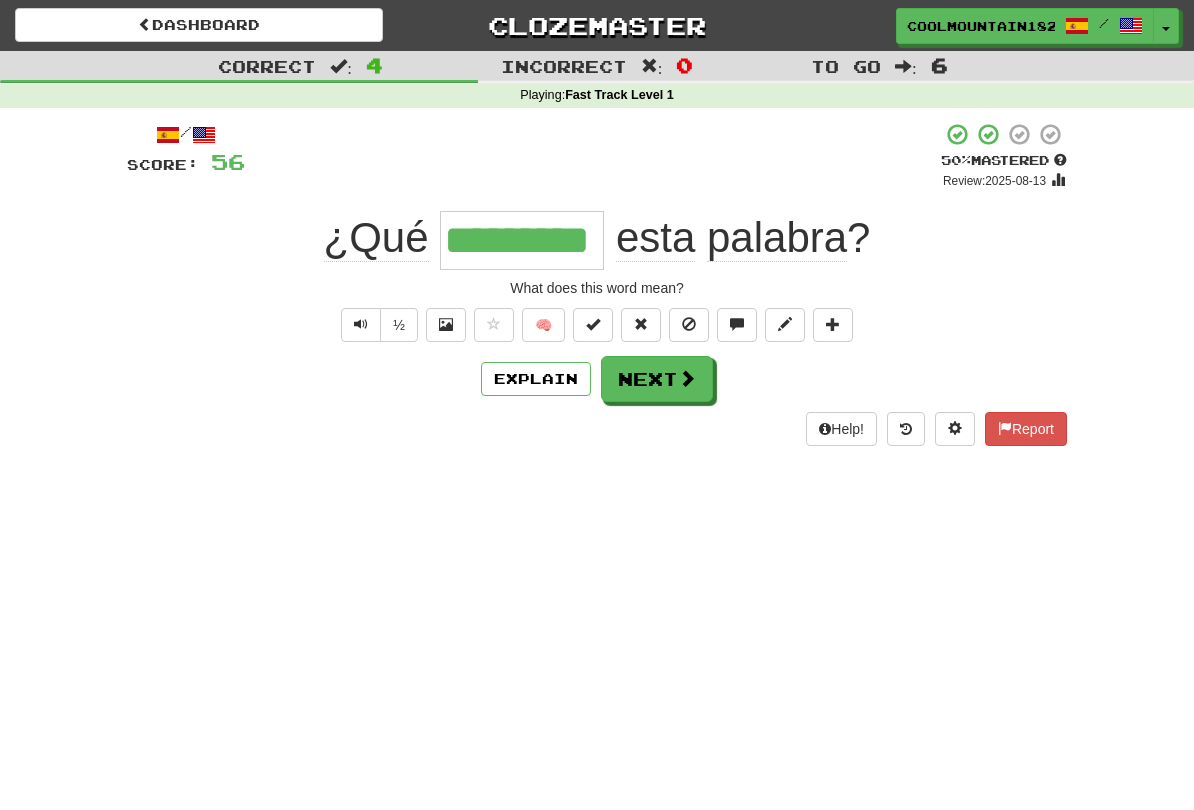 click at bounding box center [687, 378] 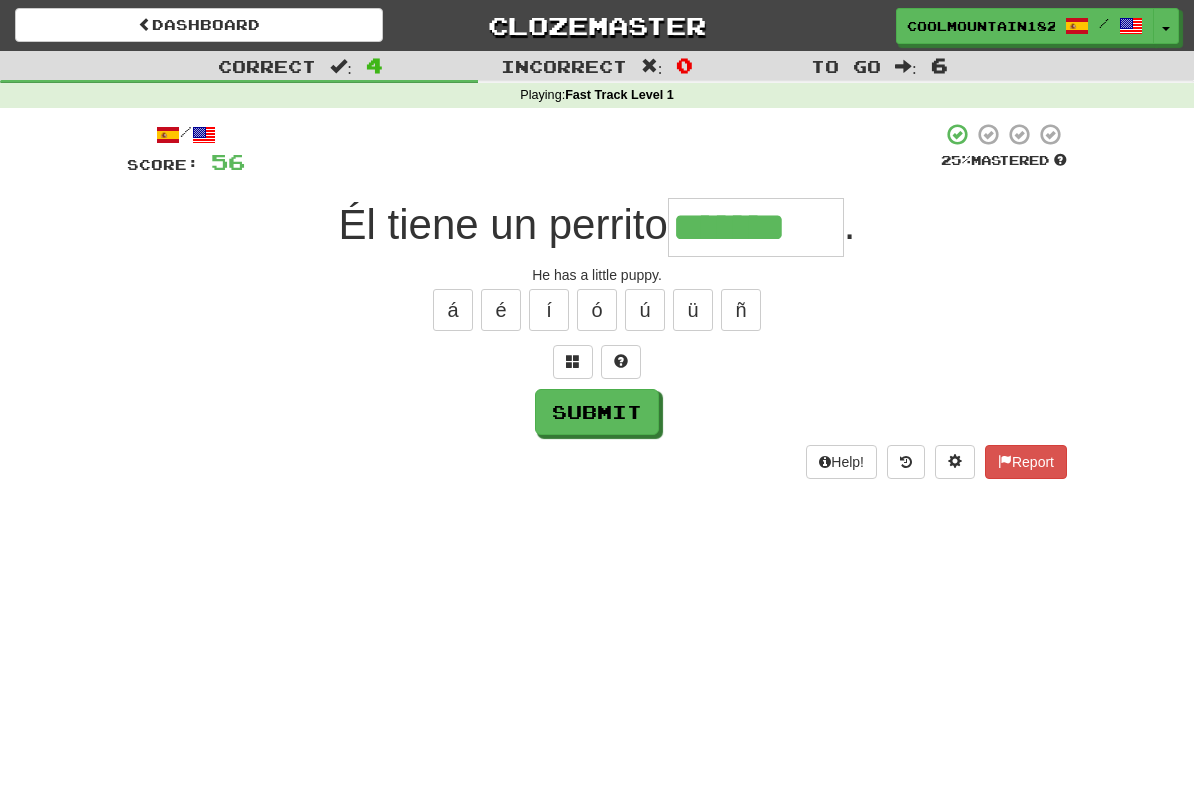 type on "*******" 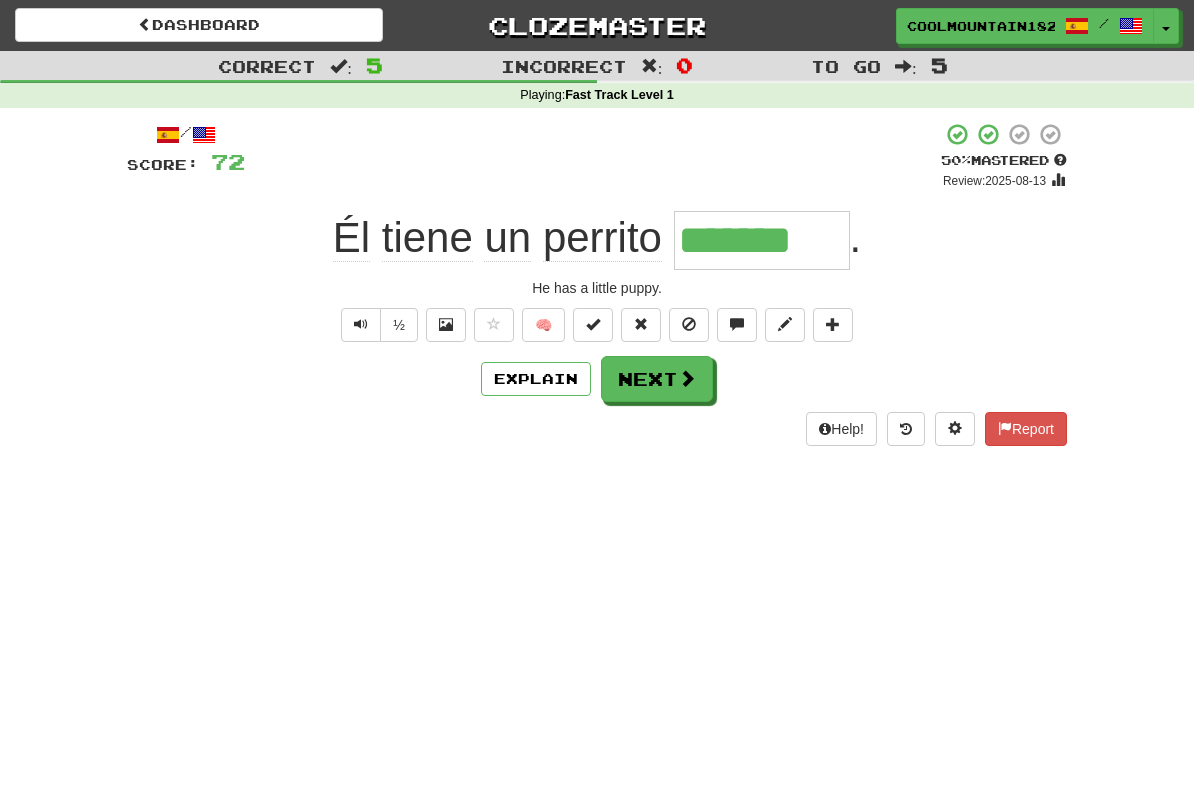 click at bounding box center (687, 378) 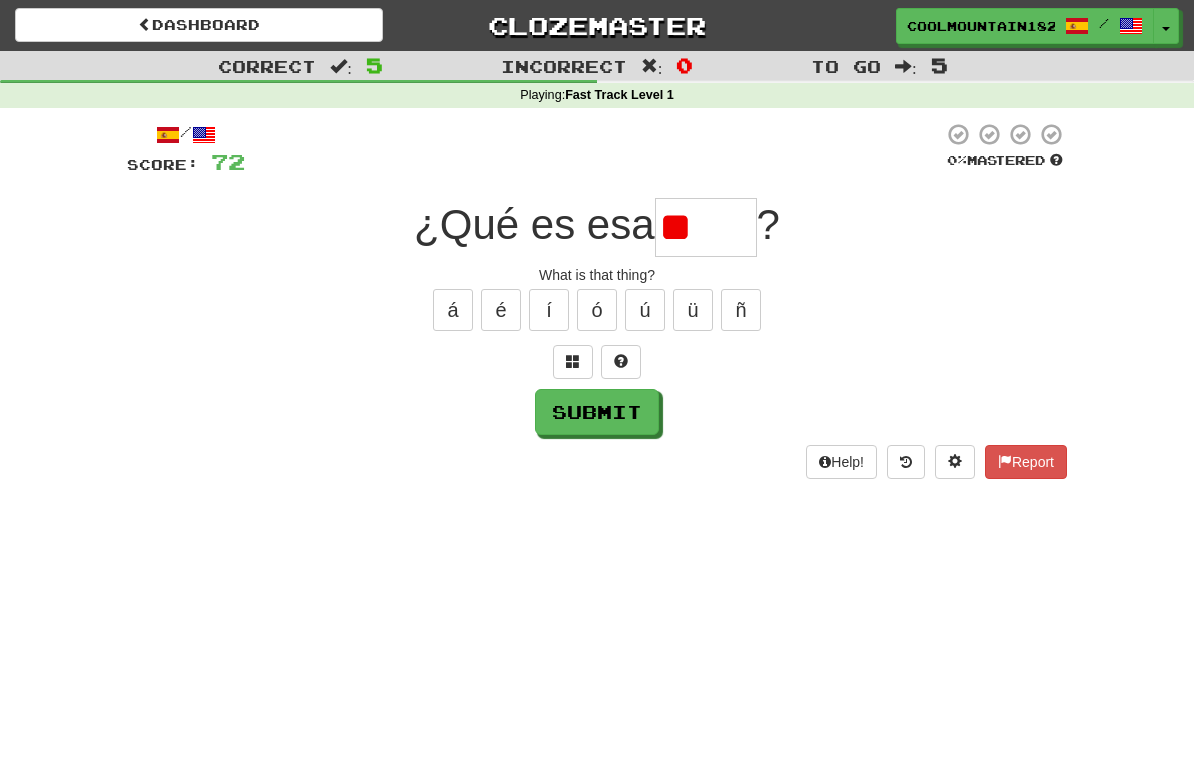 type on "*" 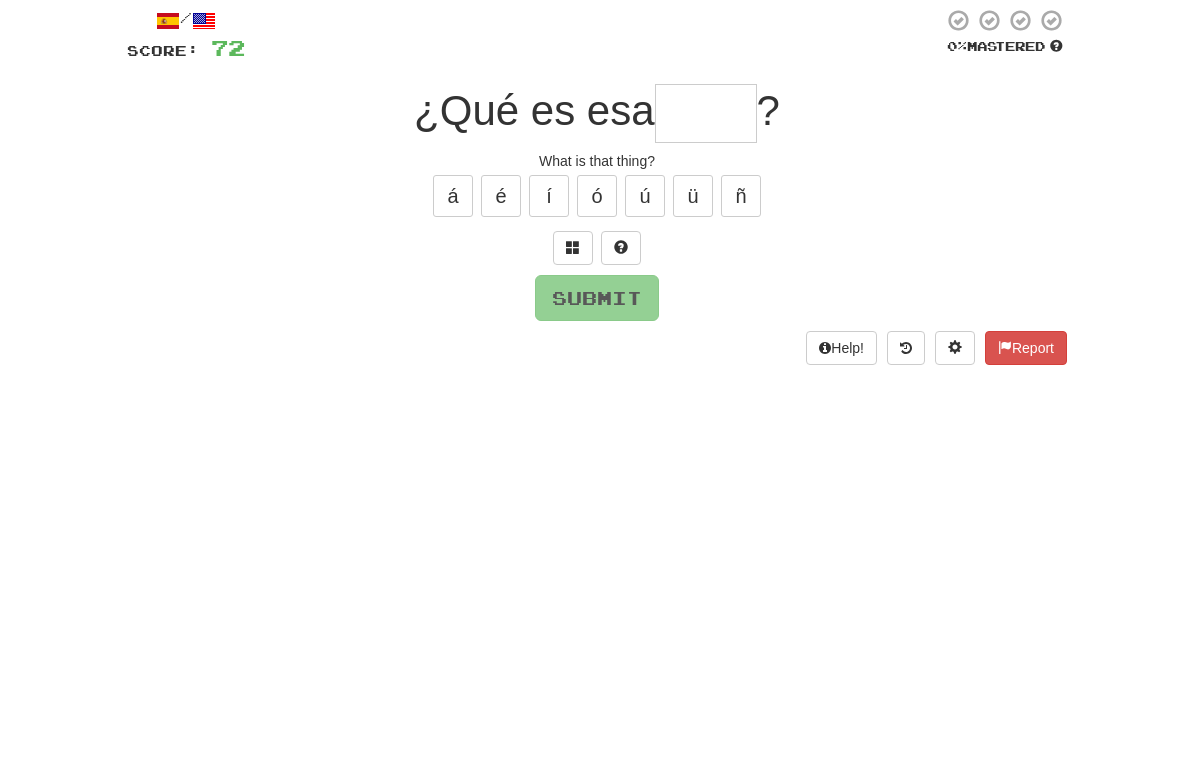 type on "*" 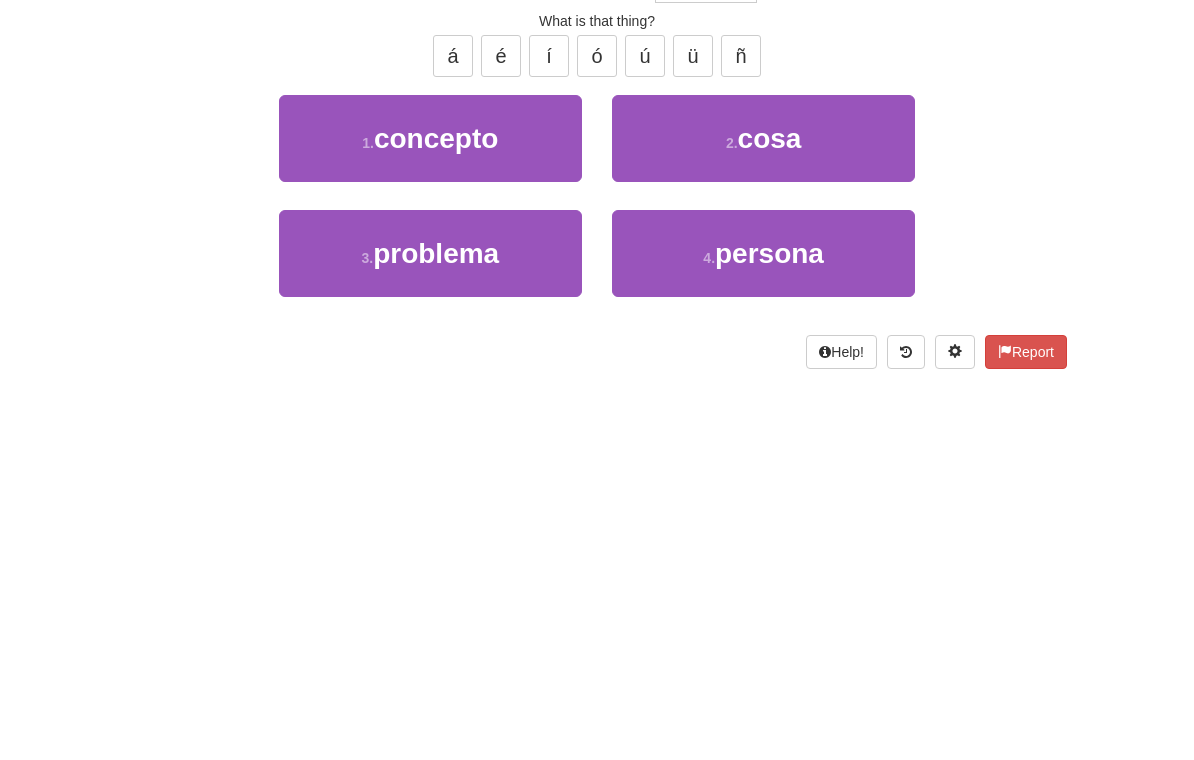 click on "2 .  cosa" at bounding box center [763, 392] 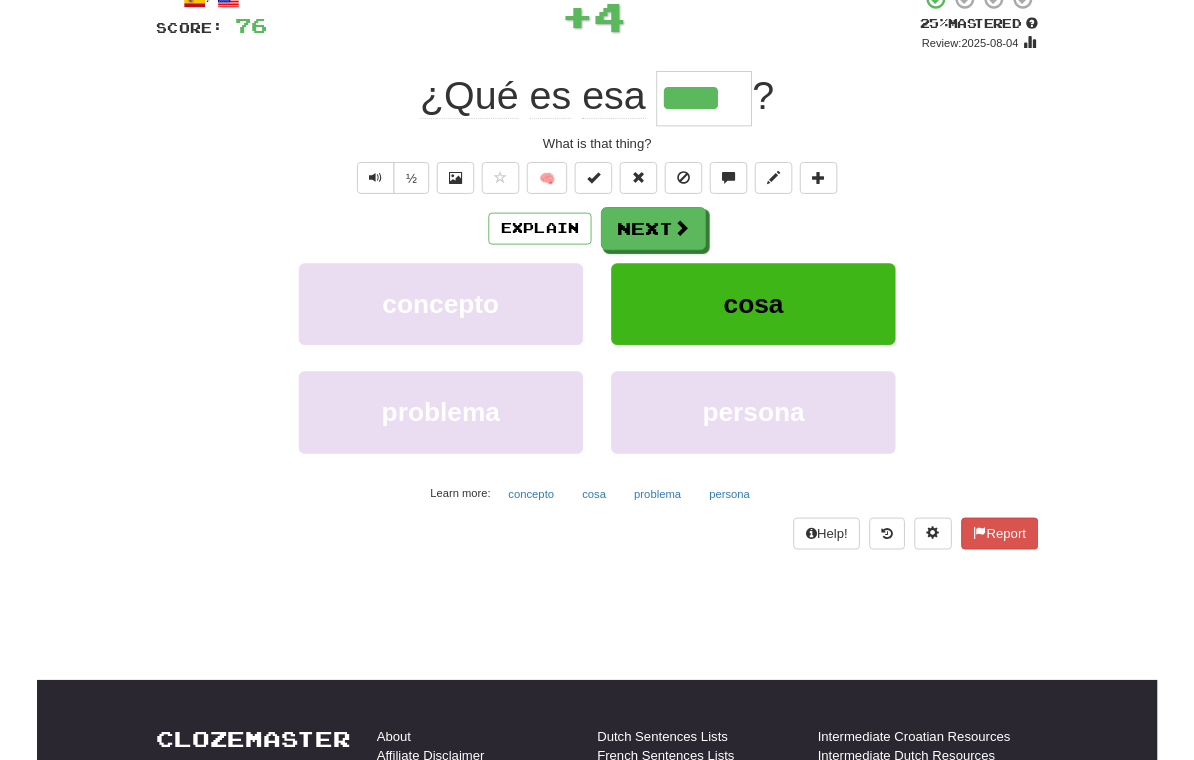 scroll, scrollTop: 45, scrollLeft: 0, axis: vertical 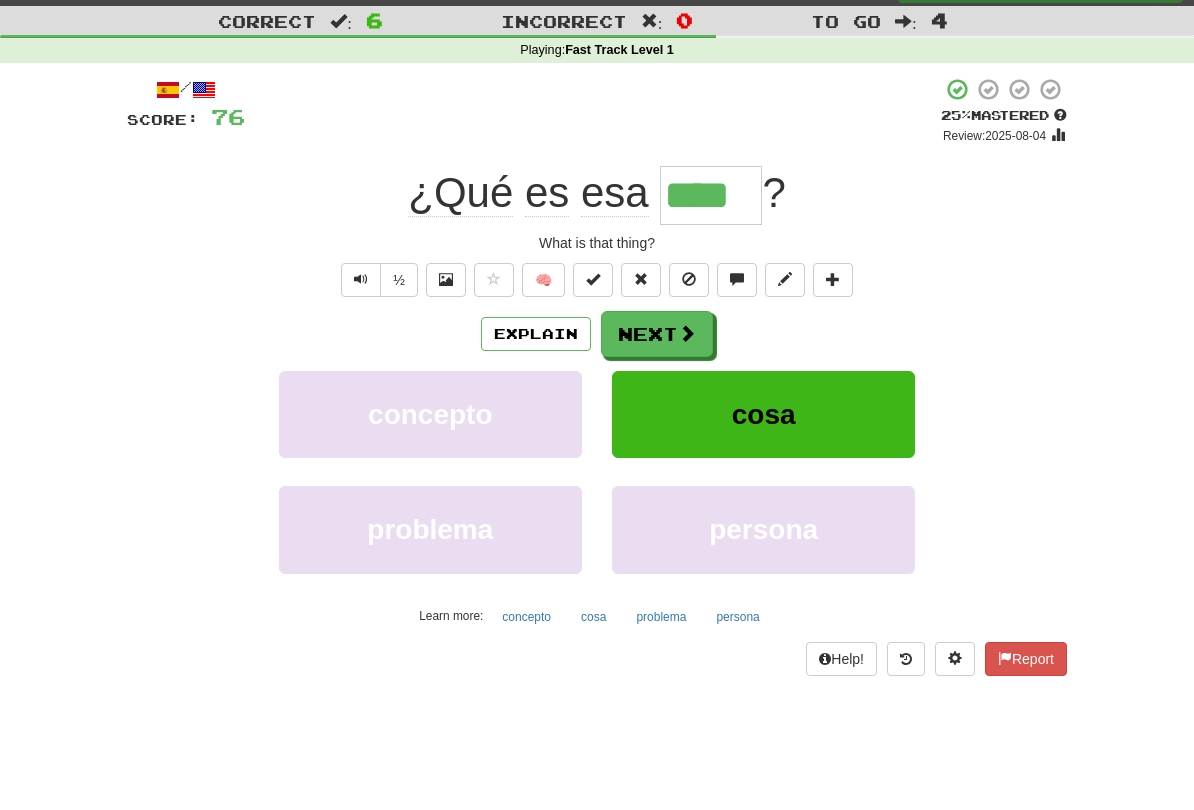 click on "Next" at bounding box center (657, 334) 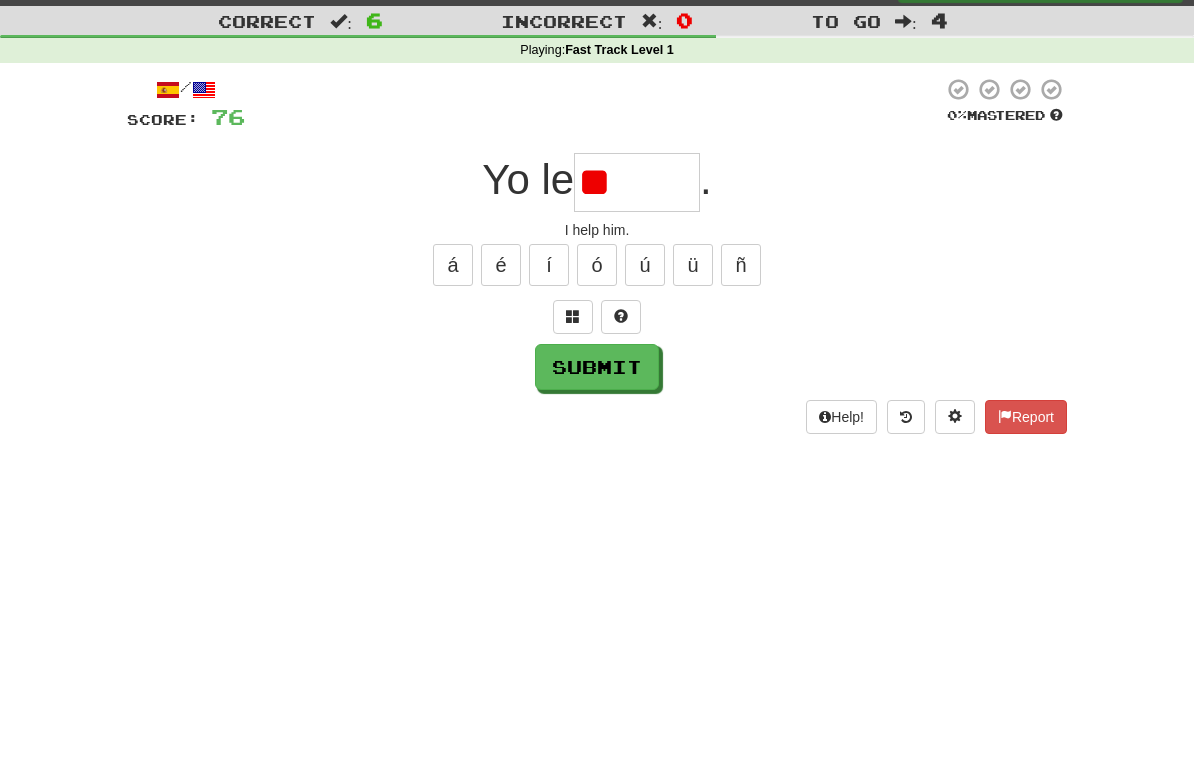 type on "*" 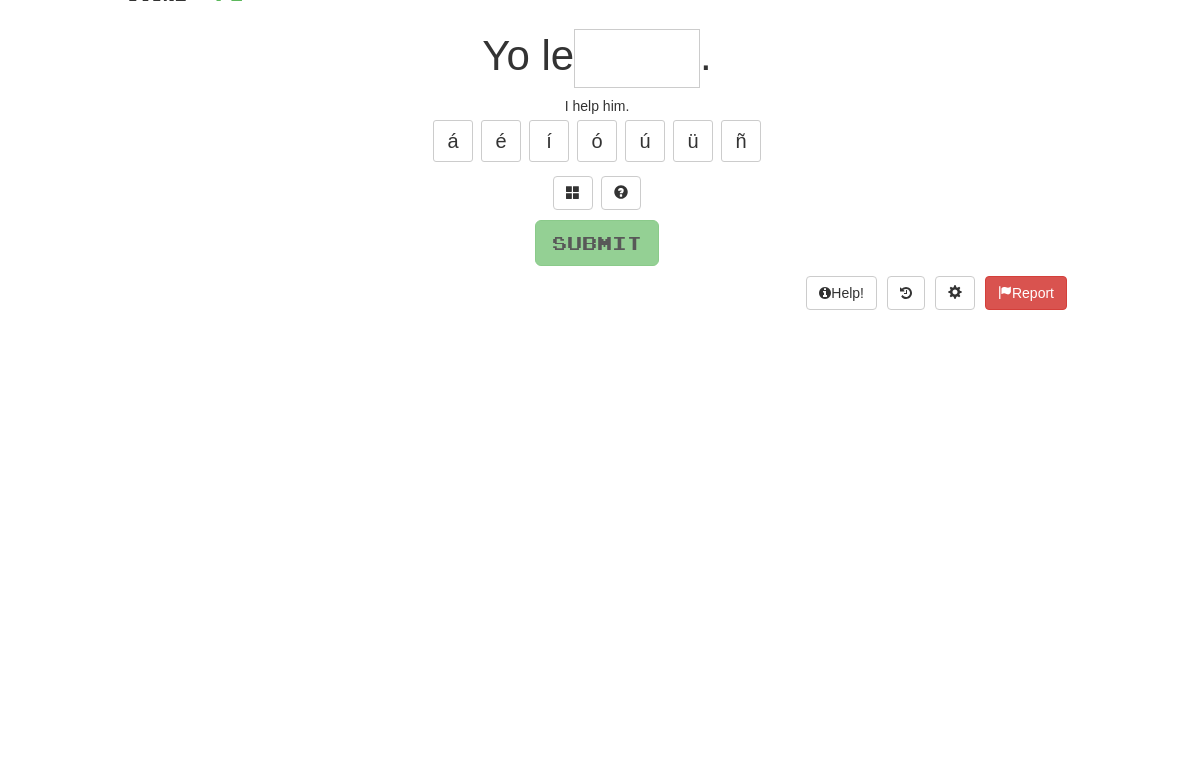 click at bounding box center (573, 316) 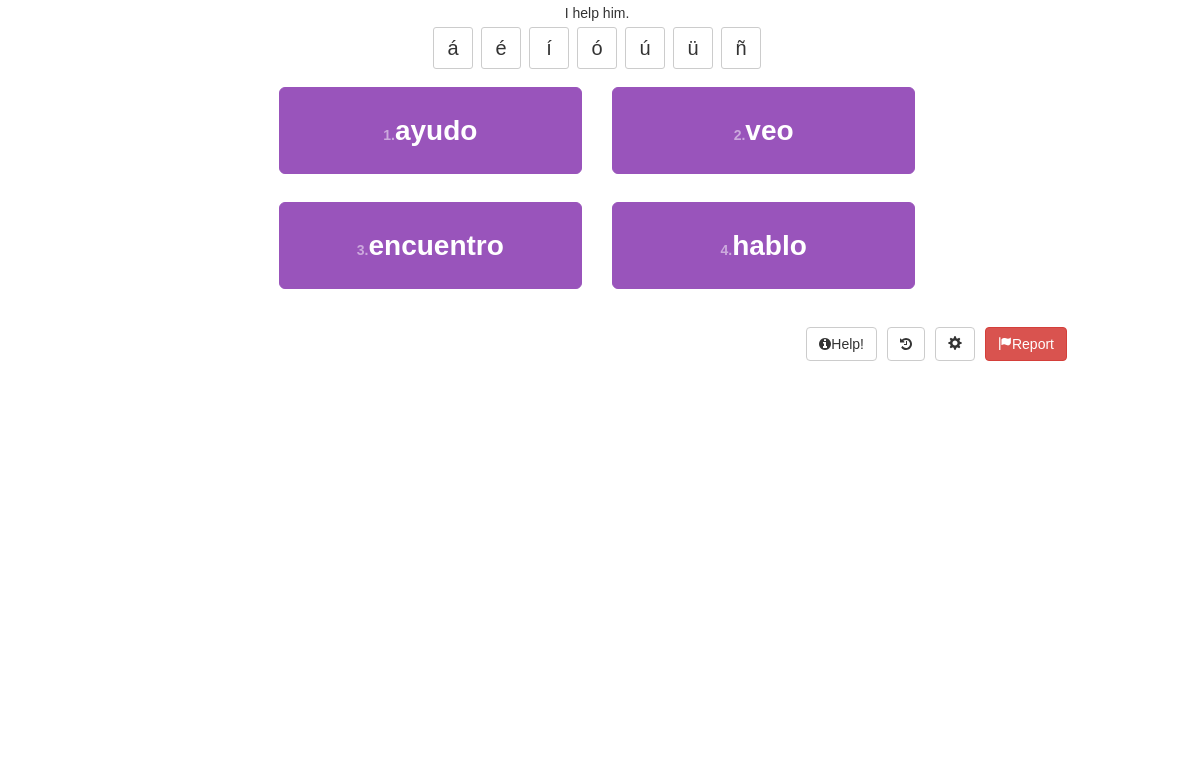 click on "1 .  ayudo" at bounding box center [430, 347] 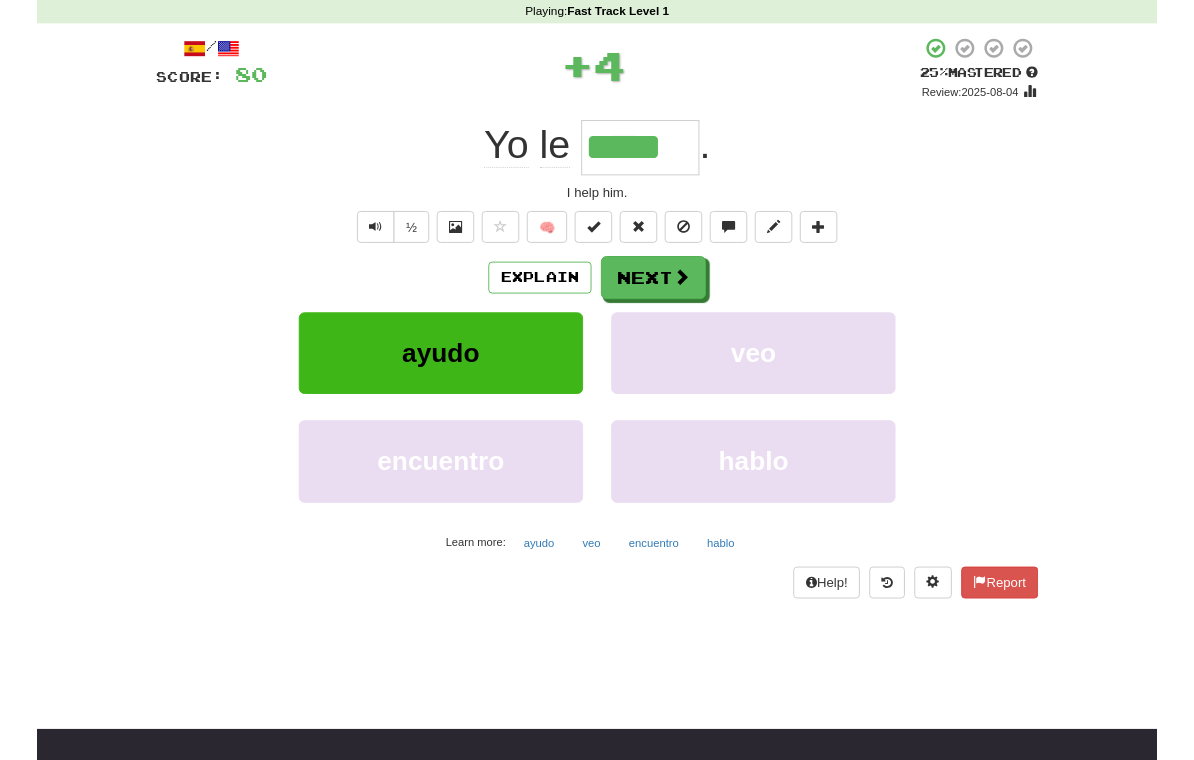 scroll, scrollTop: 72, scrollLeft: 0, axis: vertical 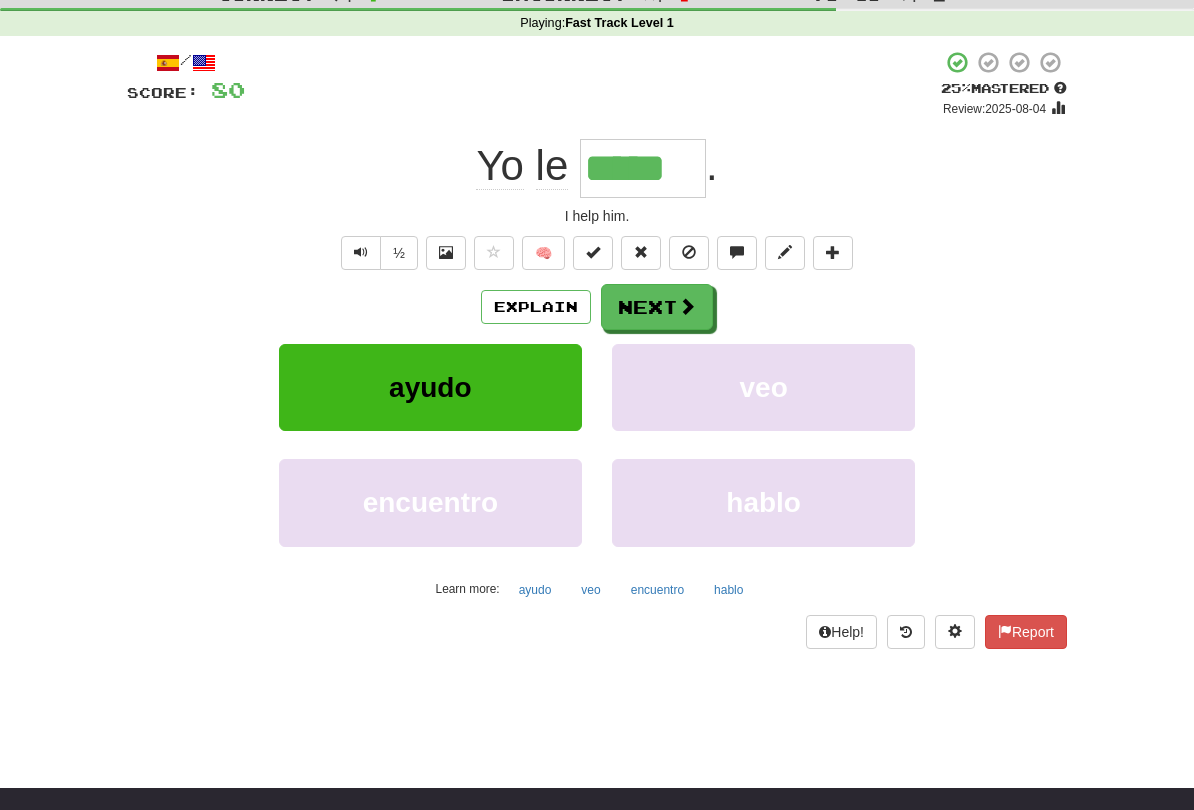 click on "Next" at bounding box center [657, 307] 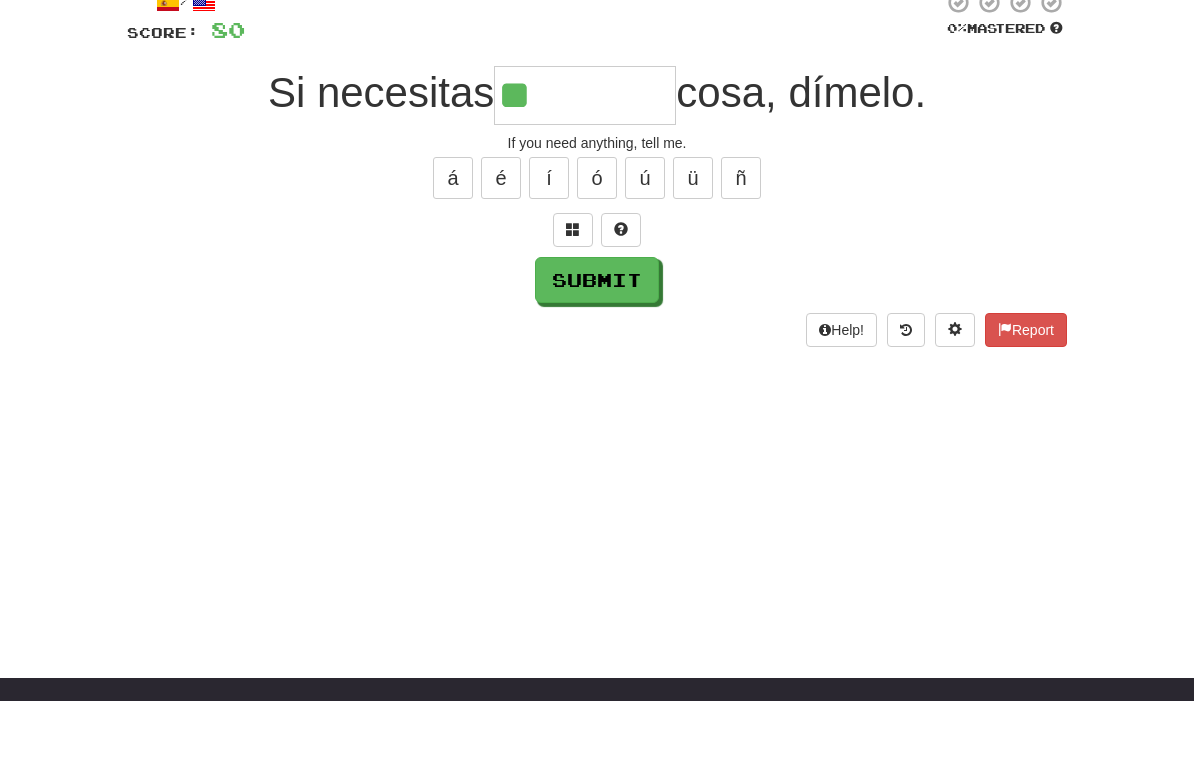 click at bounding box center (573, 289) 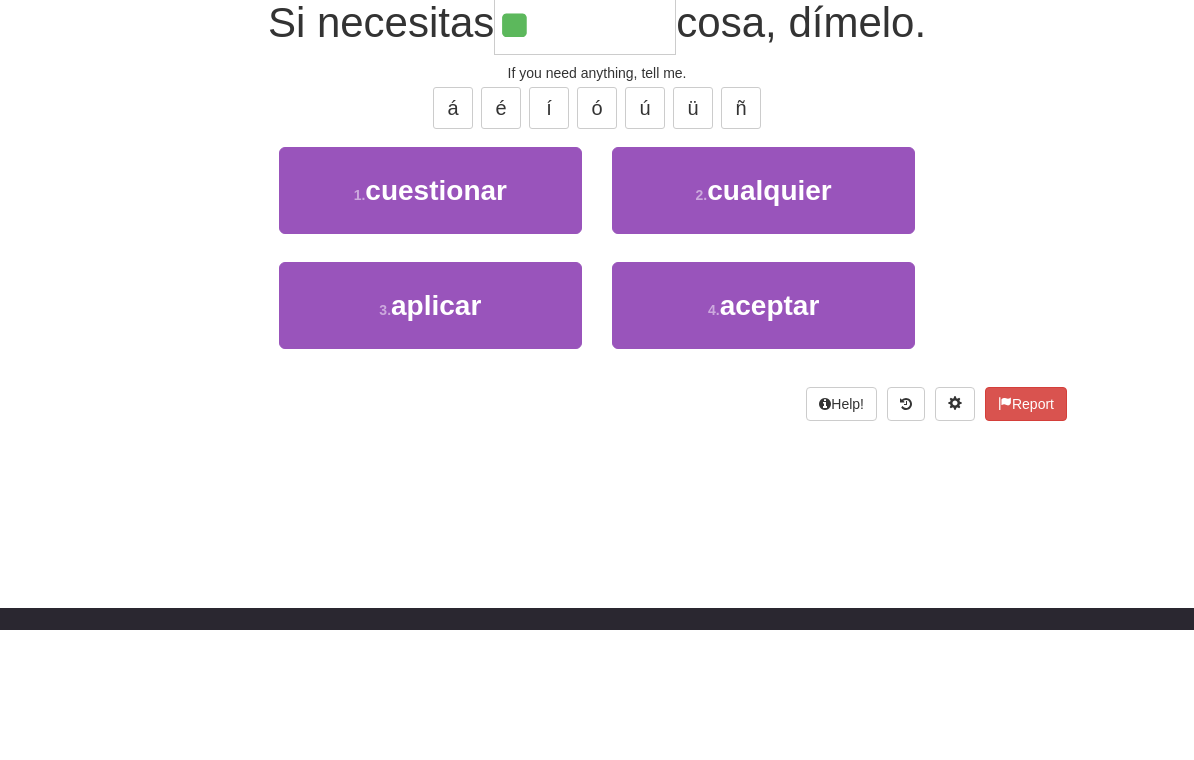 click on "cualquier" at bounding box center [769, 320] 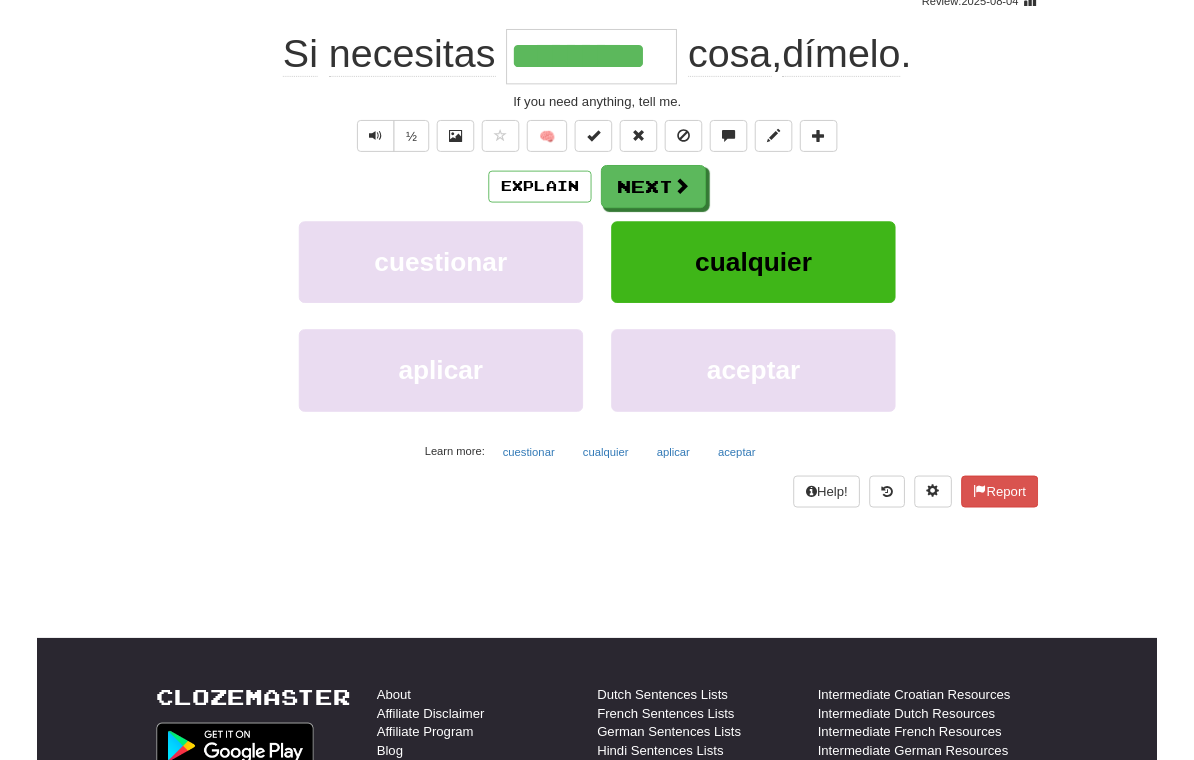 scroll, scrollTop: 78, scrollLeft: 0, axis: vertical 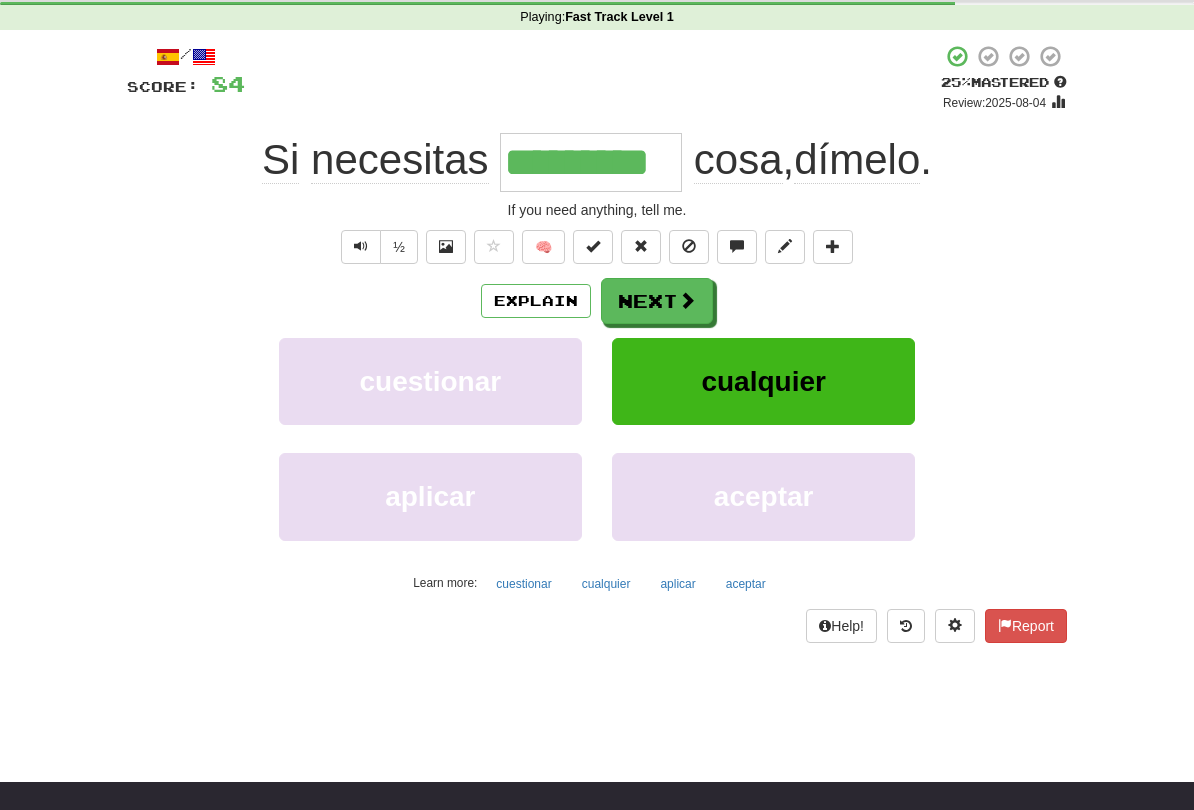 click on "Explain" at bounding box center (536, 301) 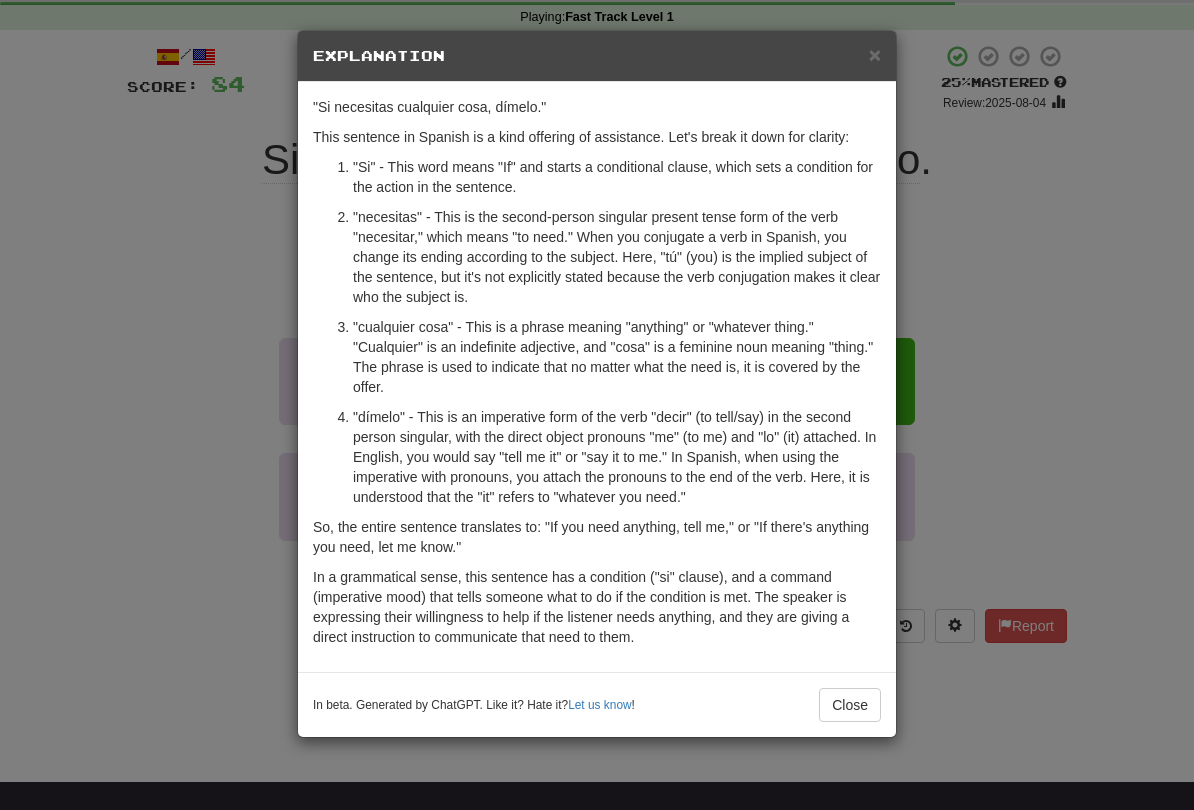 click on "×" at bounding box center (875, 54) 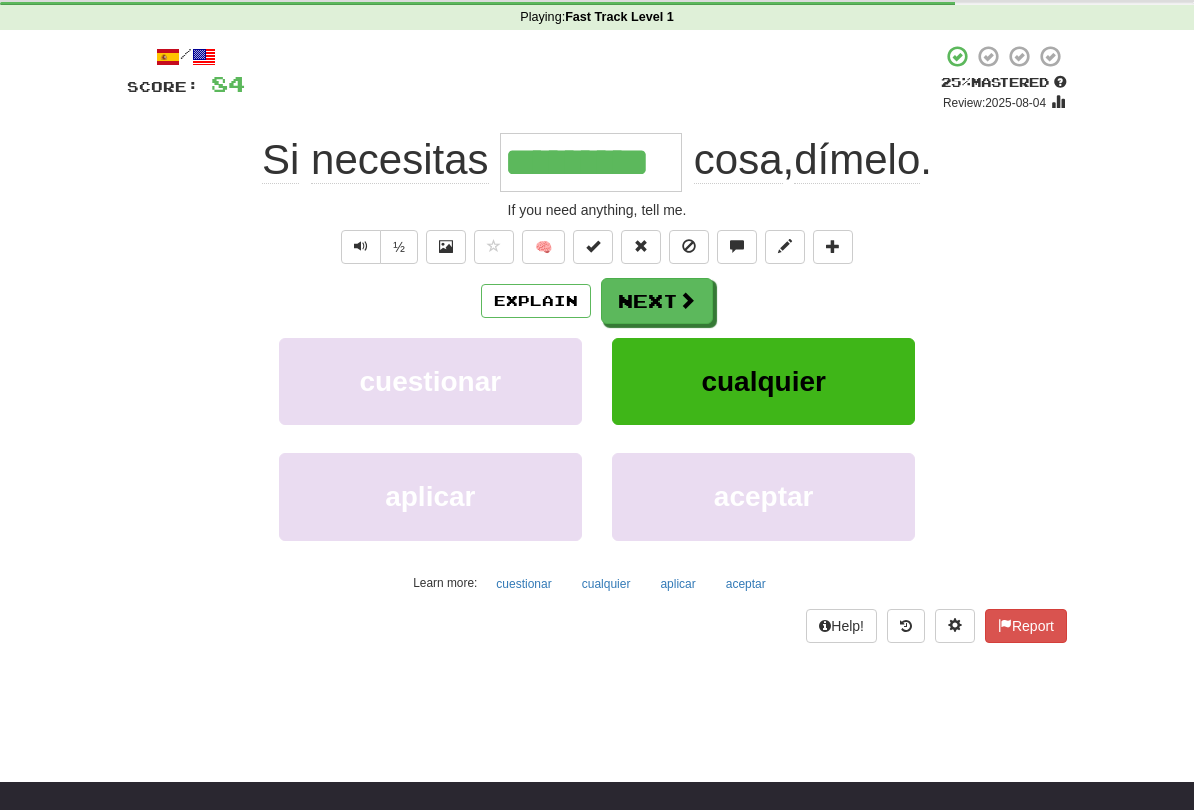 click on "Next" at bounding box center (657, 301) 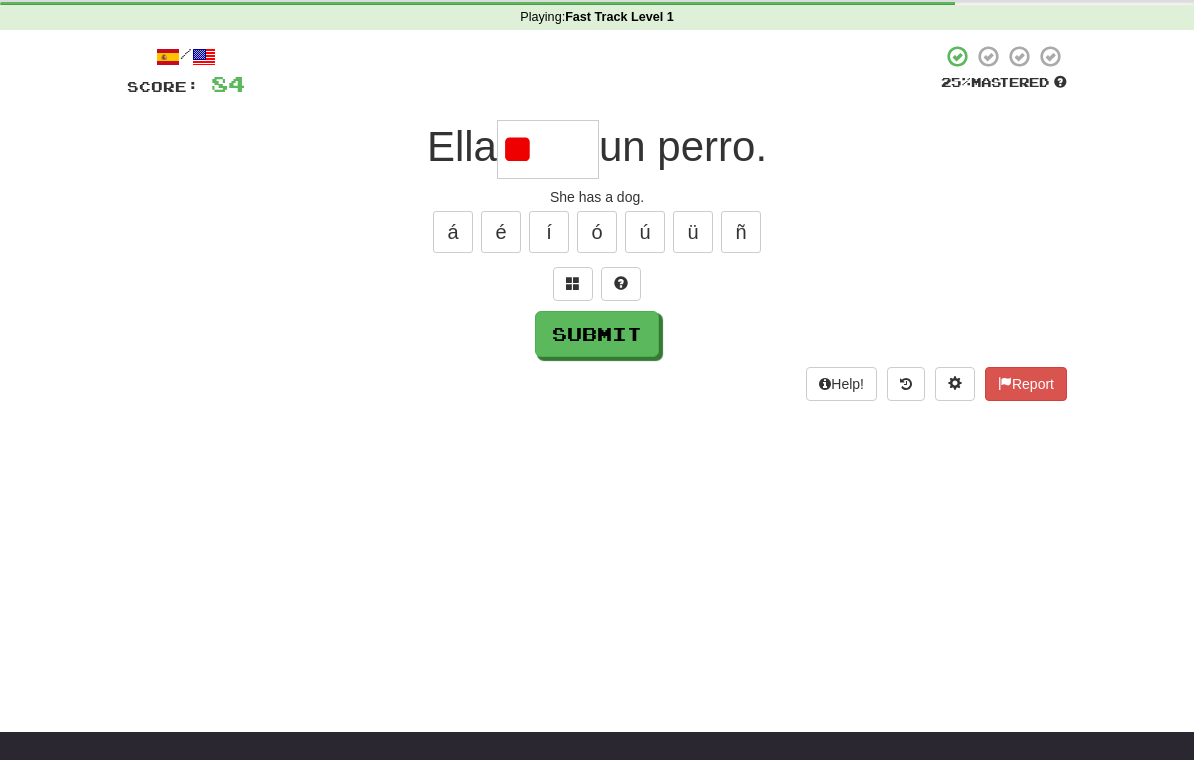 type on "*" 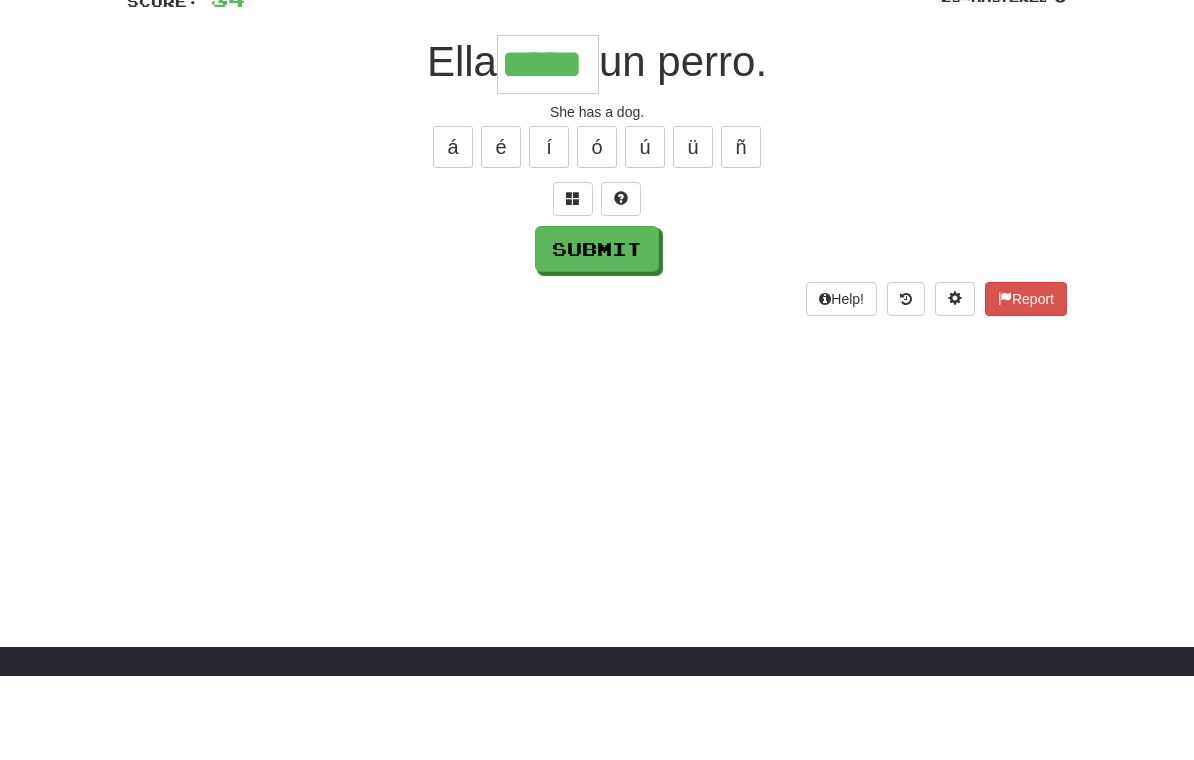 type on "*****" 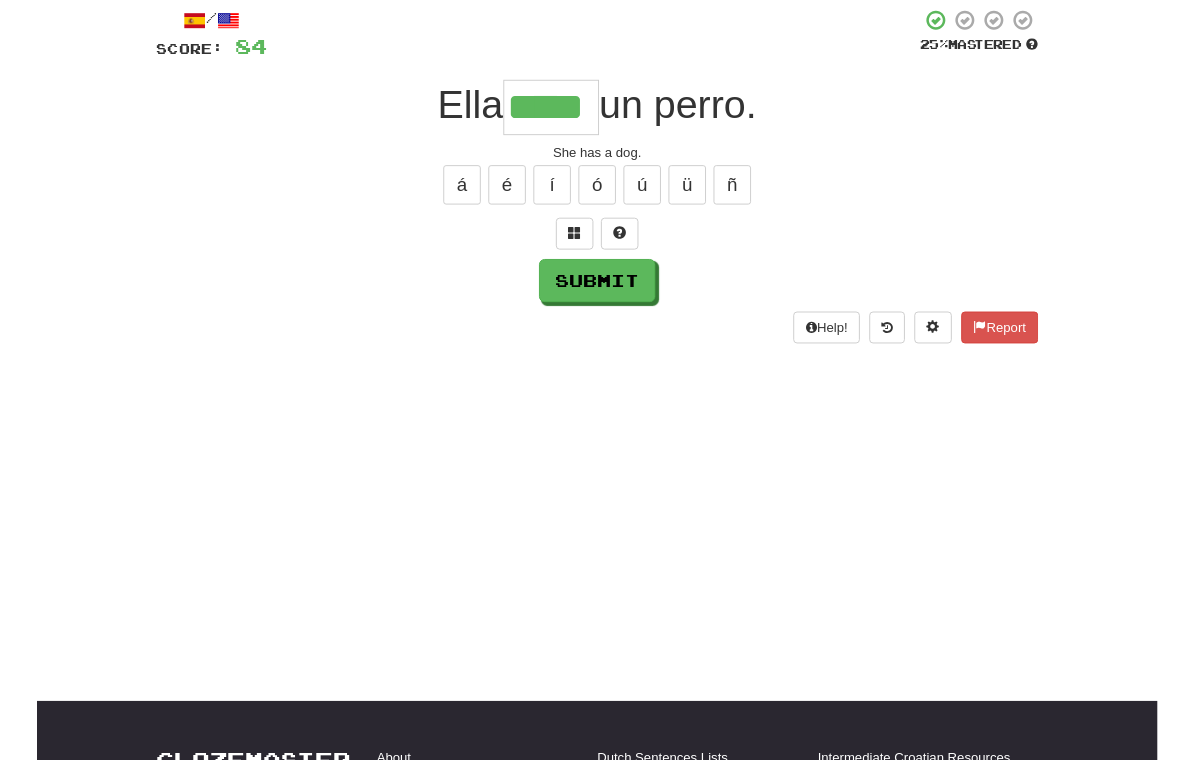 scroll, scrollTop: 92, scrollLeft: 0, axis: vertical 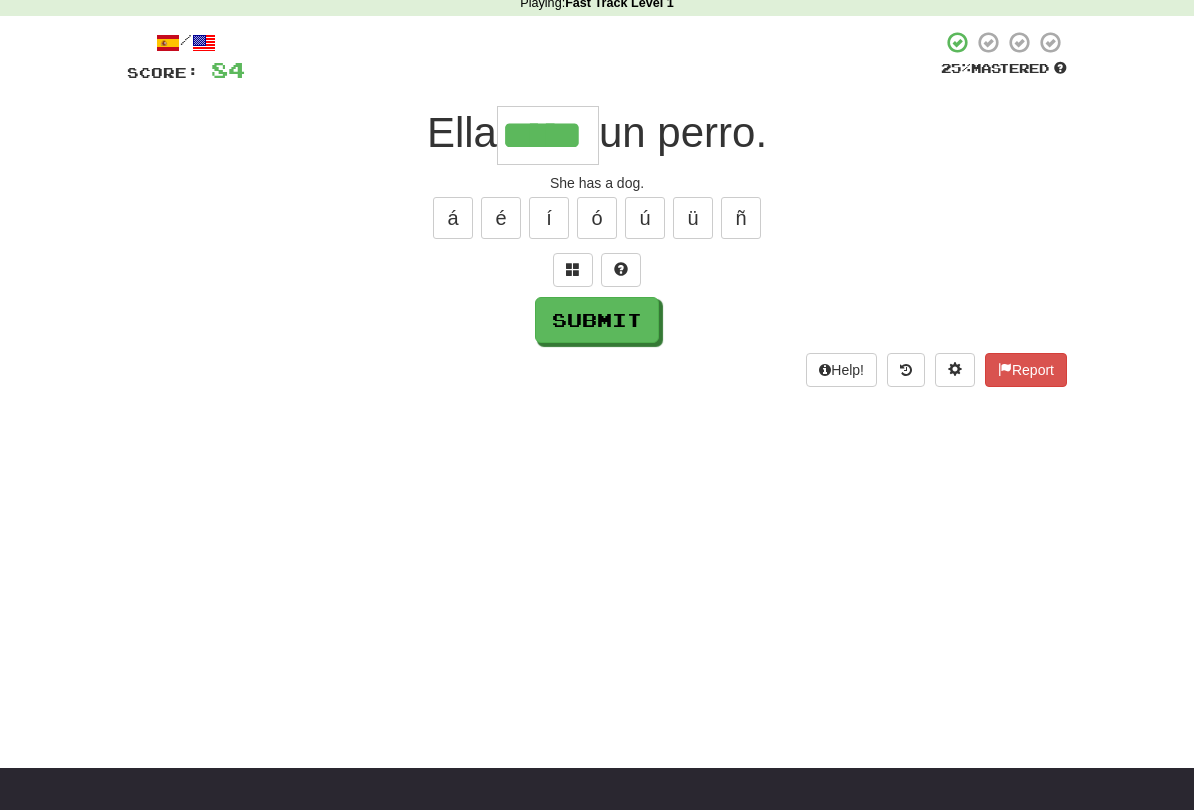 click on "Submit" at bounding box center (597, 320) 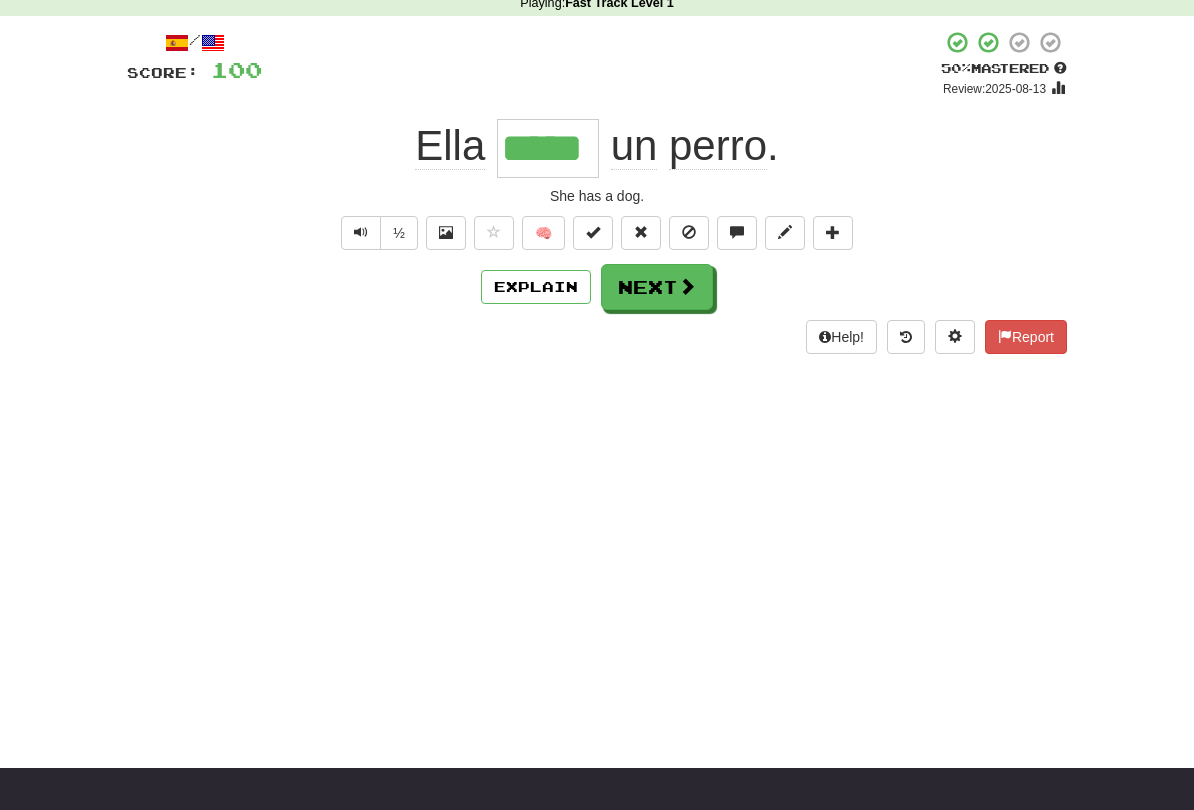 click at bounding box center [687, 286] 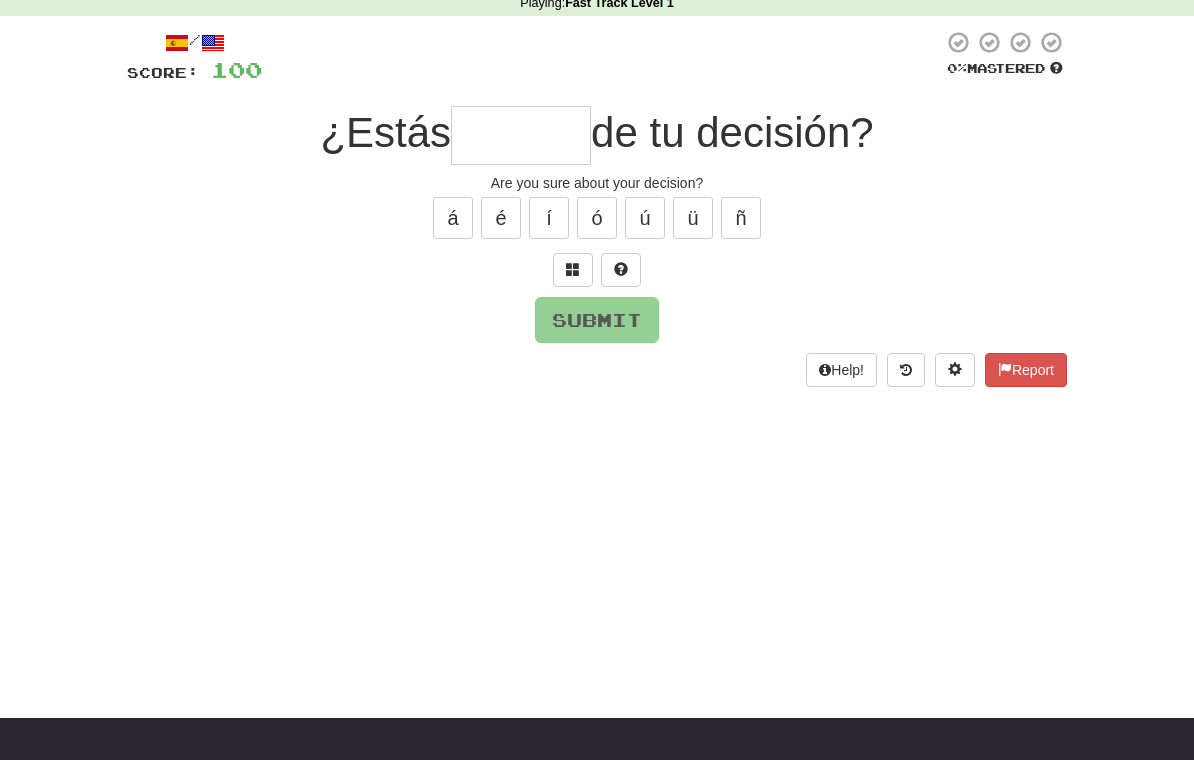 click at bounding box center [573, 269] 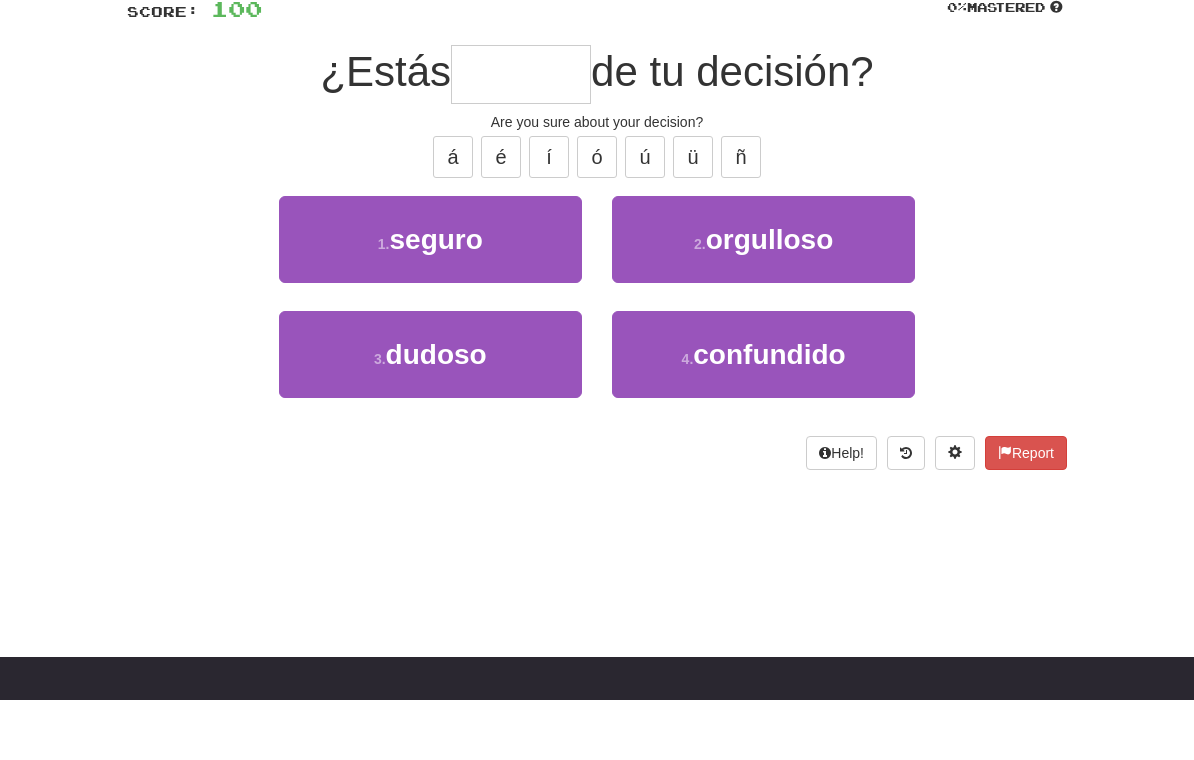 click on "seguro" at bounding box center [435, 300] 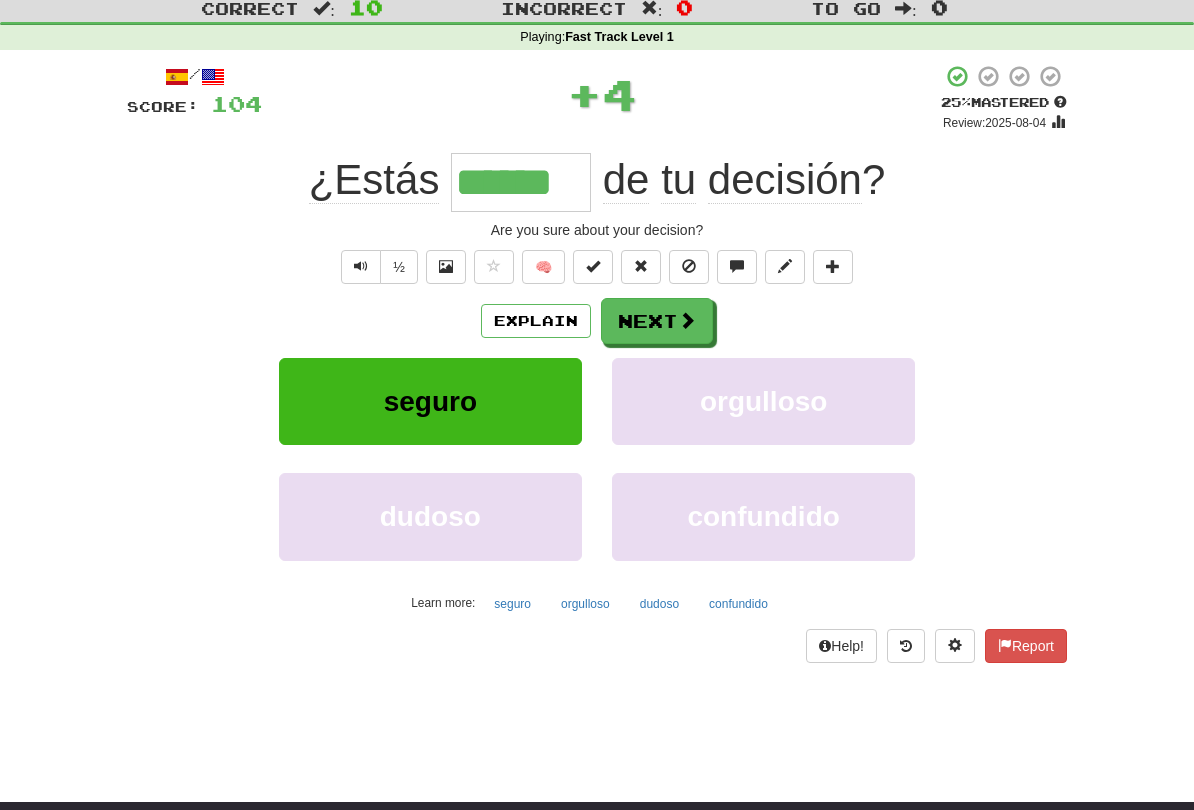 scroll, scrollTop: 0, scrollLeft: 0, axis: both 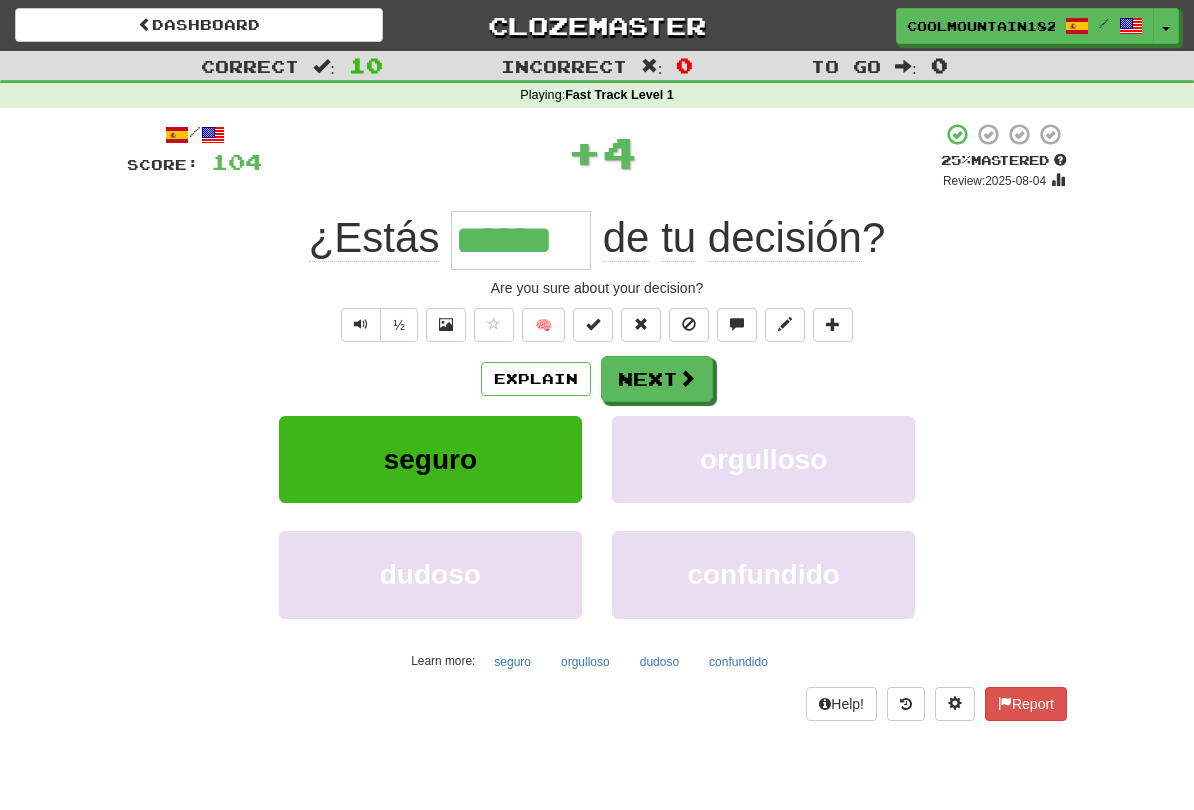 click at bounding box center (687, 378) 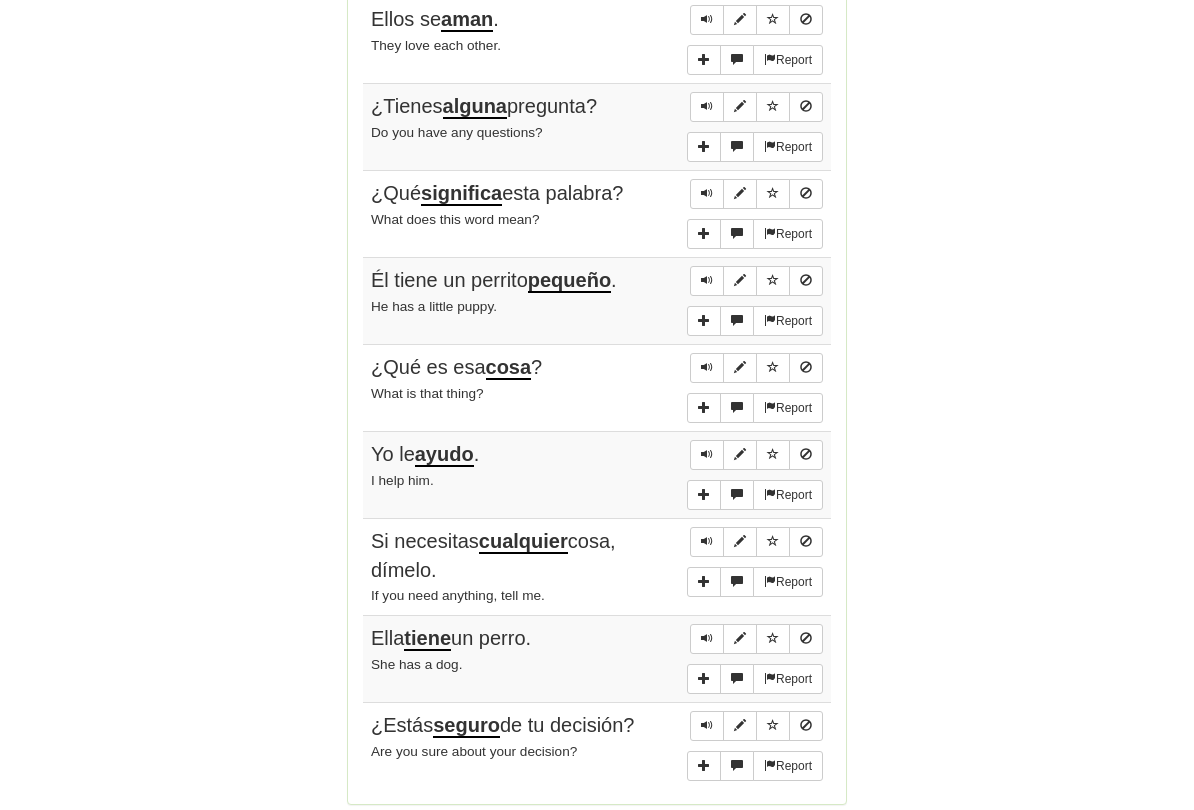 scroll, scrollTop: 1304, scrollLeft: 0, axis: vertical 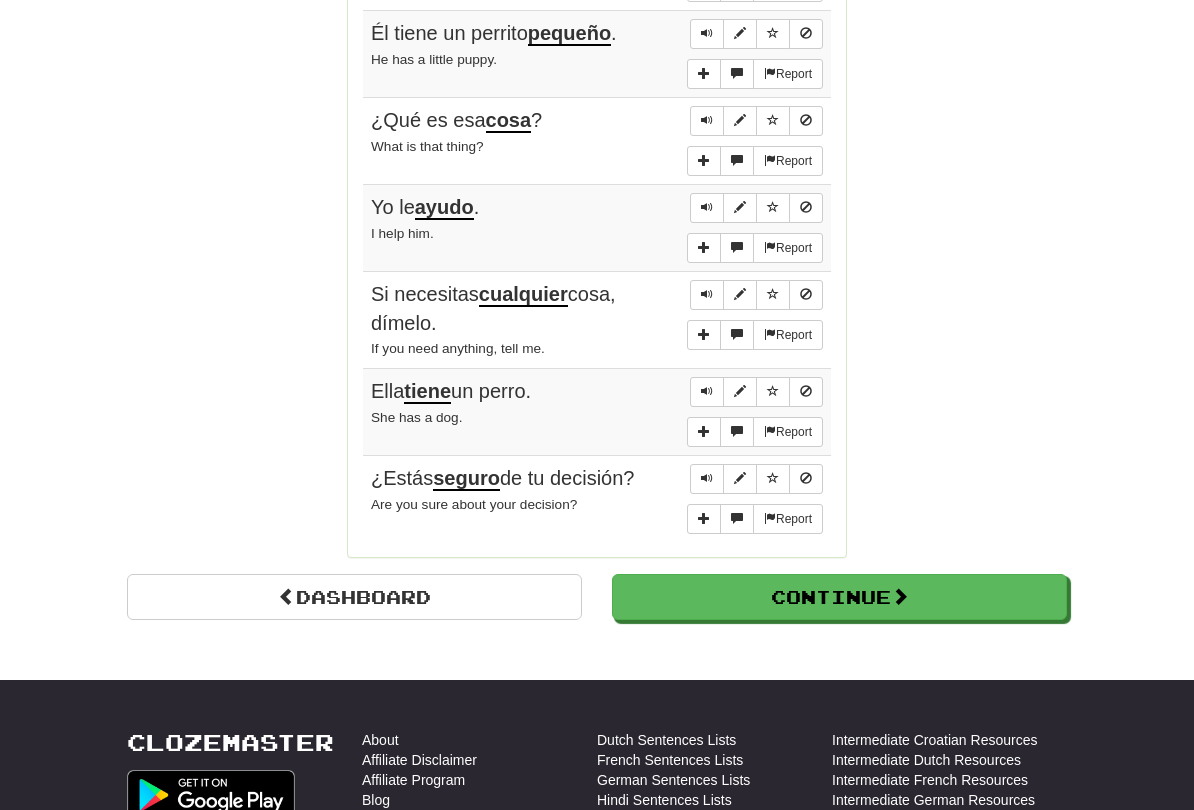 click on "Continue" at bounding box center (839, 597) 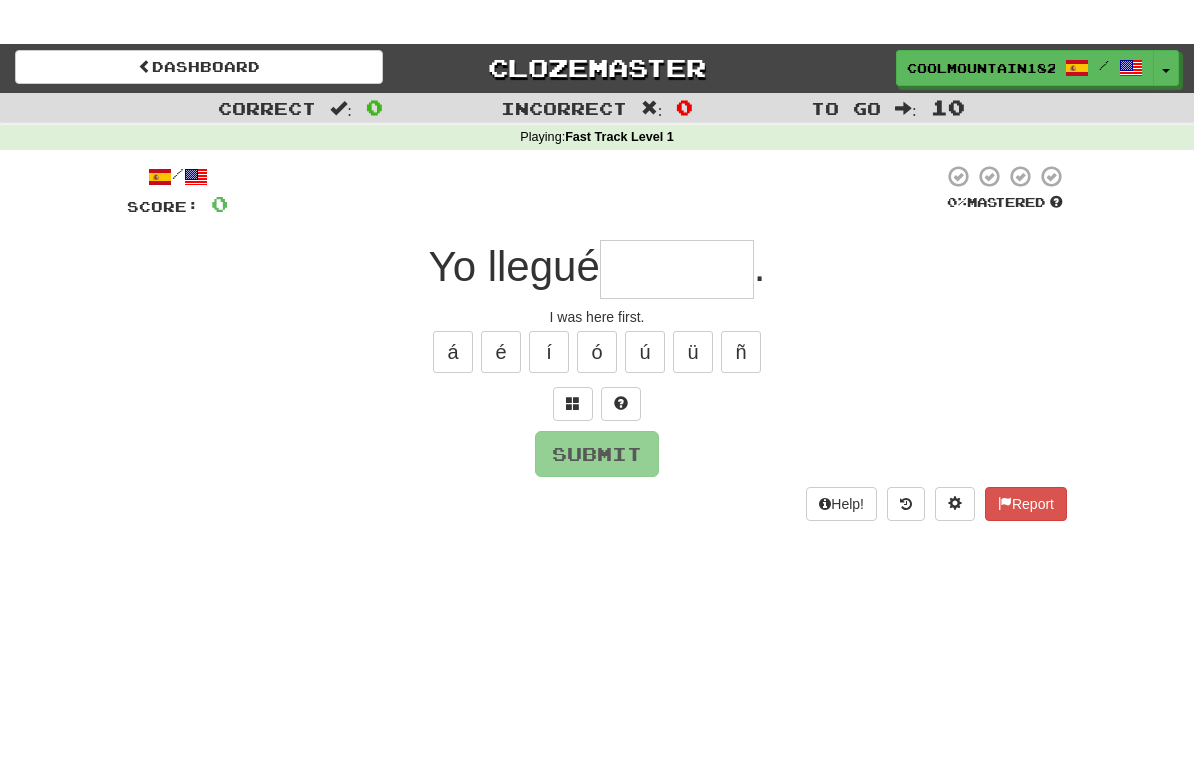 scroll, scrollTop: 0, scrollLeft: 0, axis: both 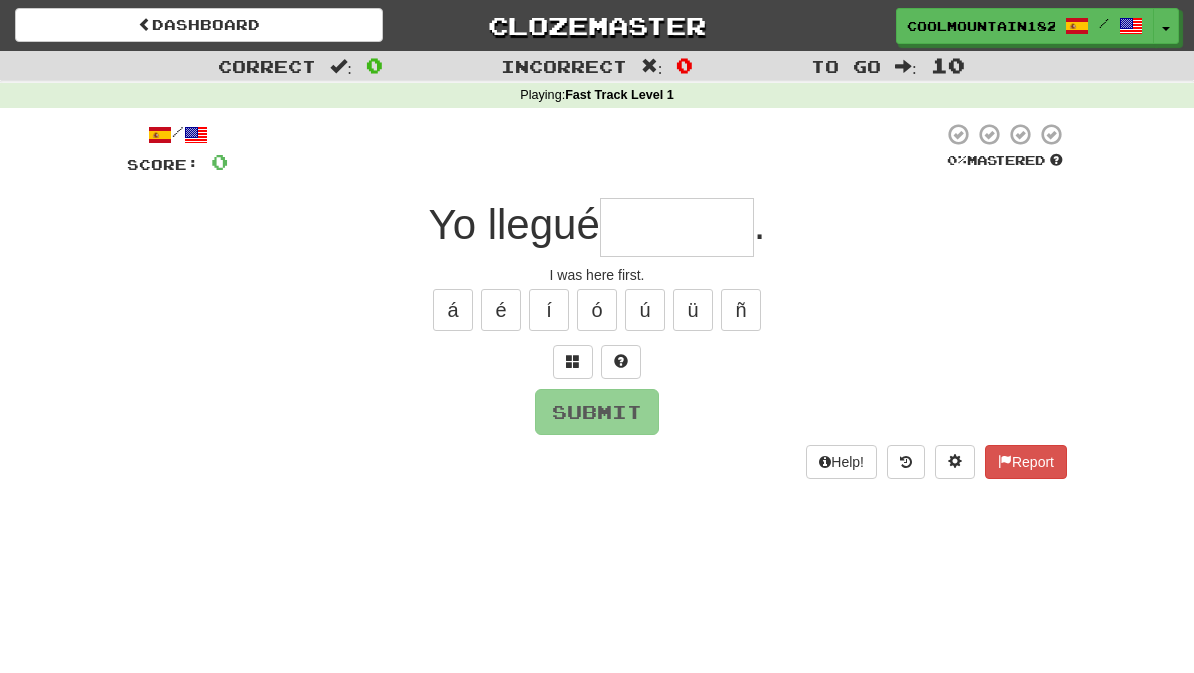 click at bounding box center [677, 227] 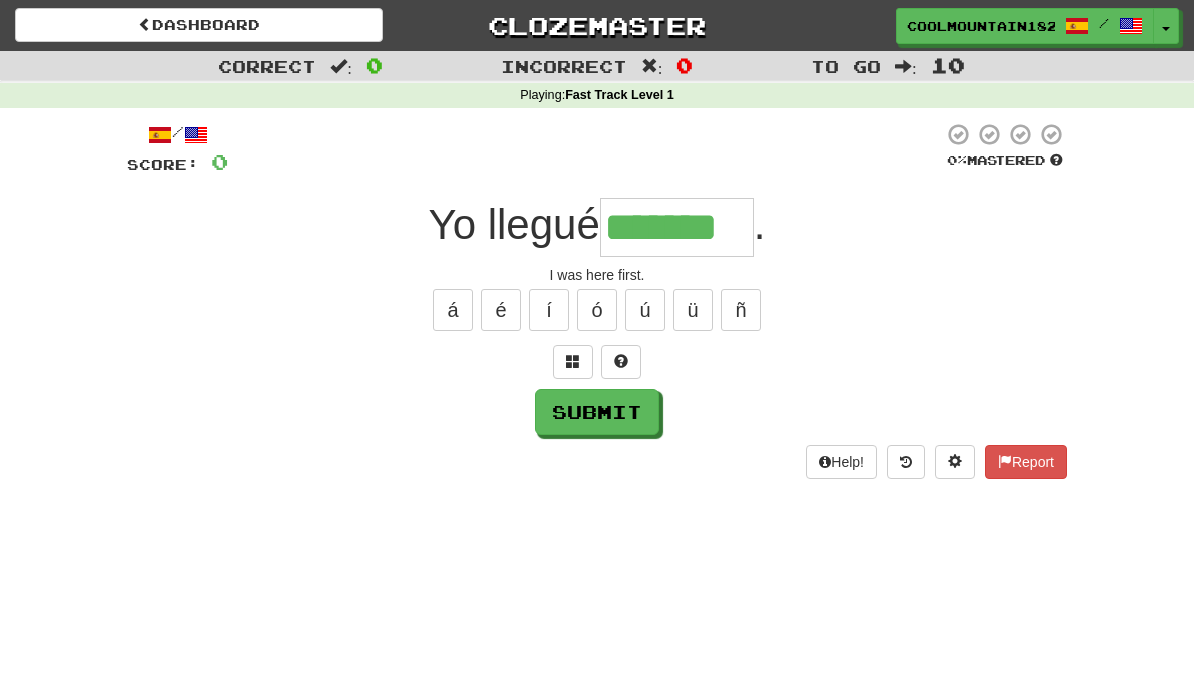 type on "*******" 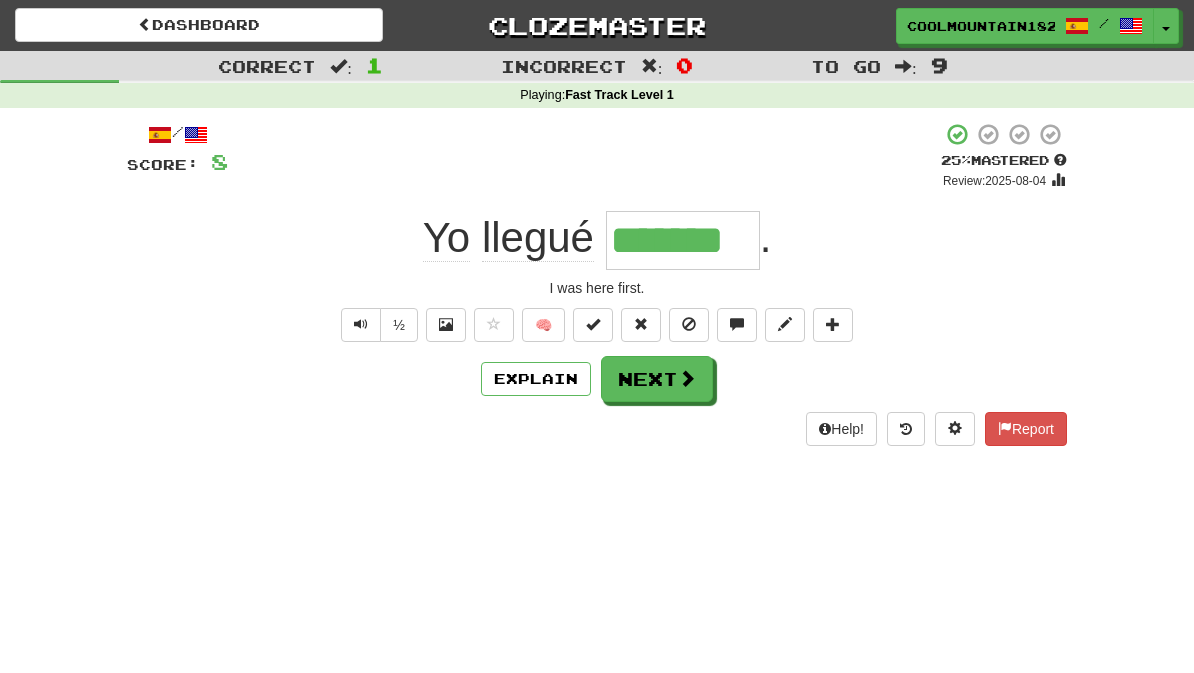click on "Next" at bounding box center (657, 379) 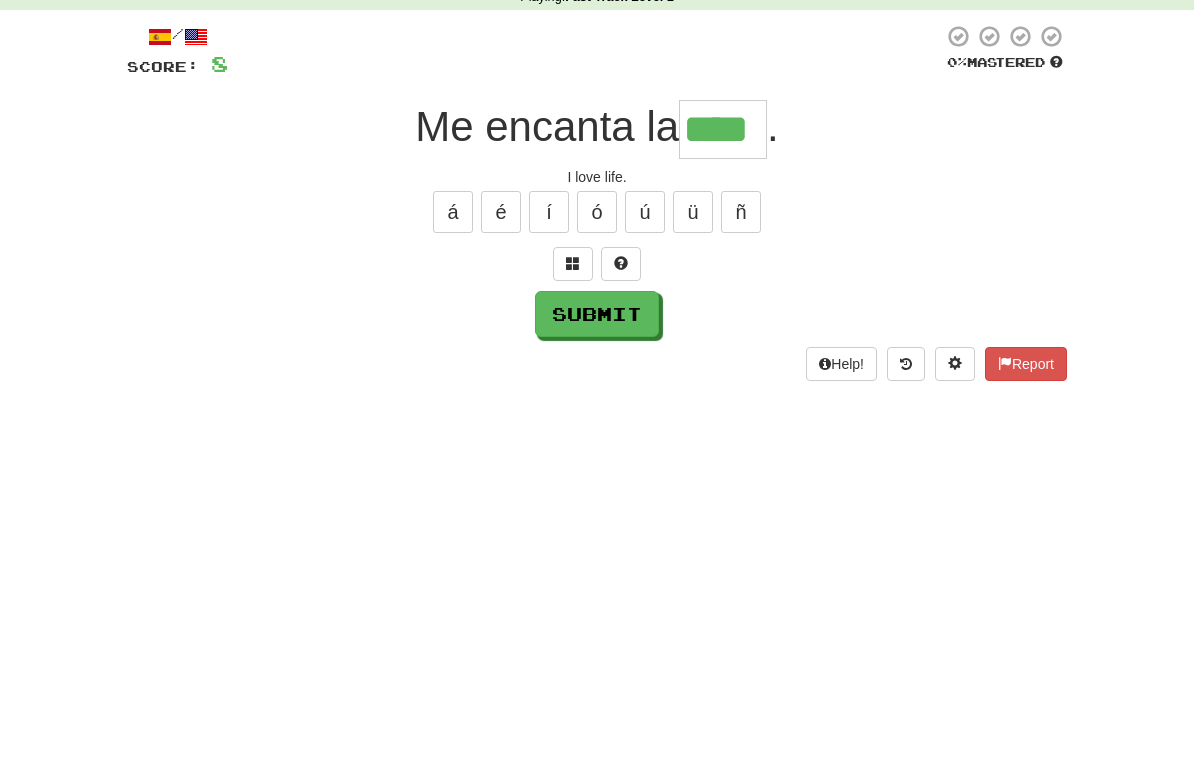 type on "****" 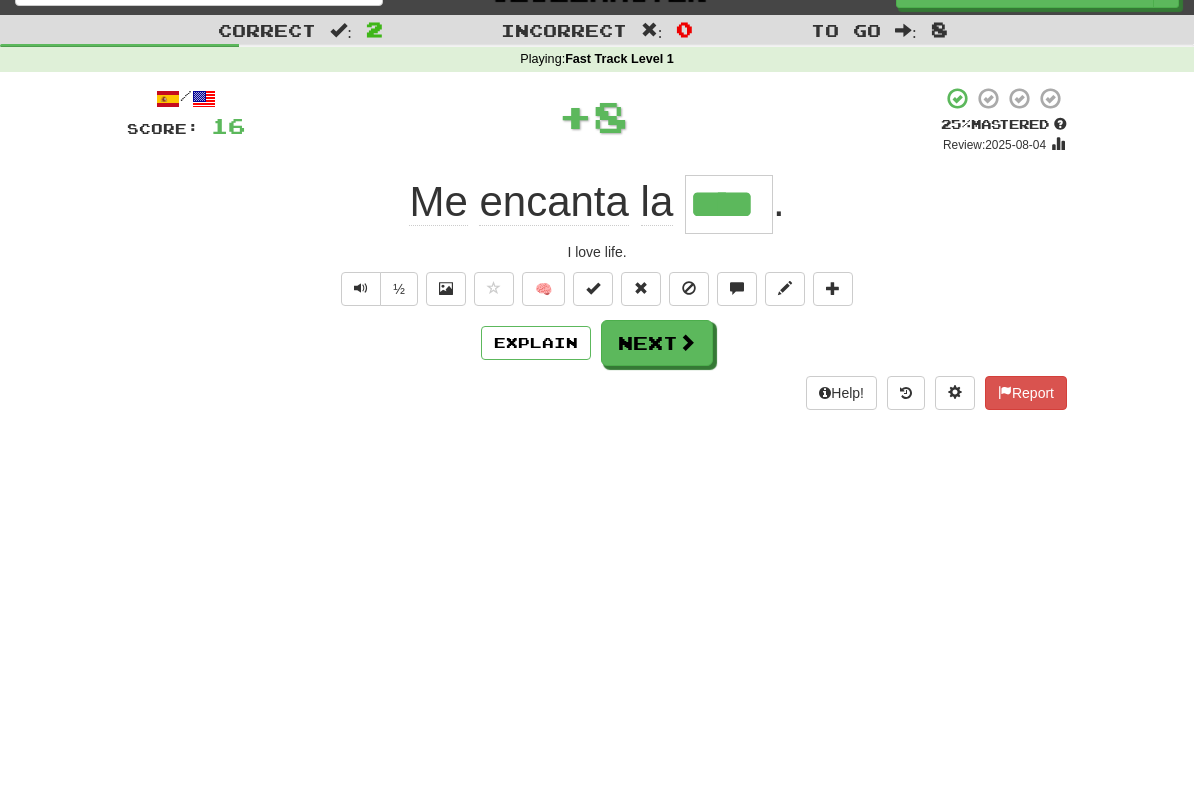 scroll, scrollTop: 35, scrollLeft: 0, axis: vertical 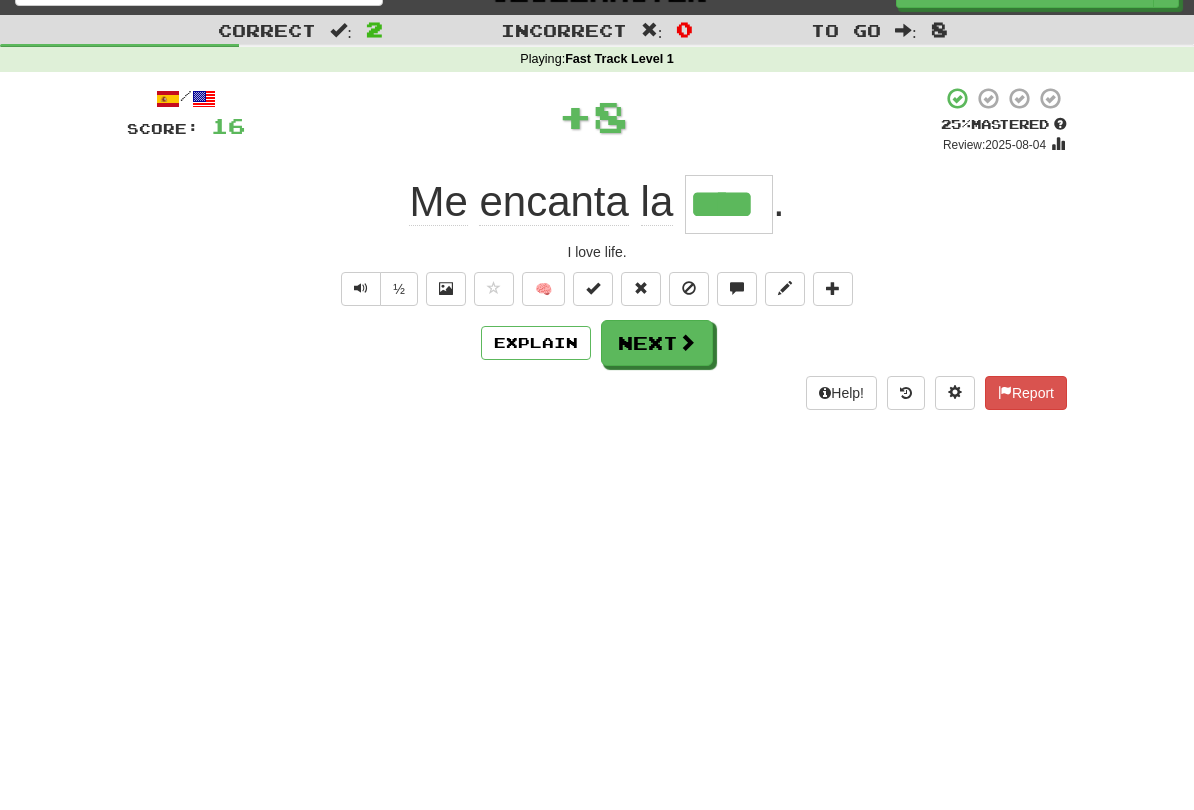click on "Next" at bounding box center (657, 343) 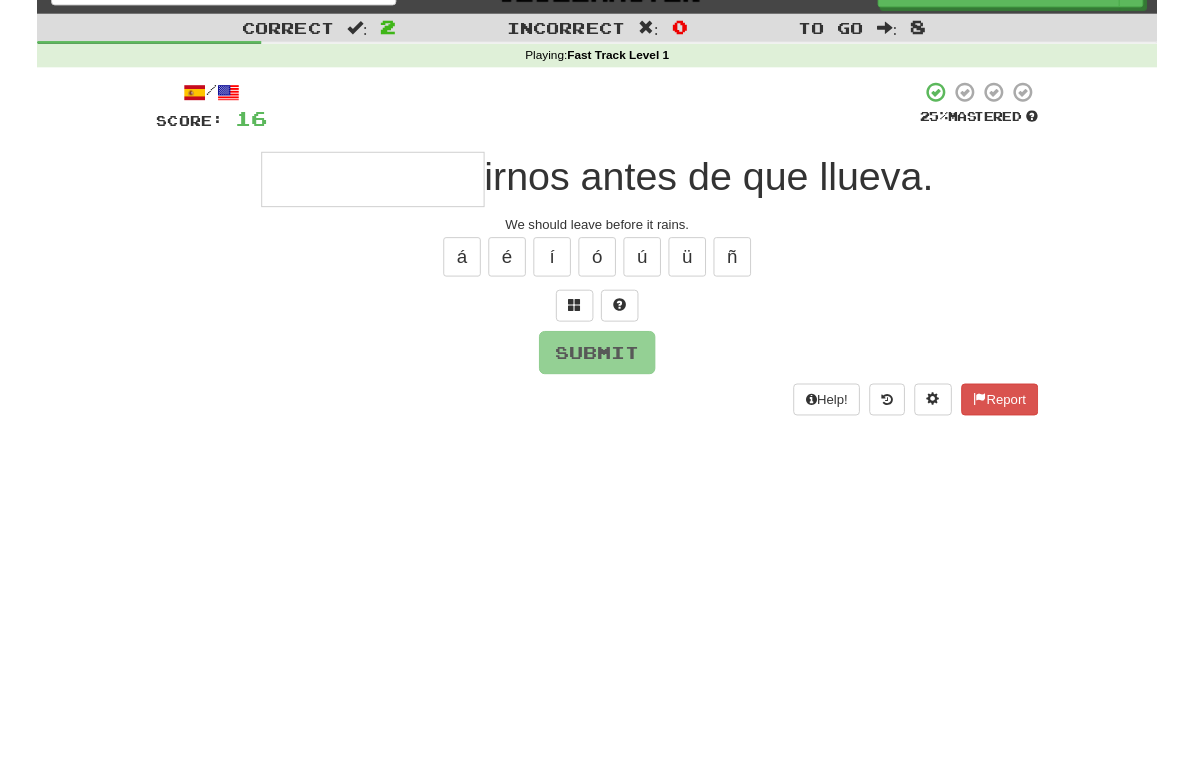 scroll, scrollTop: 35, scrollLeft: 0, axis: vertical 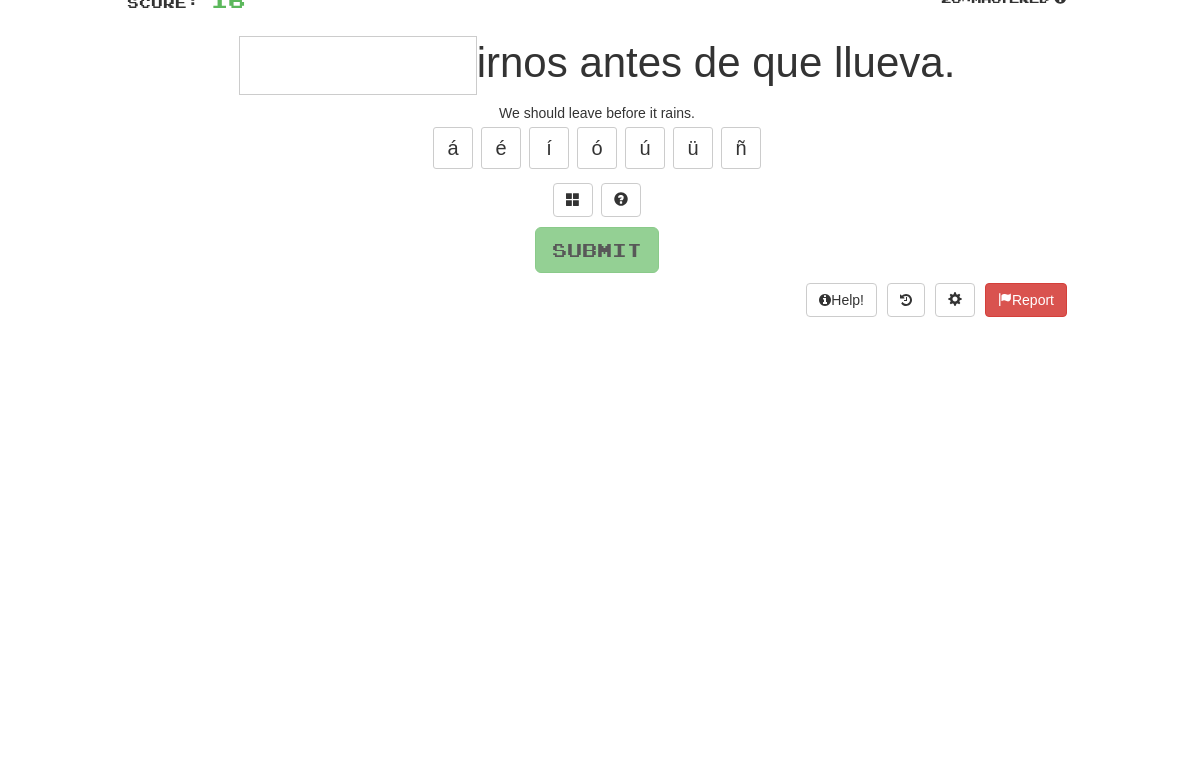 click at bounding box center [573, 326] 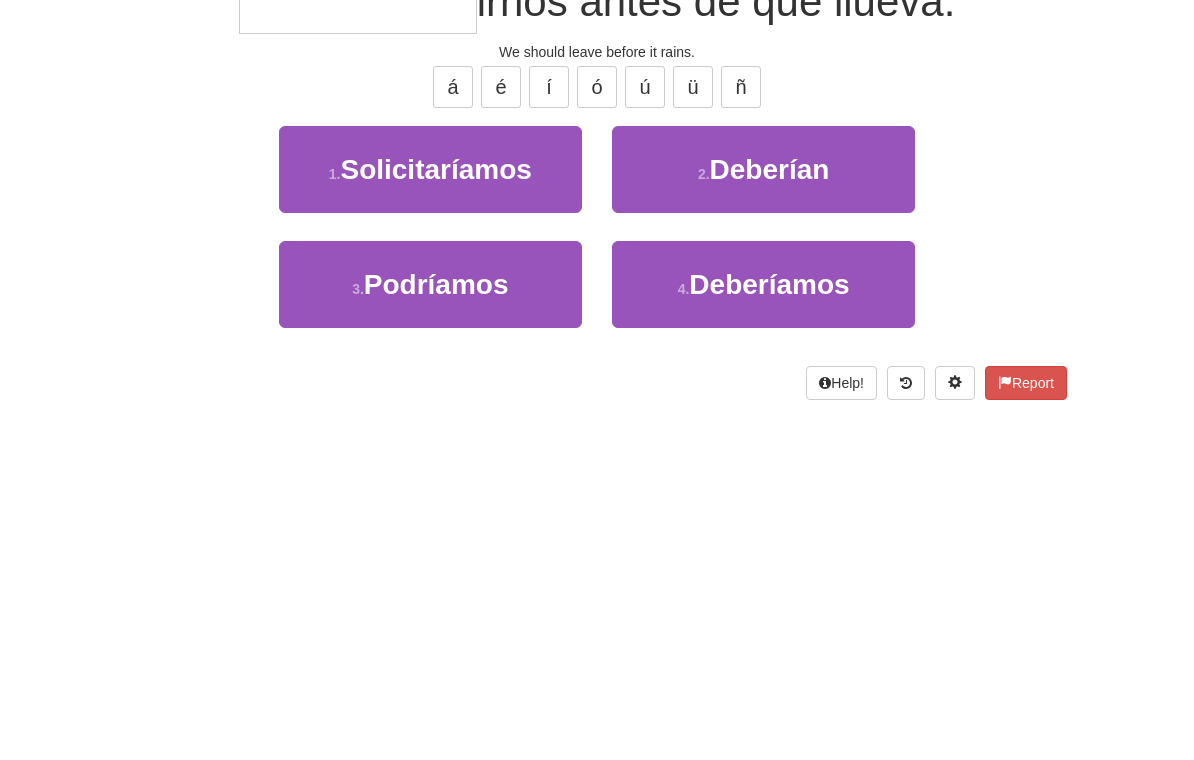click on "3 .  Podríamos" at bounding box center [430, 472] 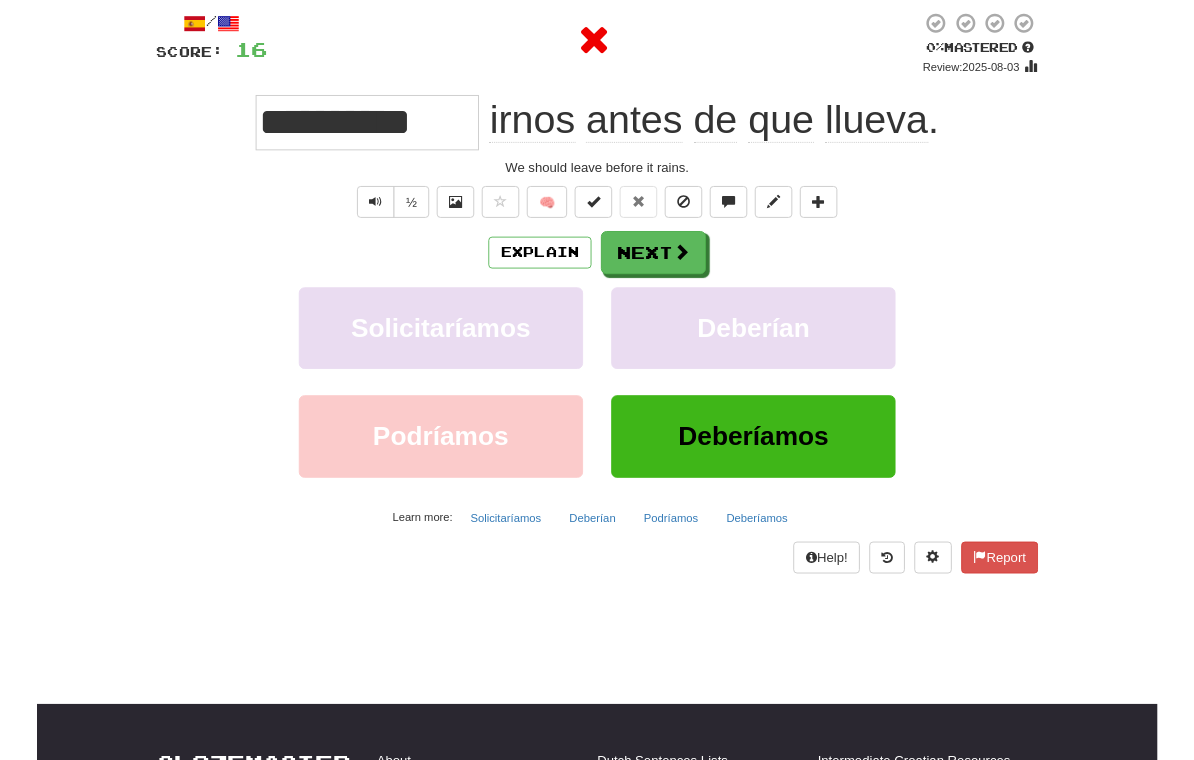 scroll, scrollTop: 110, scrollLeft: 0, axis: vertical 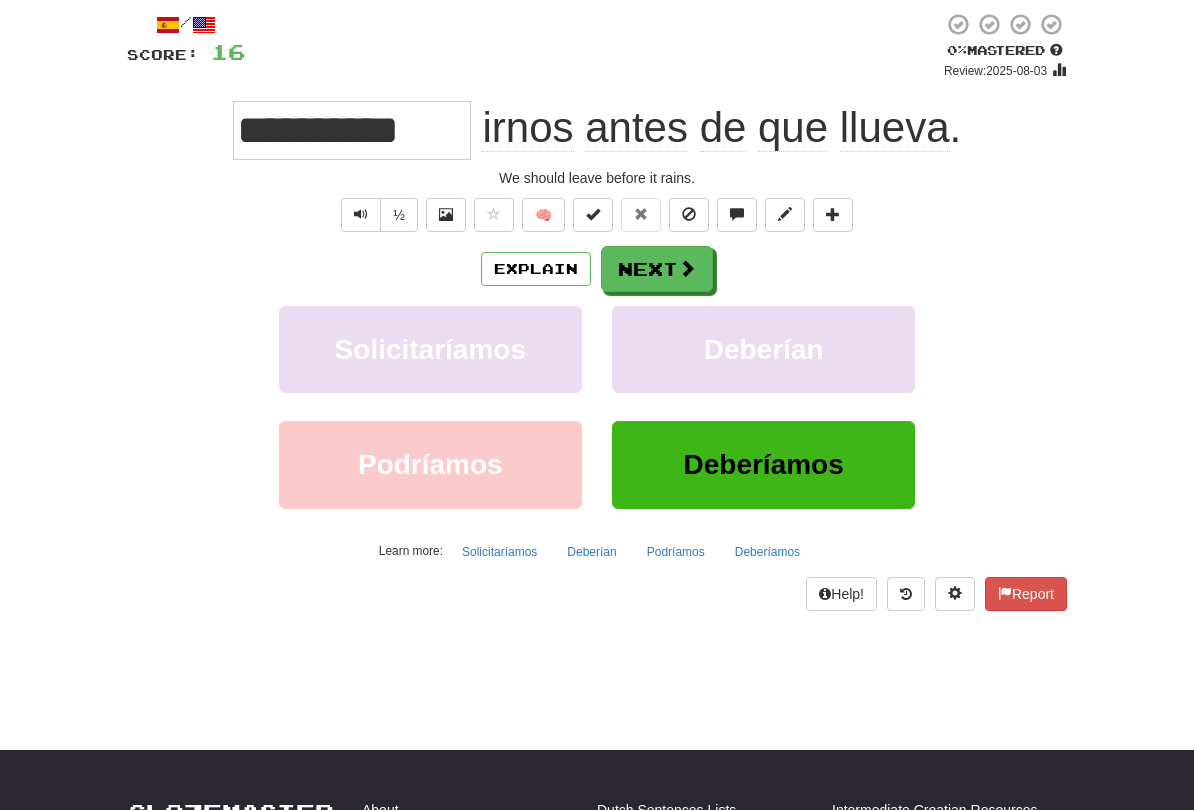 click on "Explain" at bounding box center (536, 269) 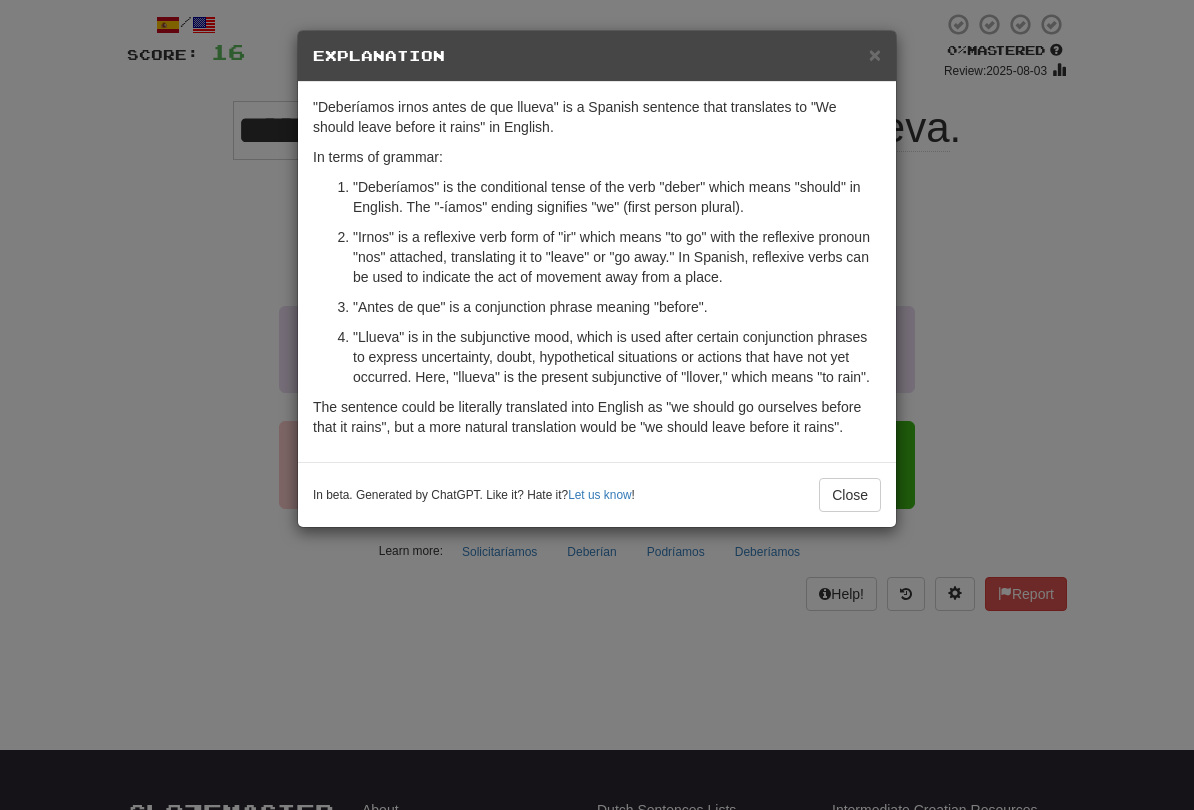 click on "×" at bounding box center [875, 54] 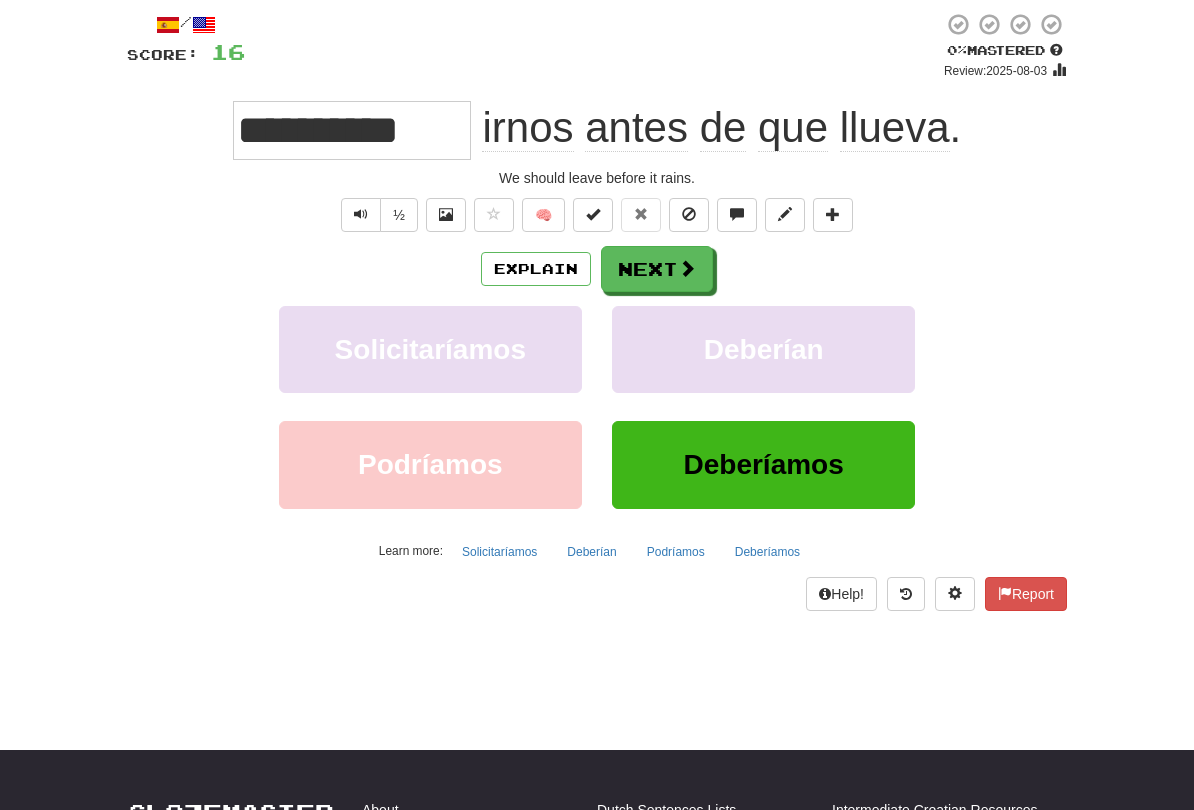 click at bounding box center (687, 268) 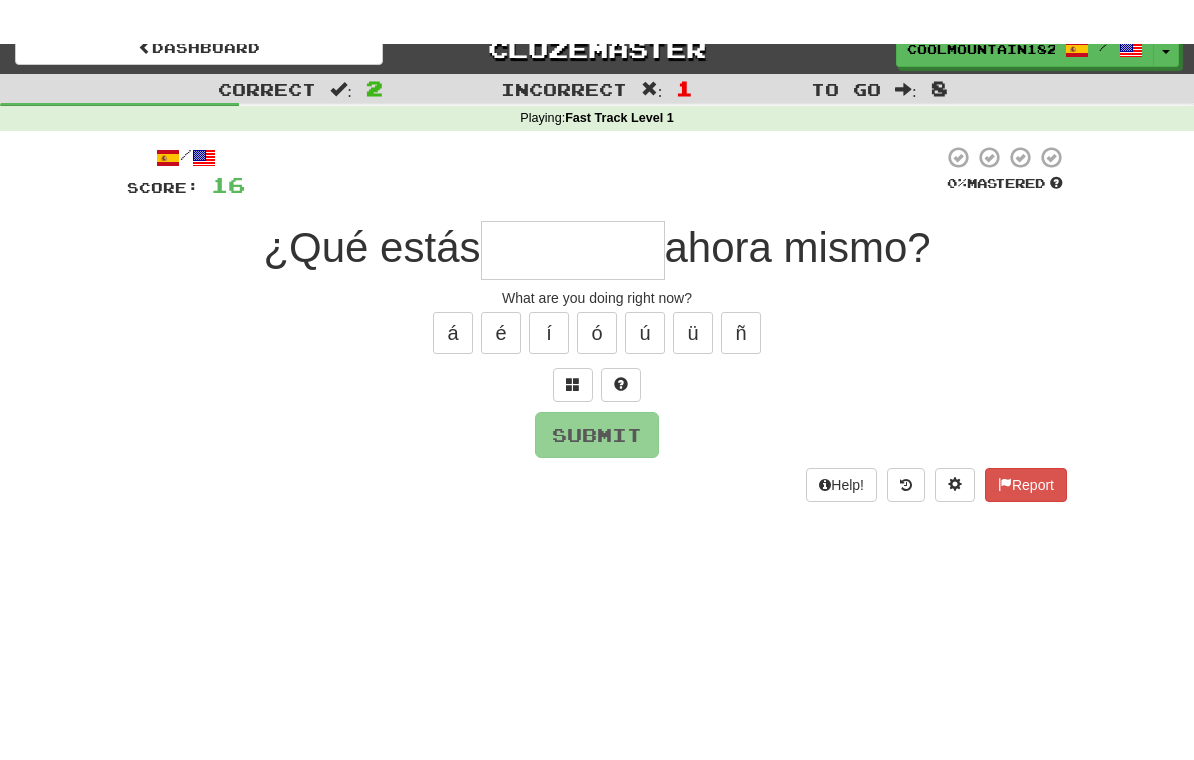 scroll, scrollTop: 26, scrollLeft: 0, axis: vertical 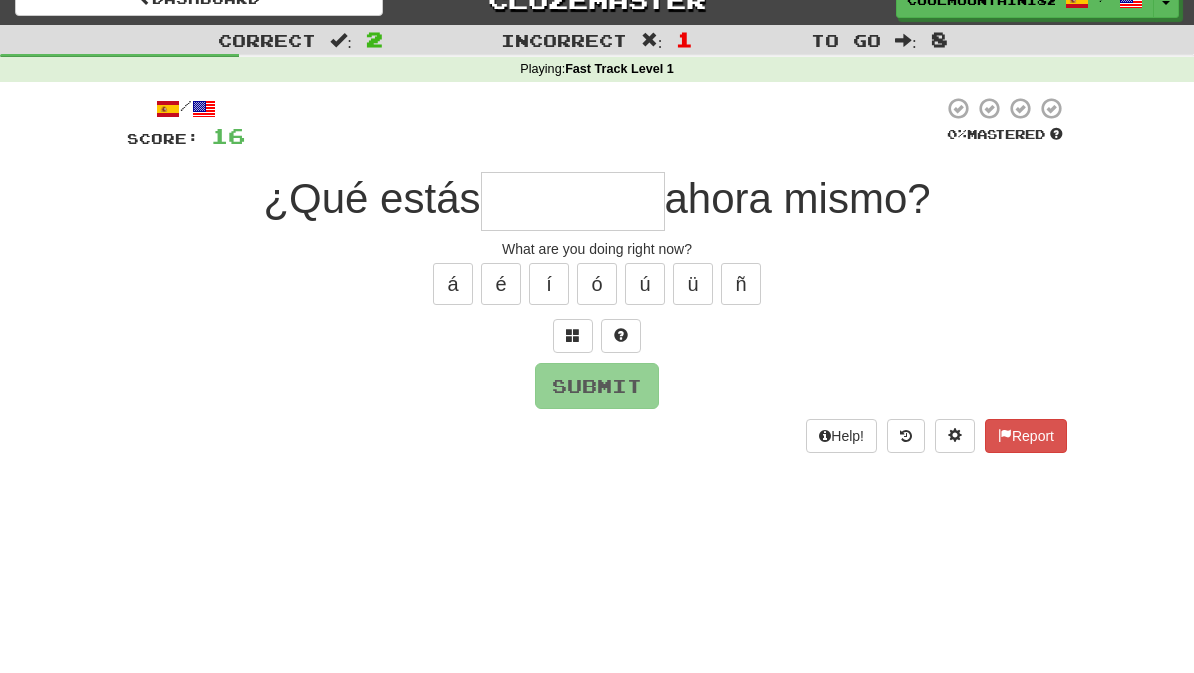 click at bounding box center [573, 201] 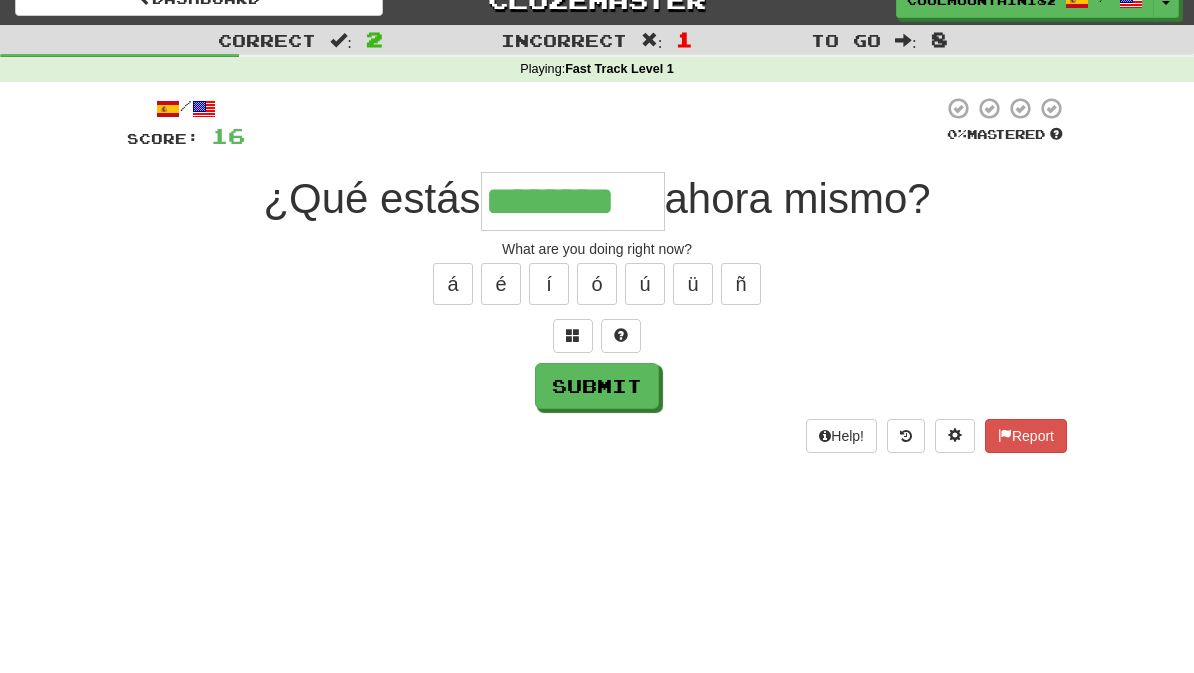 type on "********" 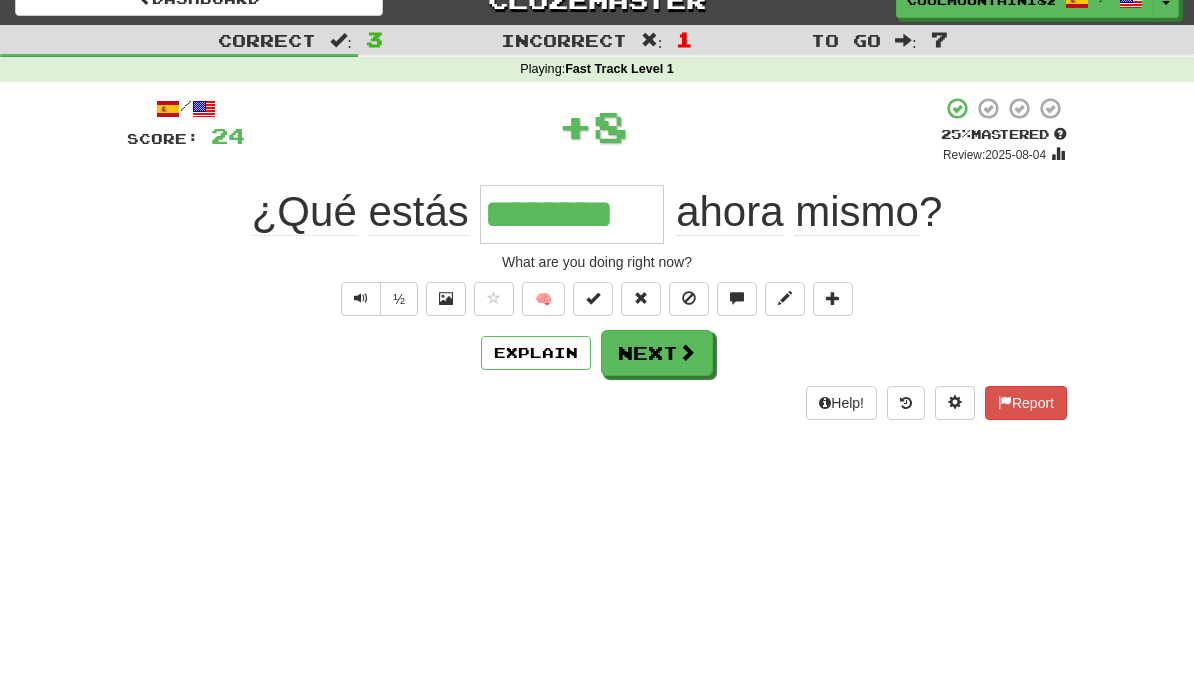 click at bounding box center (687, 352) 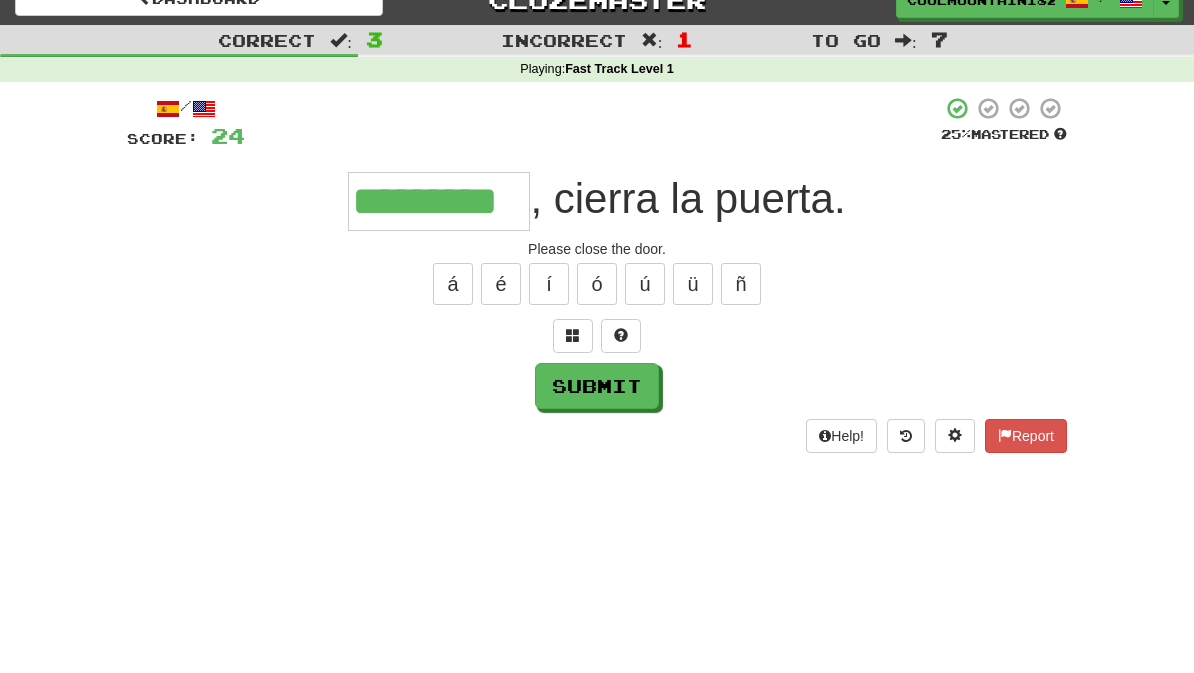 click on "Submit" at bounding box center (597, 386) 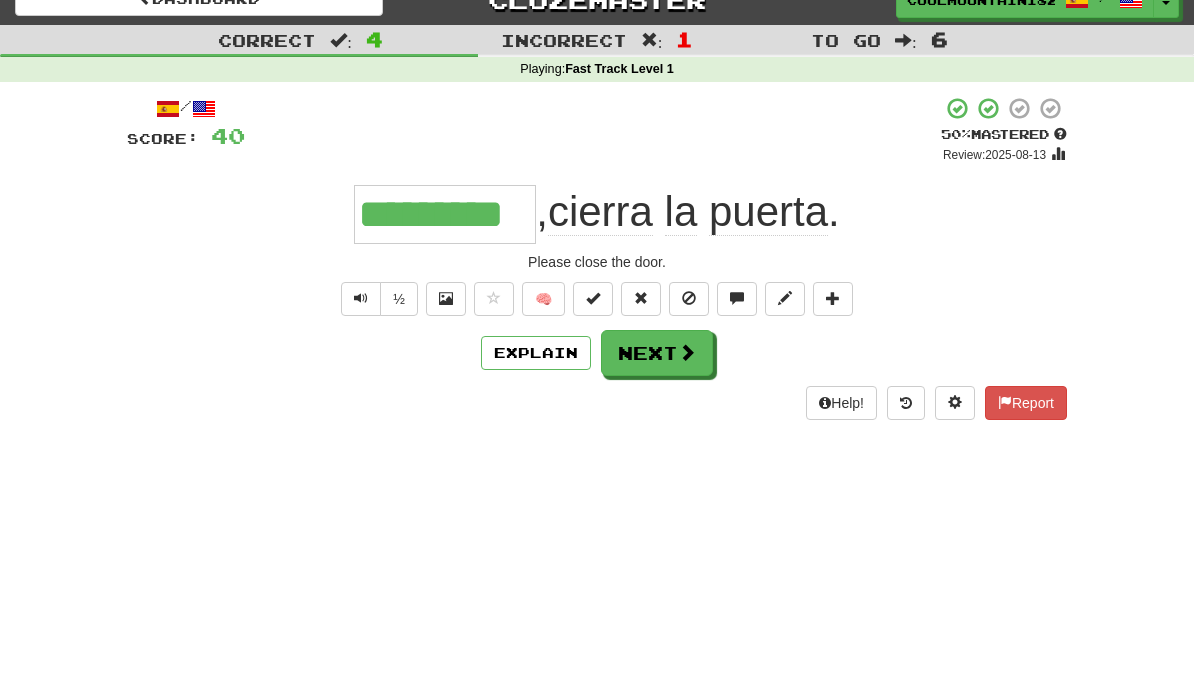 click at bounding box center [687, 352] 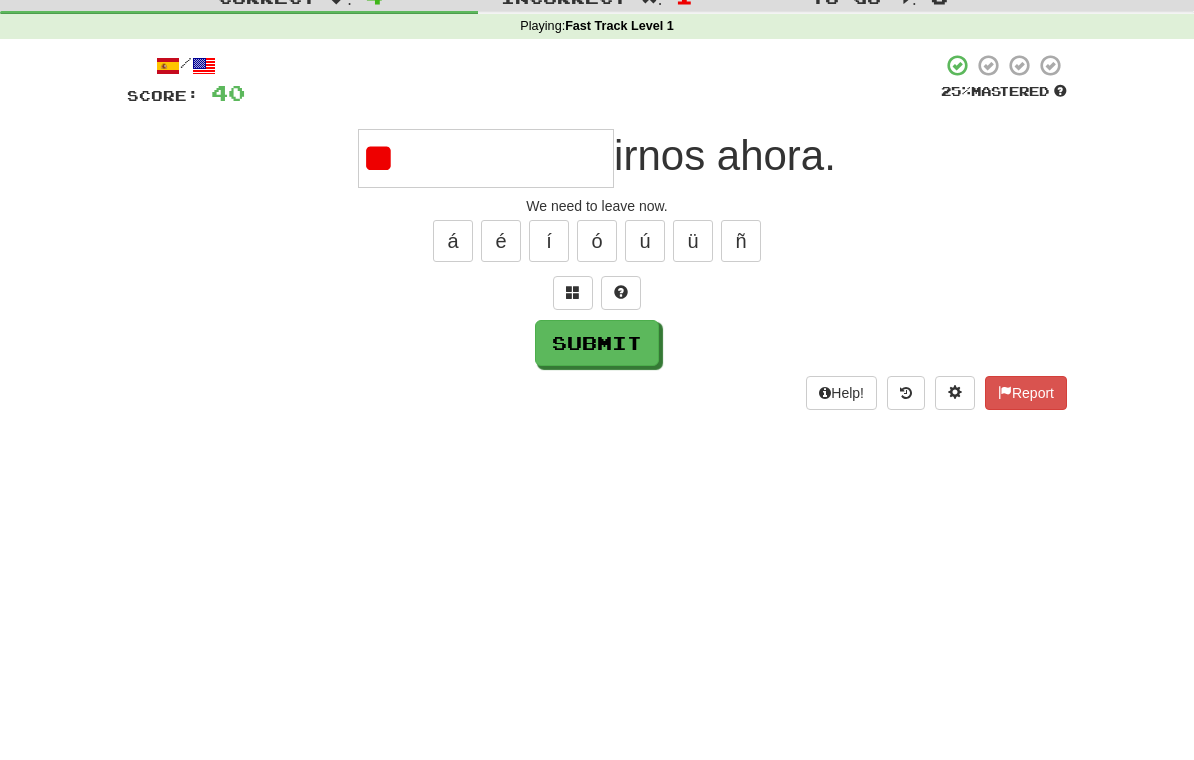 type on "*" 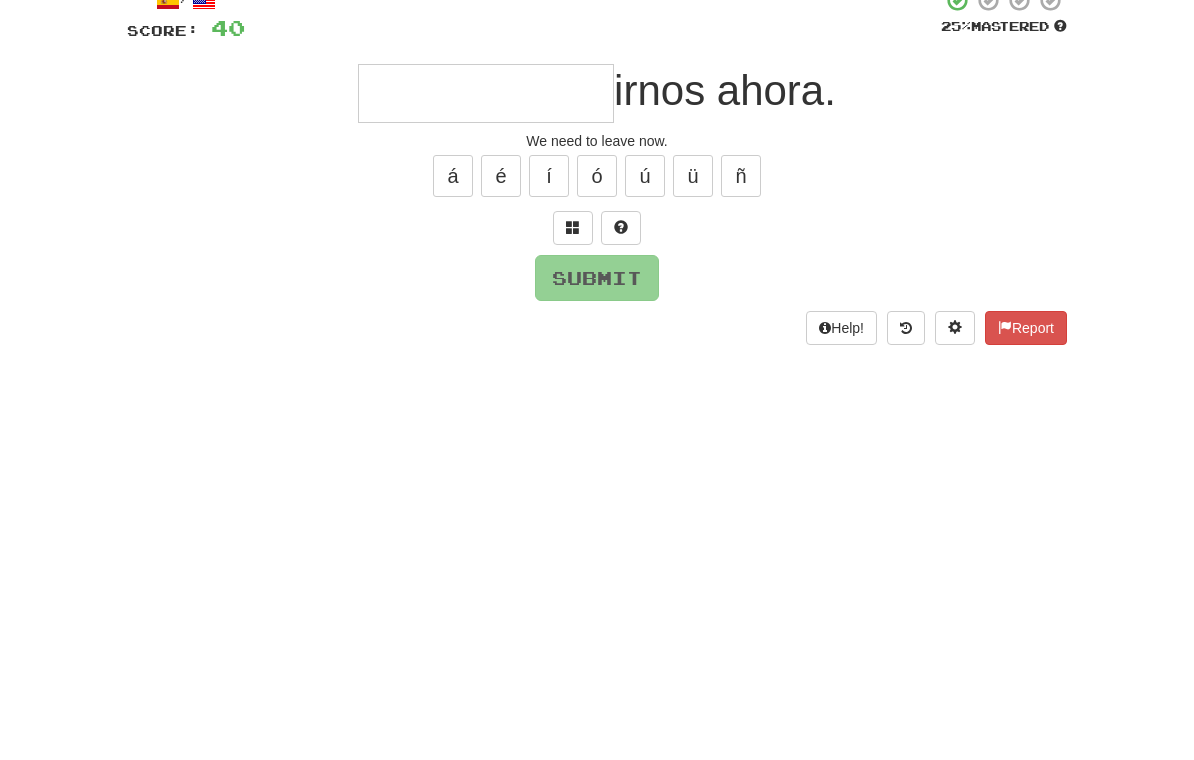 click at bounding box center [573, 335] 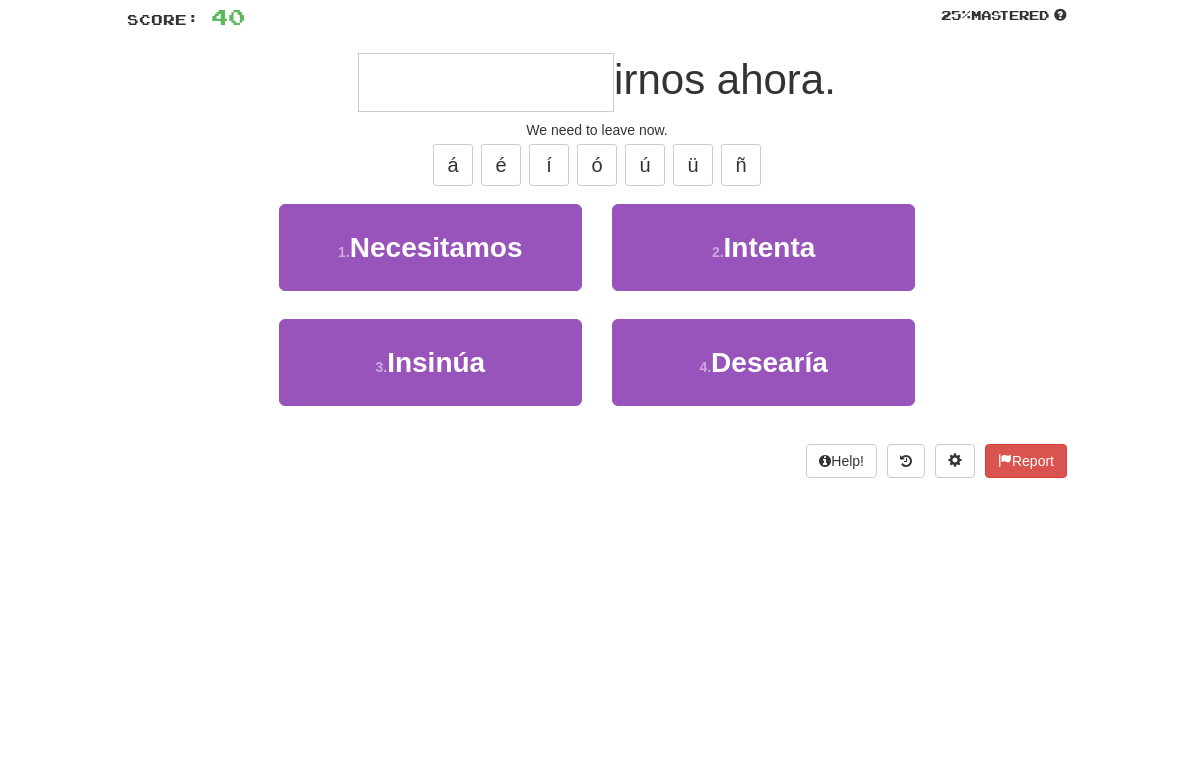click on "1 .  Necesitamos" at bounding box center (430, 366) 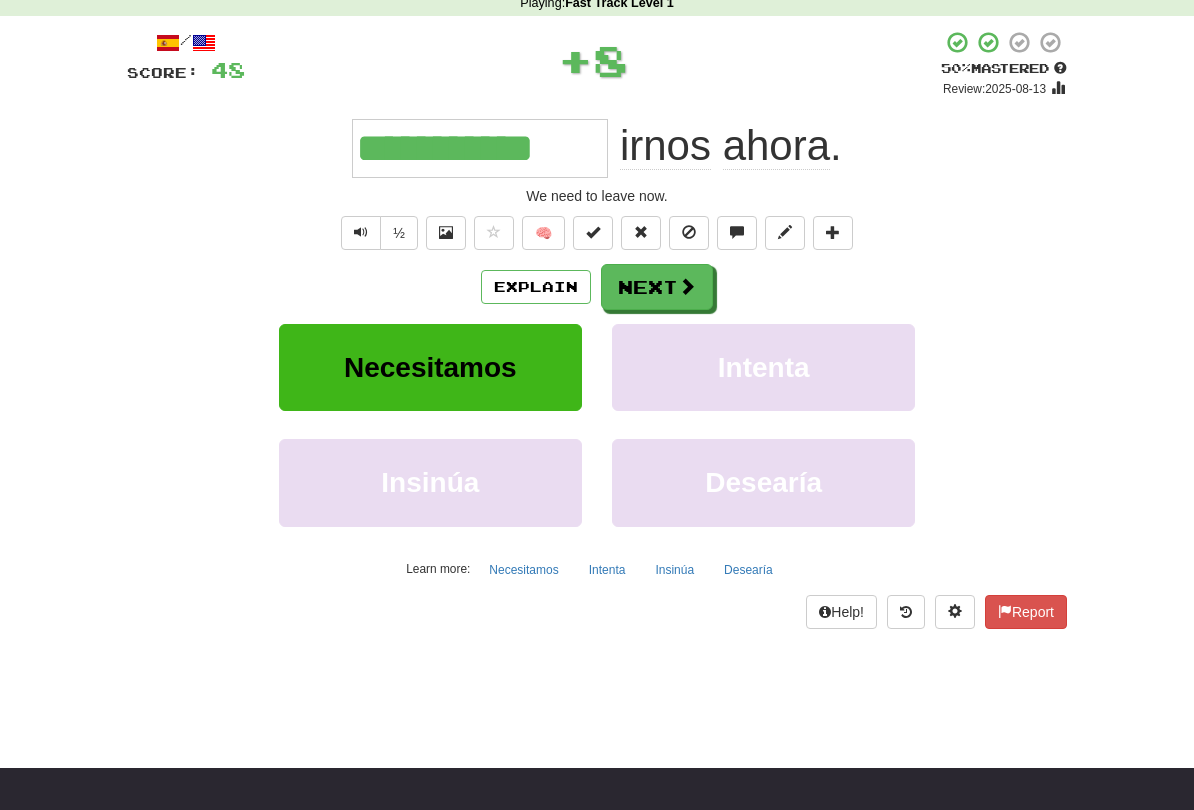 scroll, scrollTop: 35, scrollLeft: 0, axis: vertical 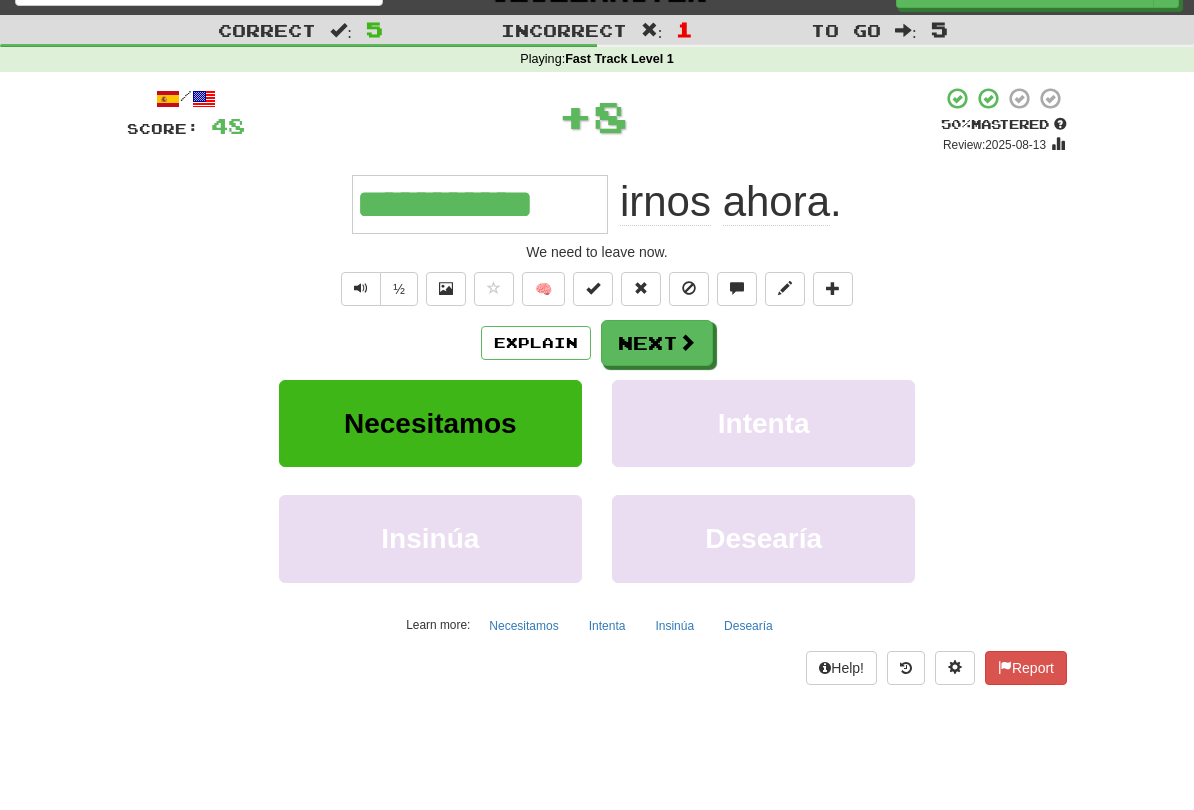click at bounding box center (687, 342) 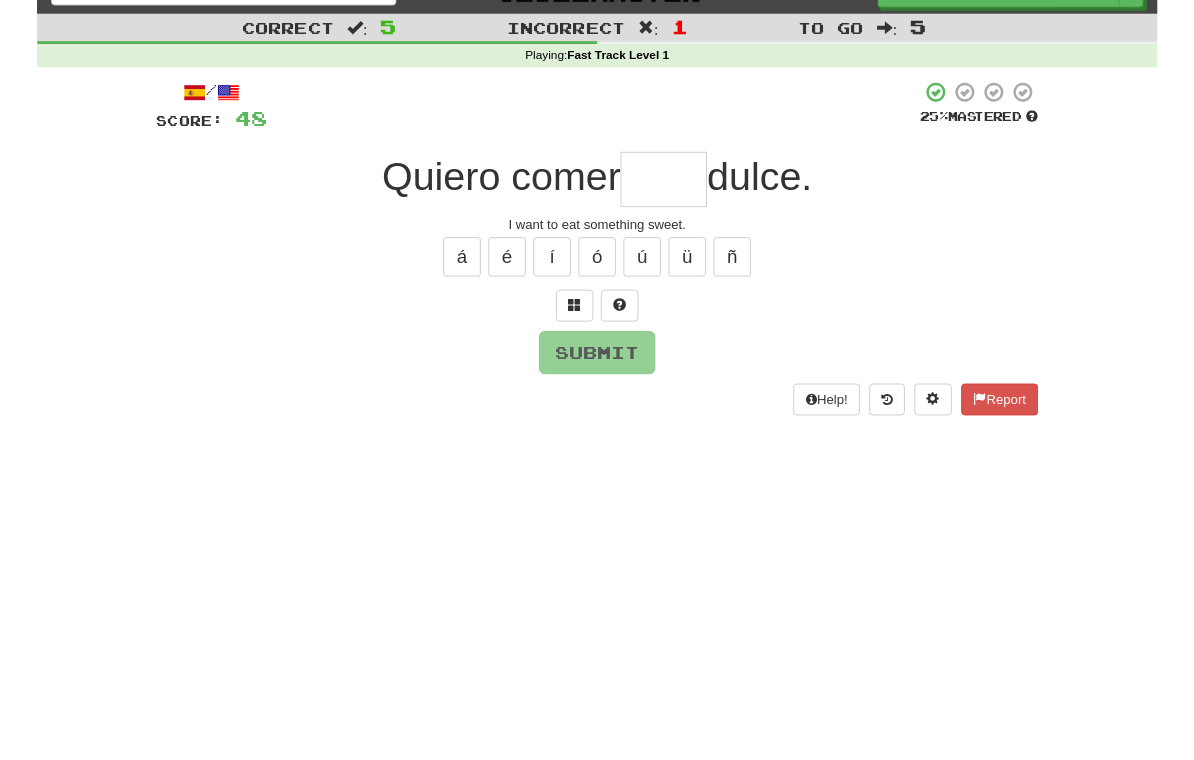 scroll, scrollTop: 35, scrollLeft: 0, axis: vertical 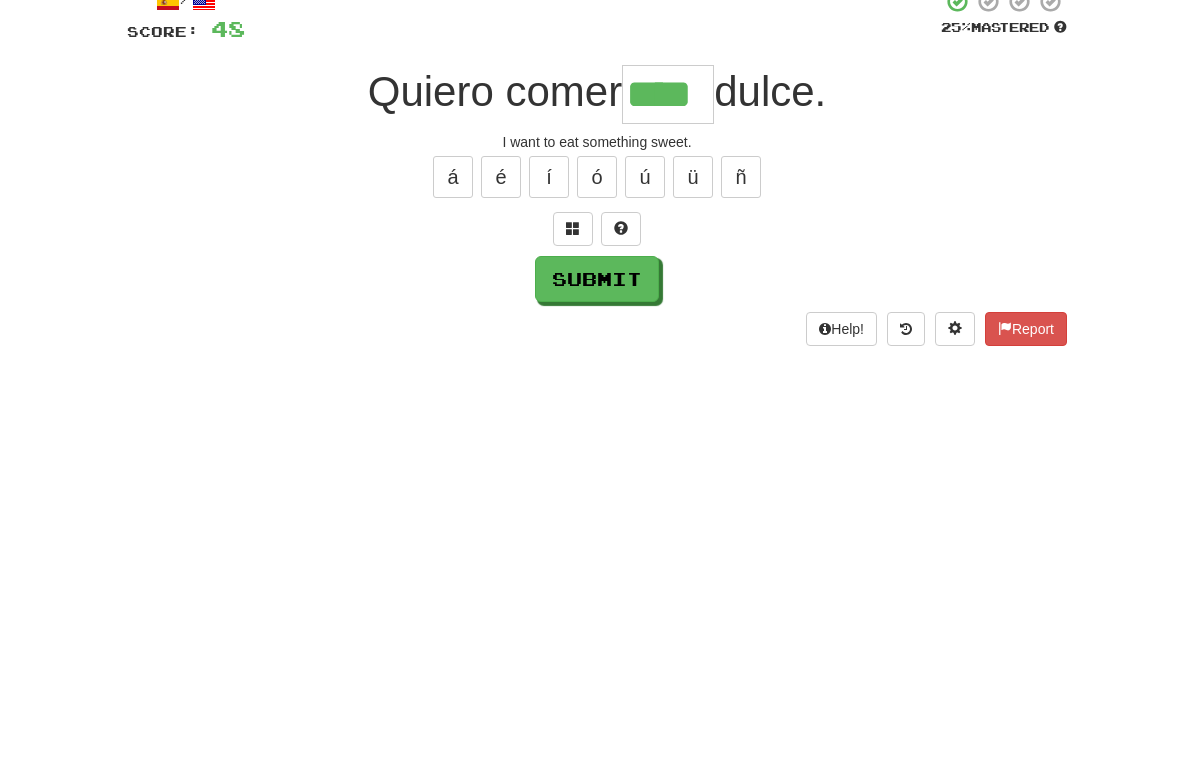 type on "****" 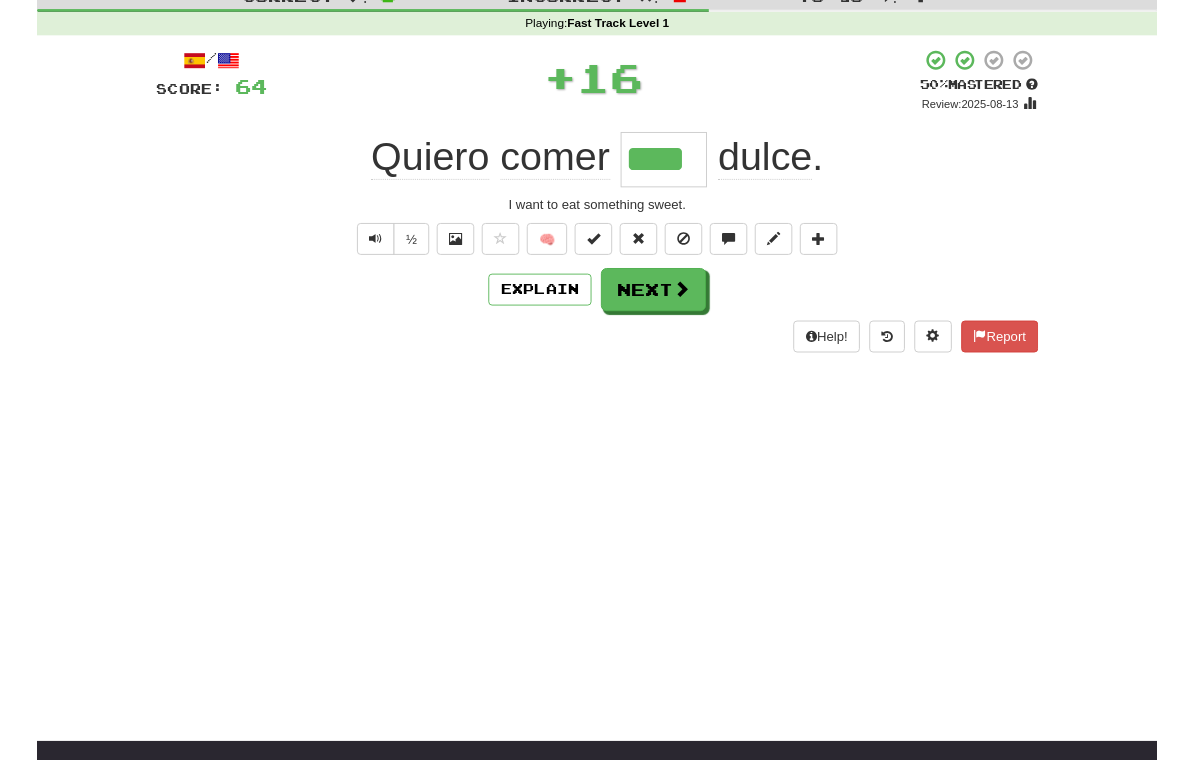 scroll, scrollTop: 25, scrollLeft: 0, axis: vertical 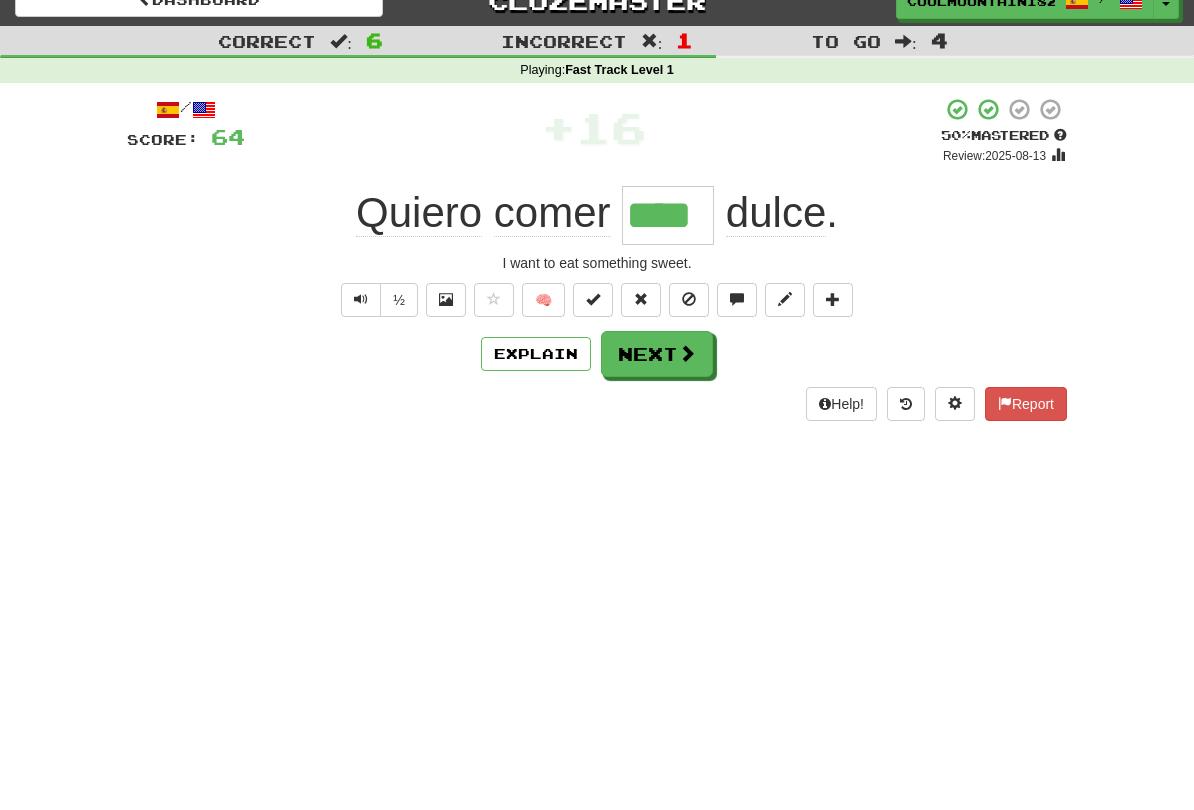 click on "Next" at bounding box center [657, 354] 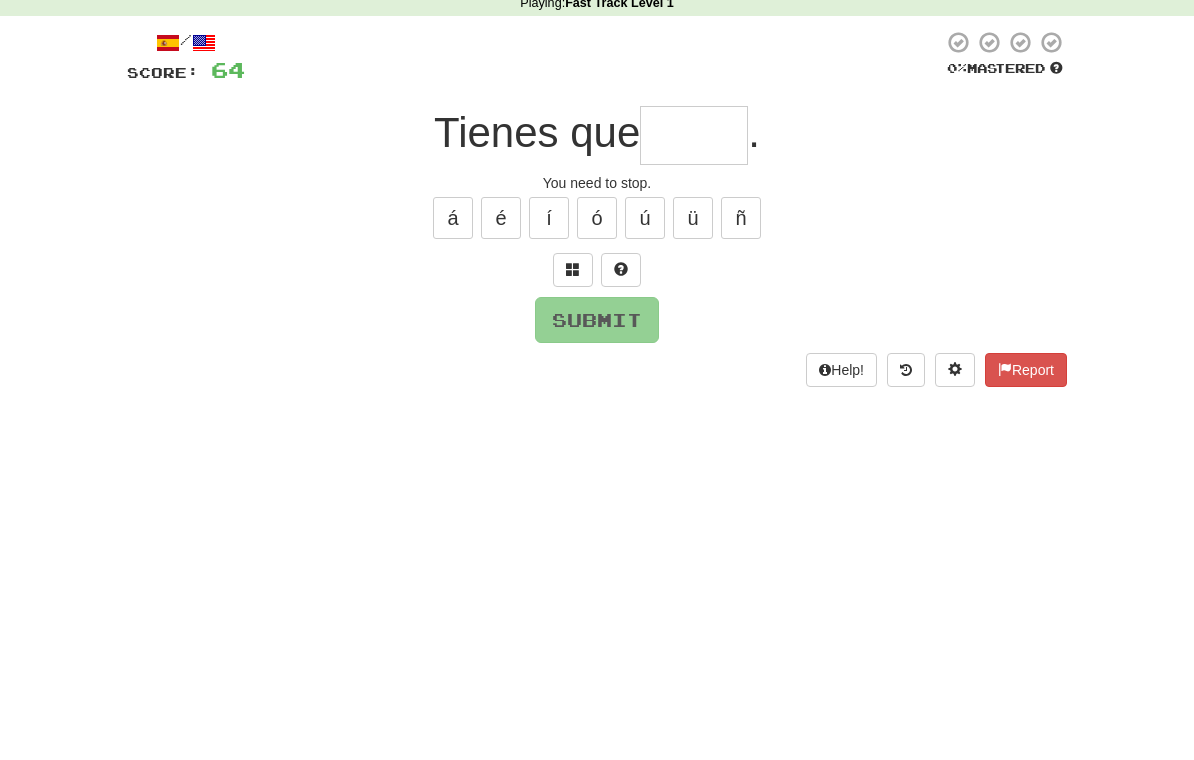 click at bounding box center [573, 336] 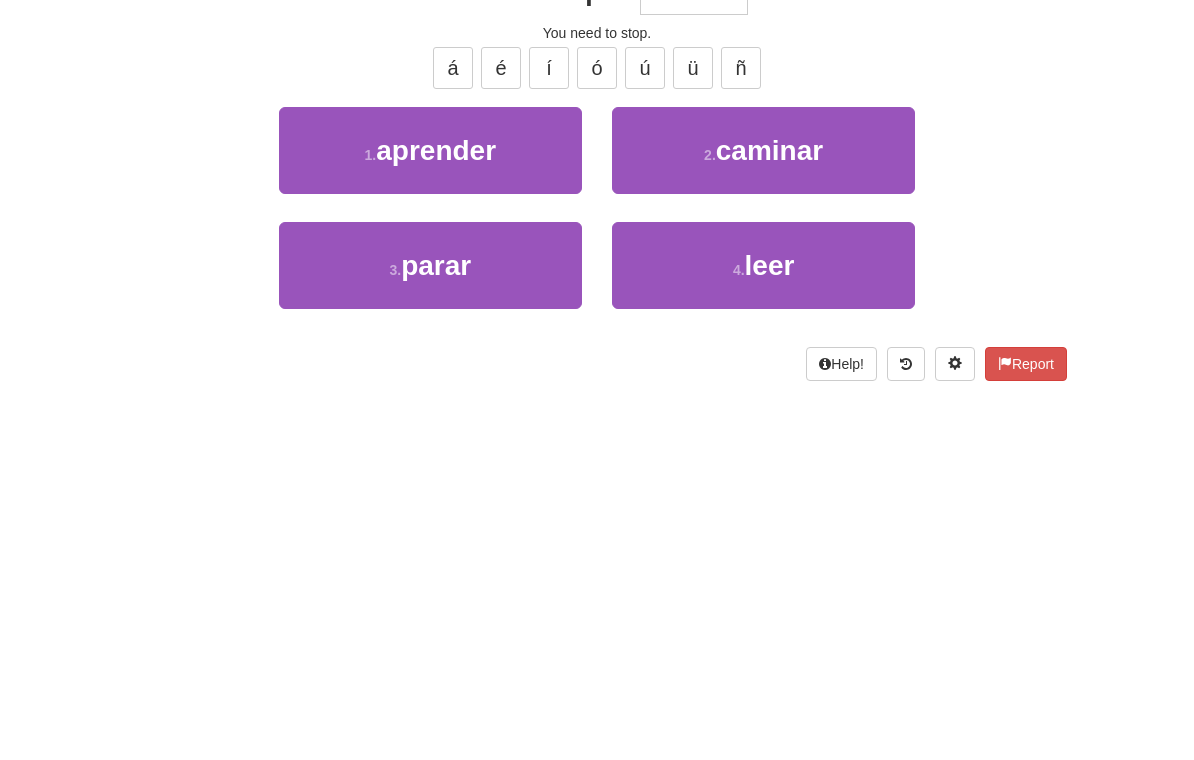 click on "parar" at bounding box center [436, 482] 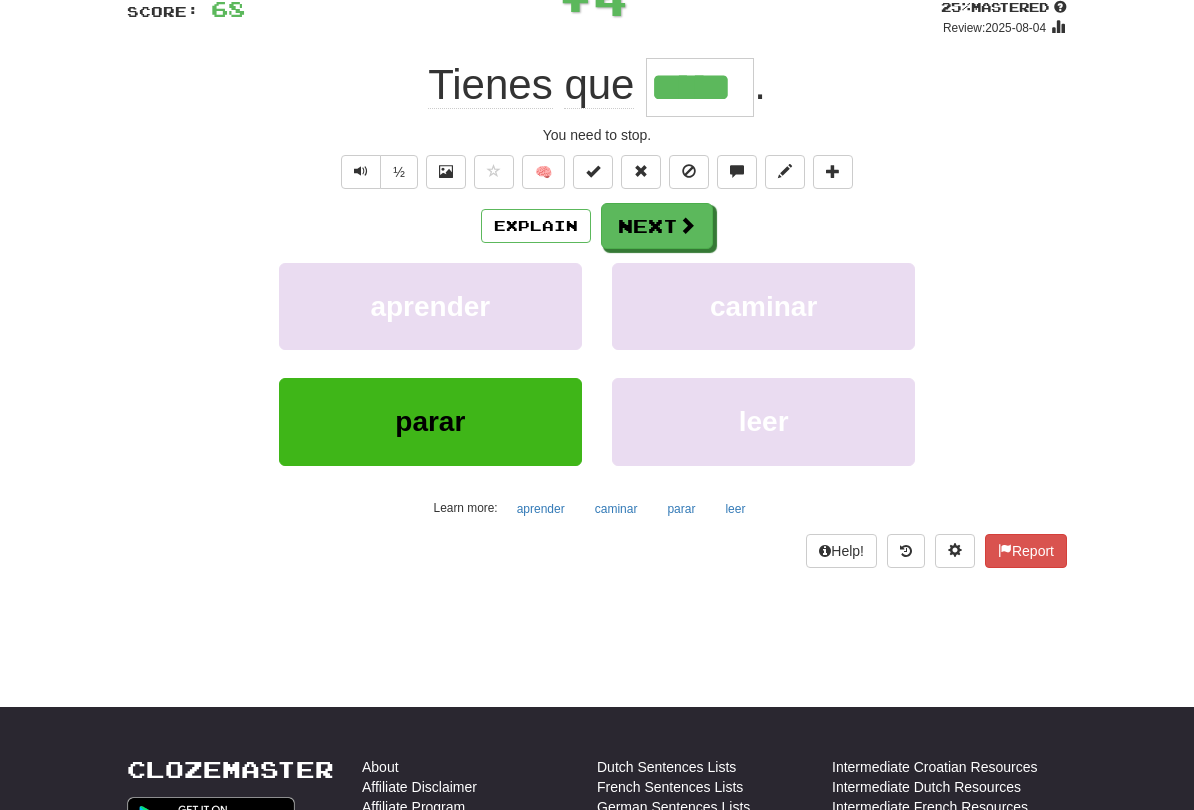 scroll, scrollTop: 153, scrollLeft: 0, axis: vertical 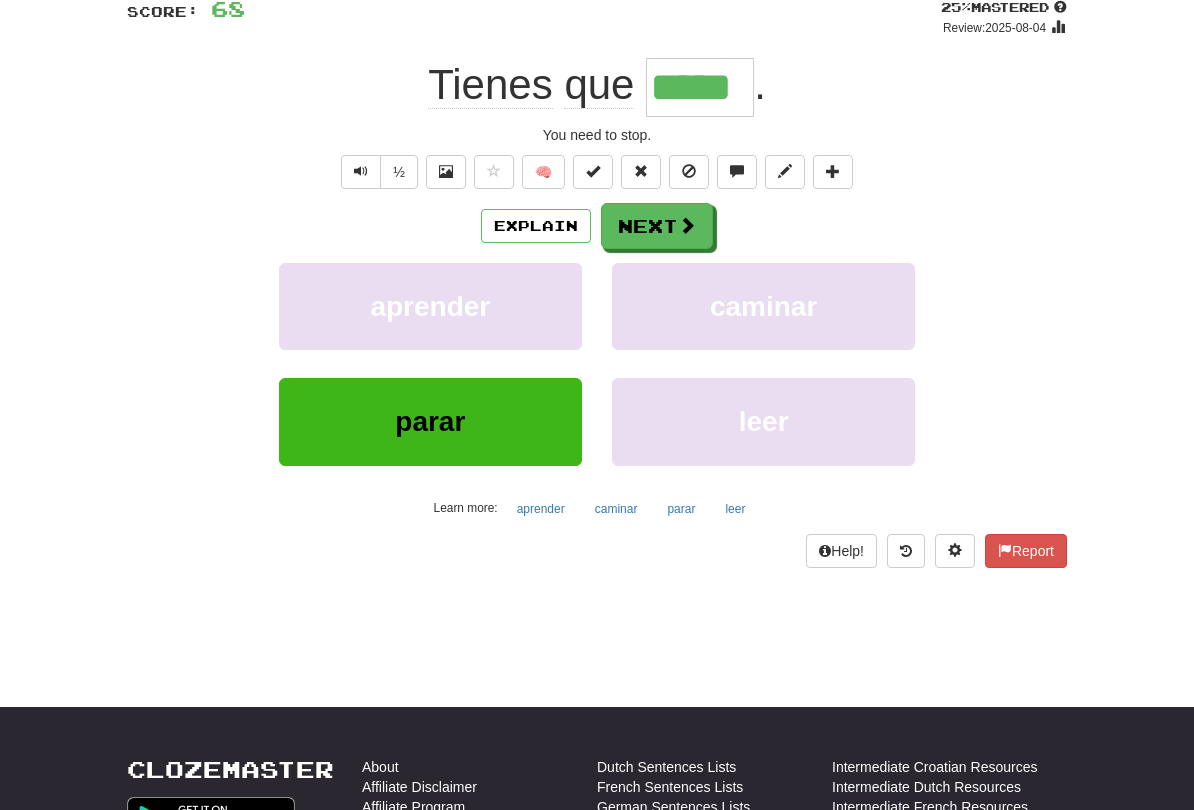 click on "Next" at bounding box center [657, 226] 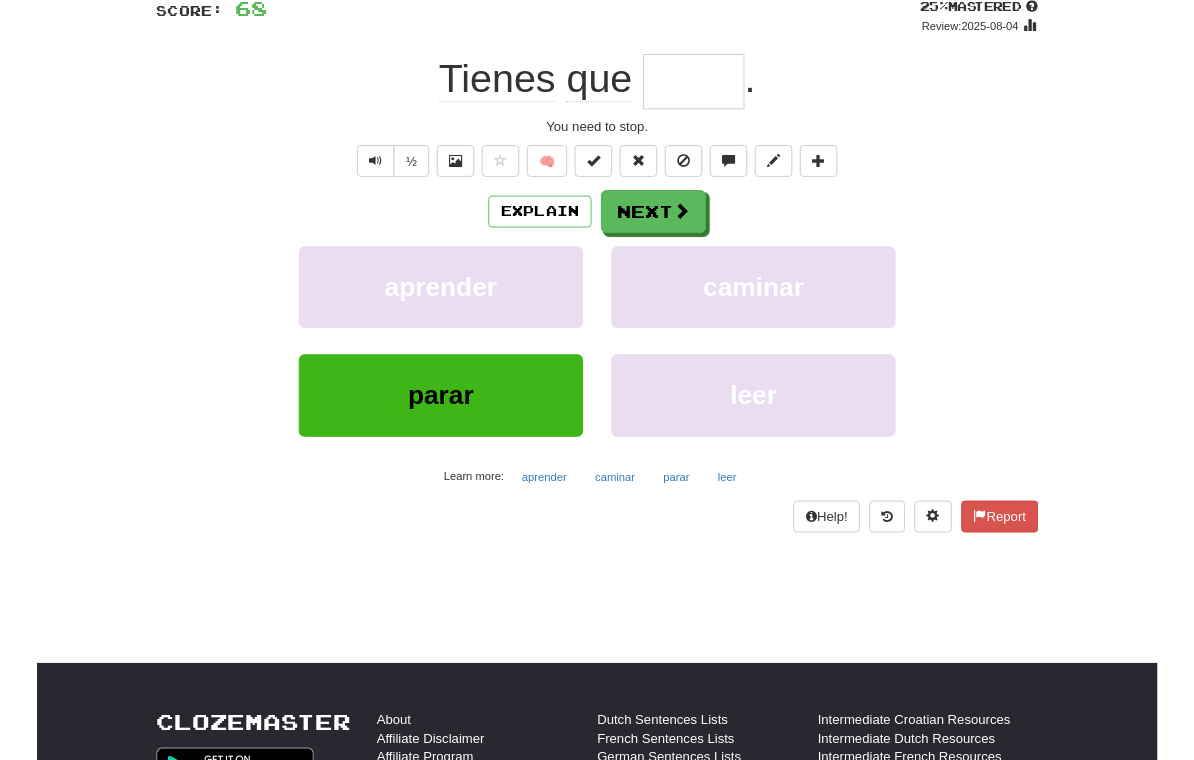 scroll, scrollTop: 152, scrollLeft: 0, axis: vertical 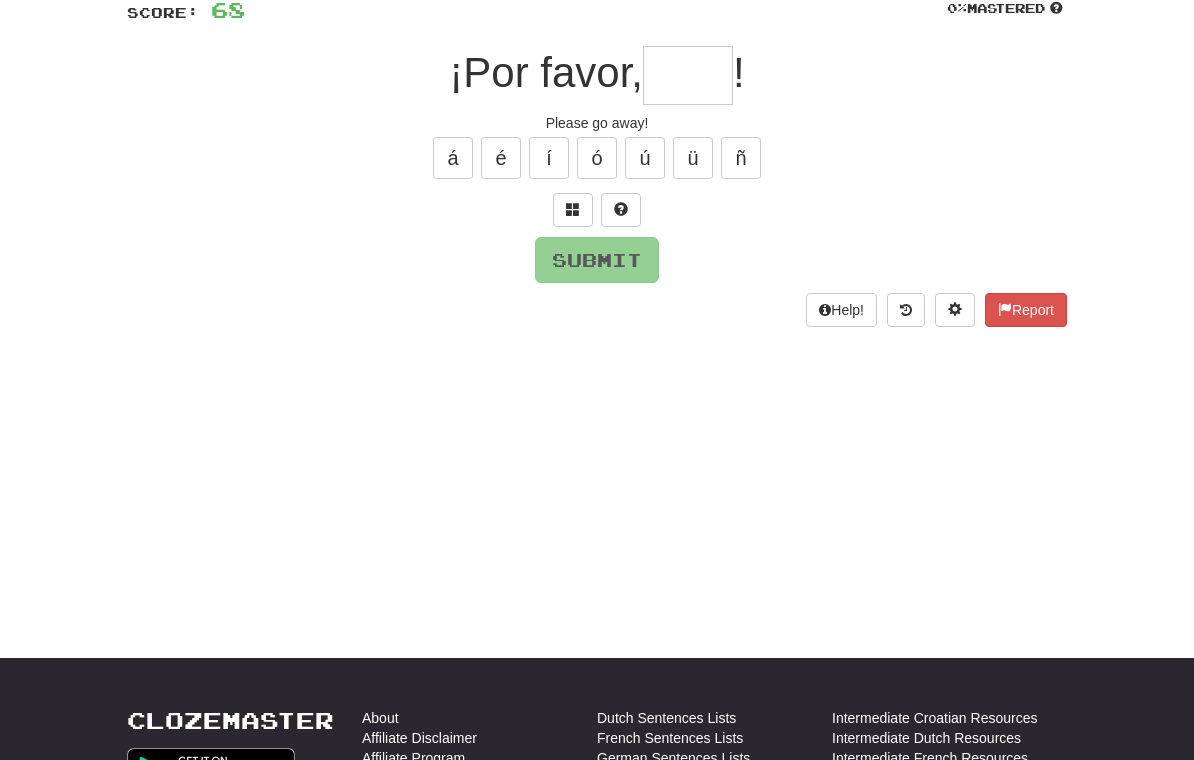 click at bounding box center (573, 210) 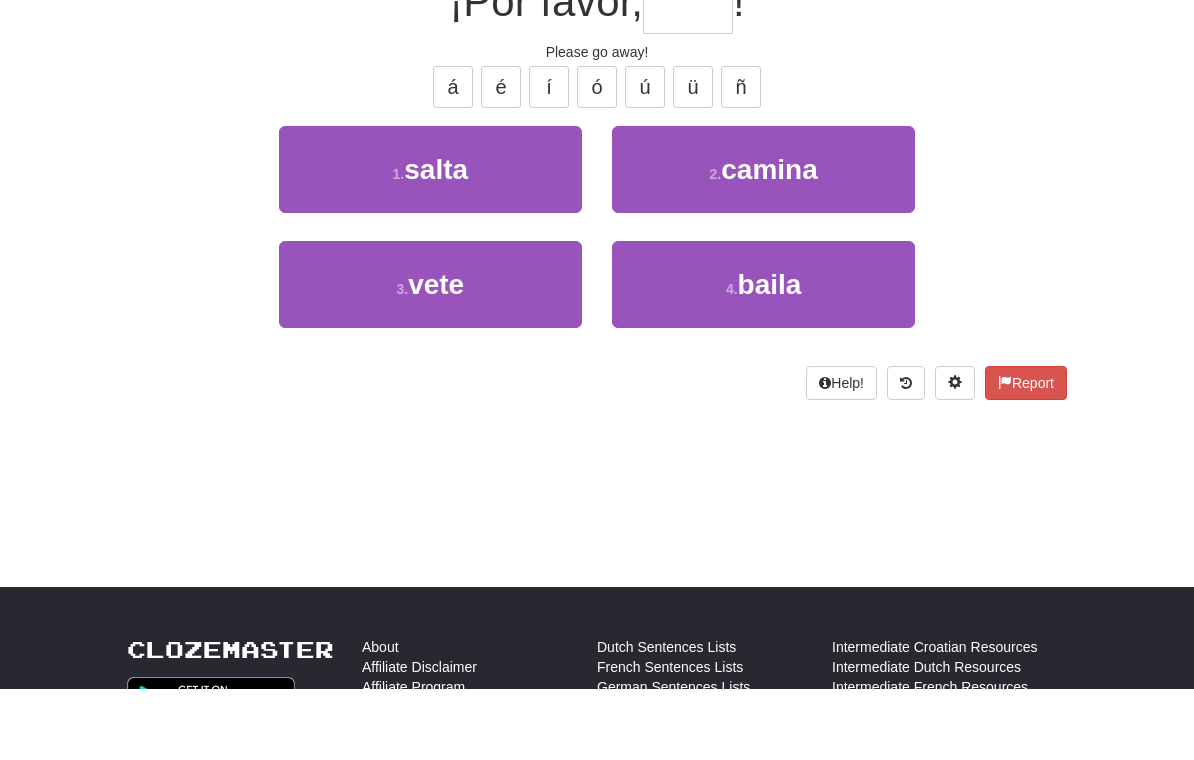 click on "1 .  salta" at bounding box center [430, 240] 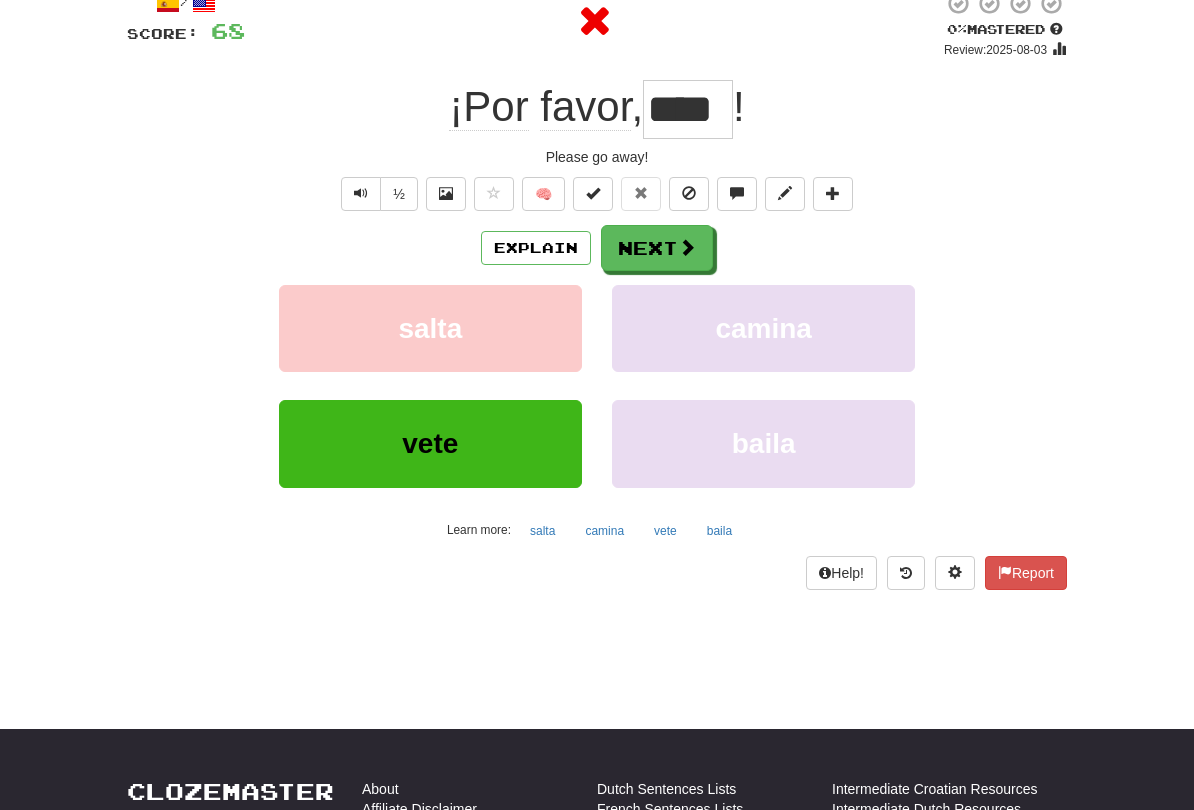 scroll, scrollTop: 131, scrollLeft: 0, axis: vertical 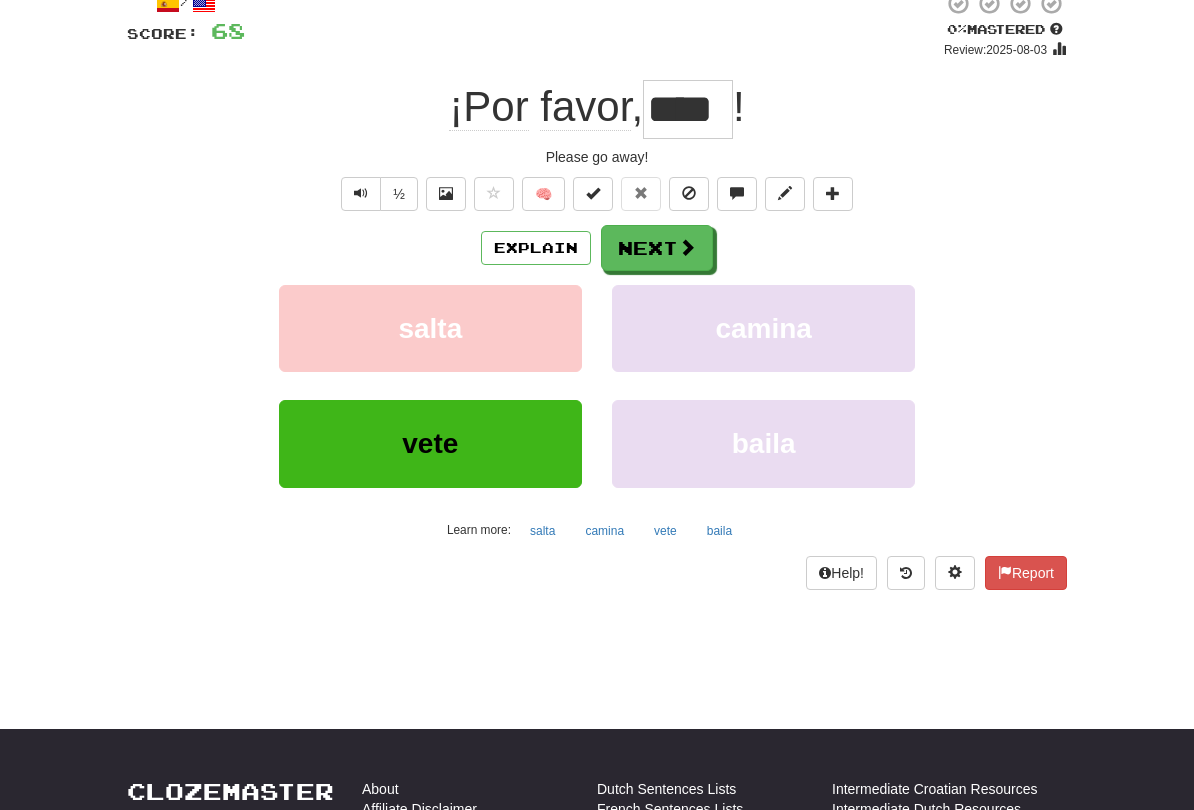 click on "Explain" at bounding box center (536, 248) 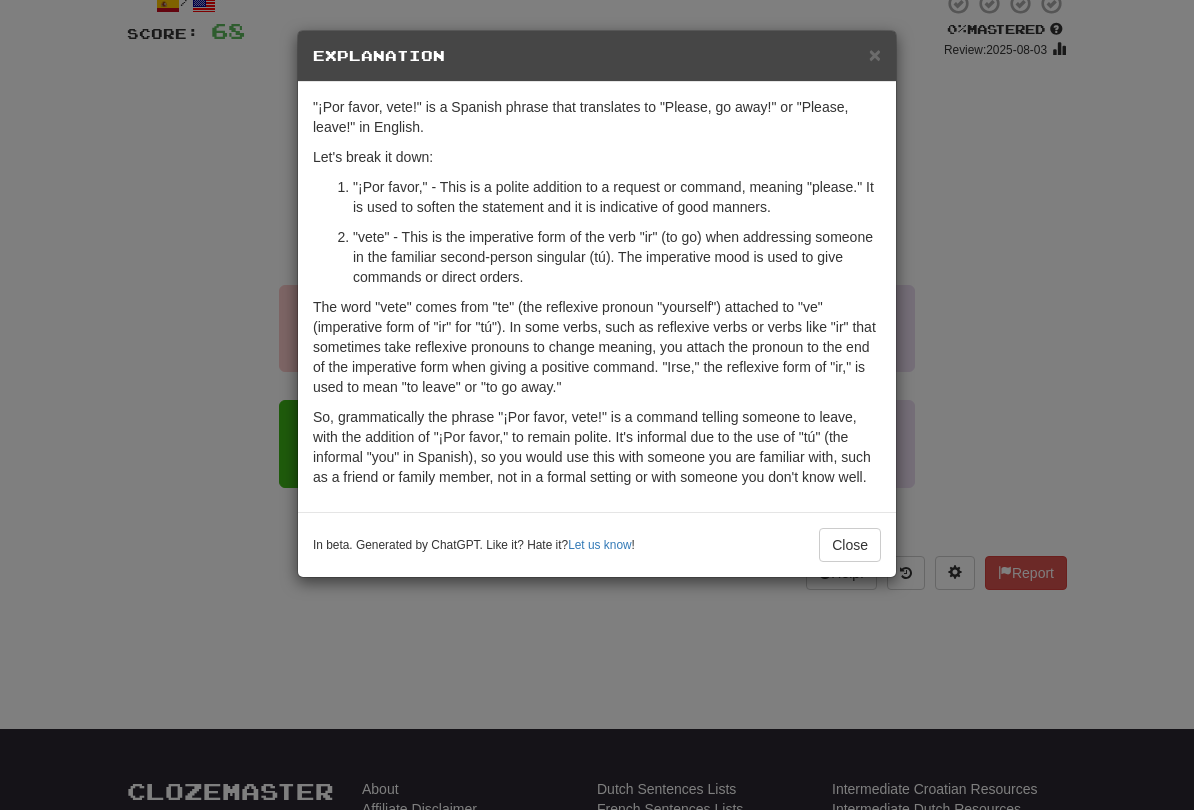 click on "Close" at bounding box center (850, 545) 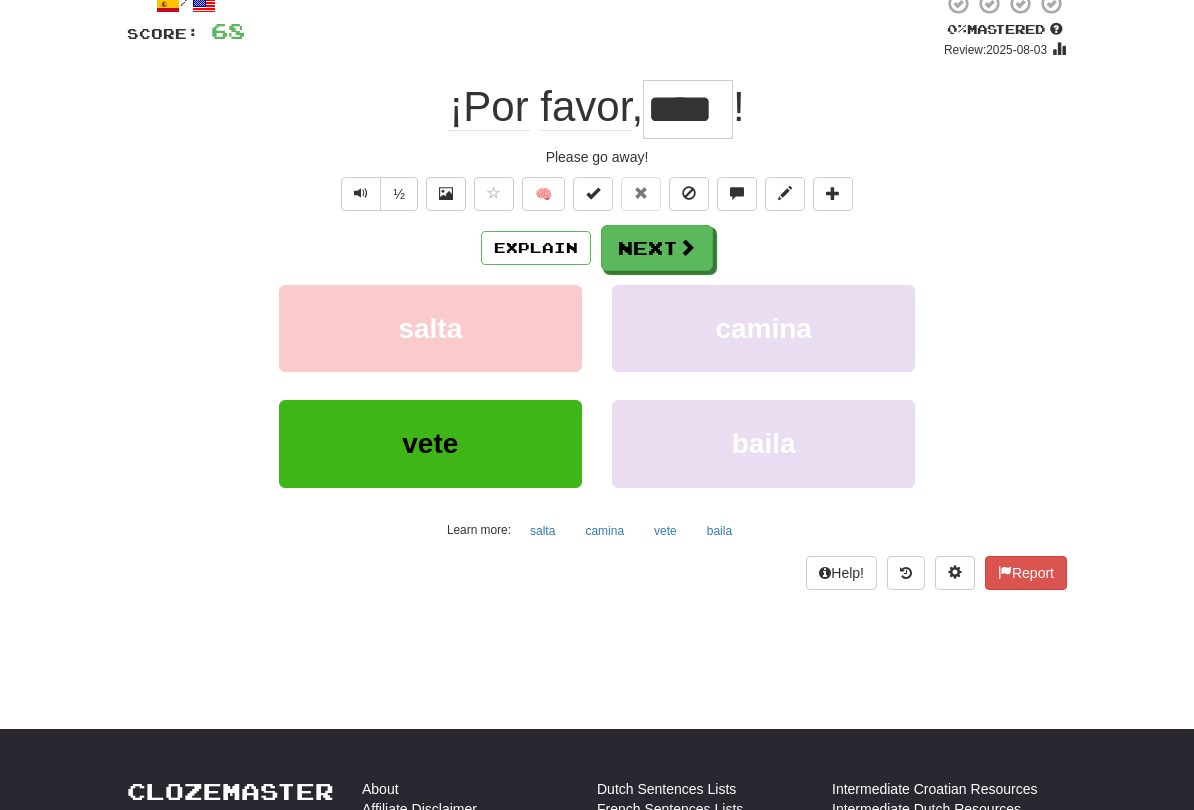 click on "Next" at bounding box center (657, 248) 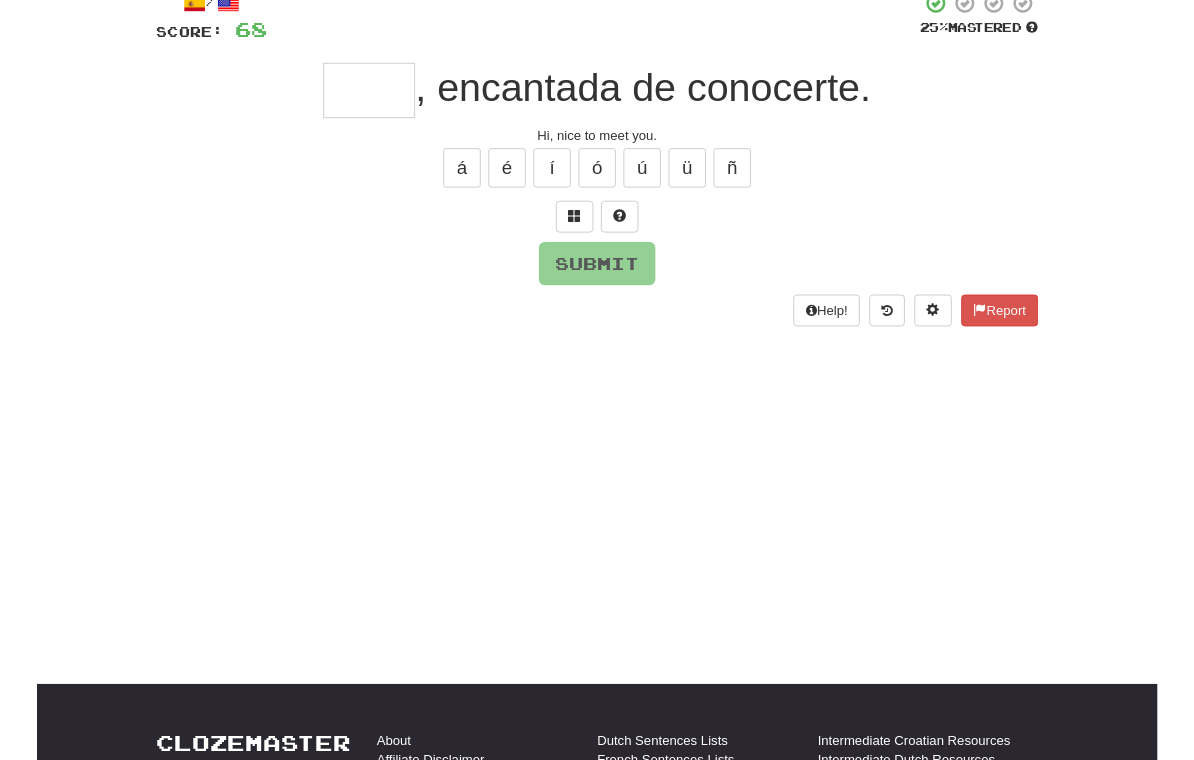 scroll, scrollTop: 130, scrollLeft: 0, axis: vertical 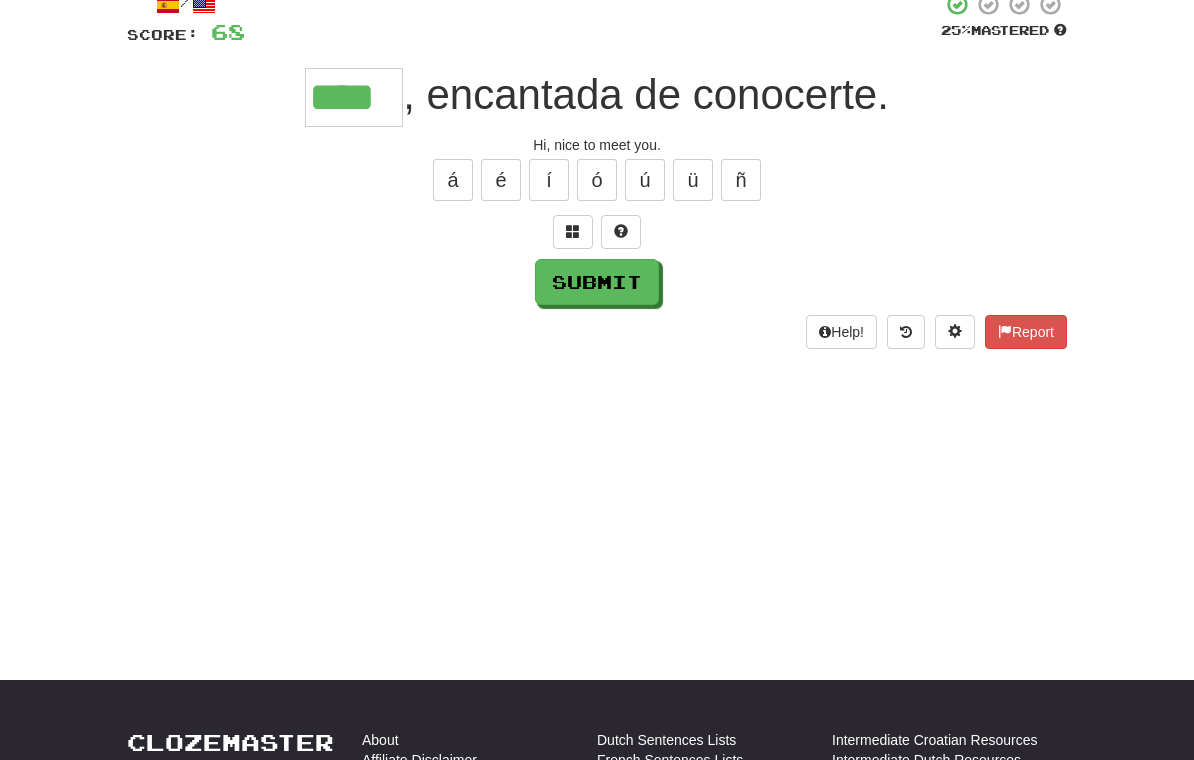 type on "****" 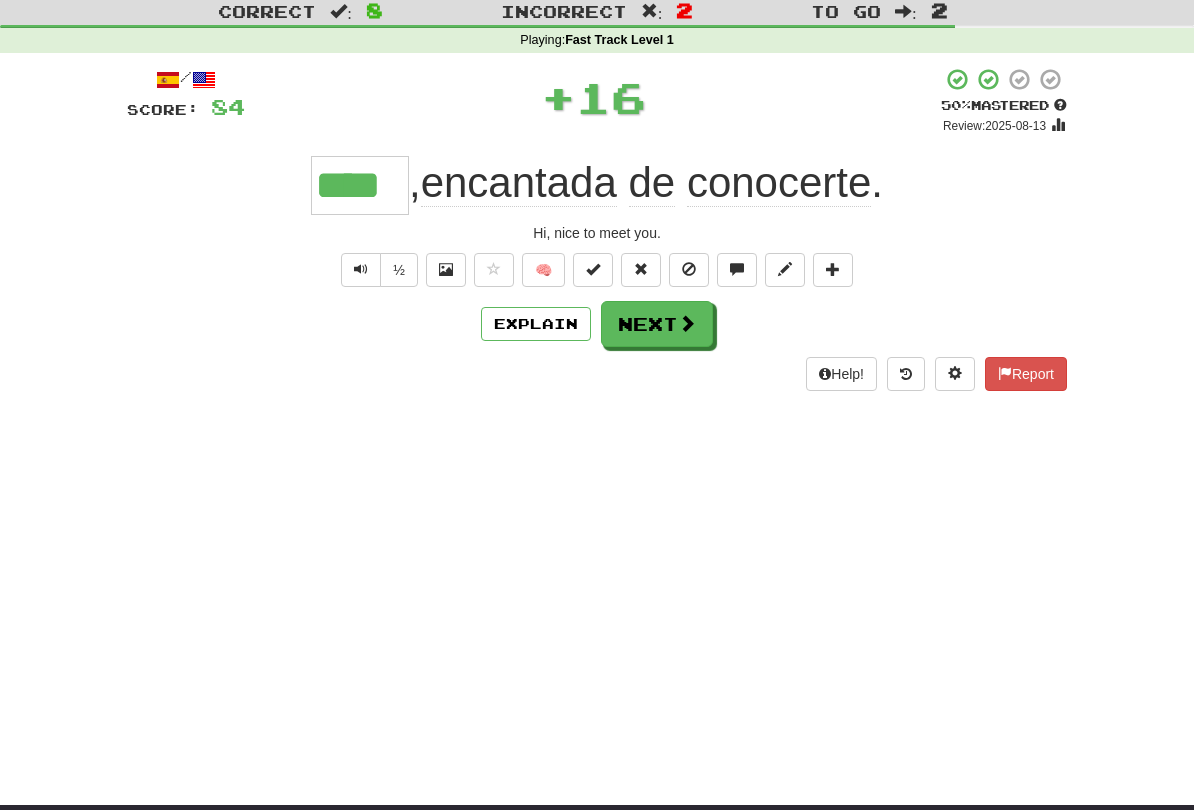 scroll, scrollTop: 58, scrollLeft: 0, axis: vertical 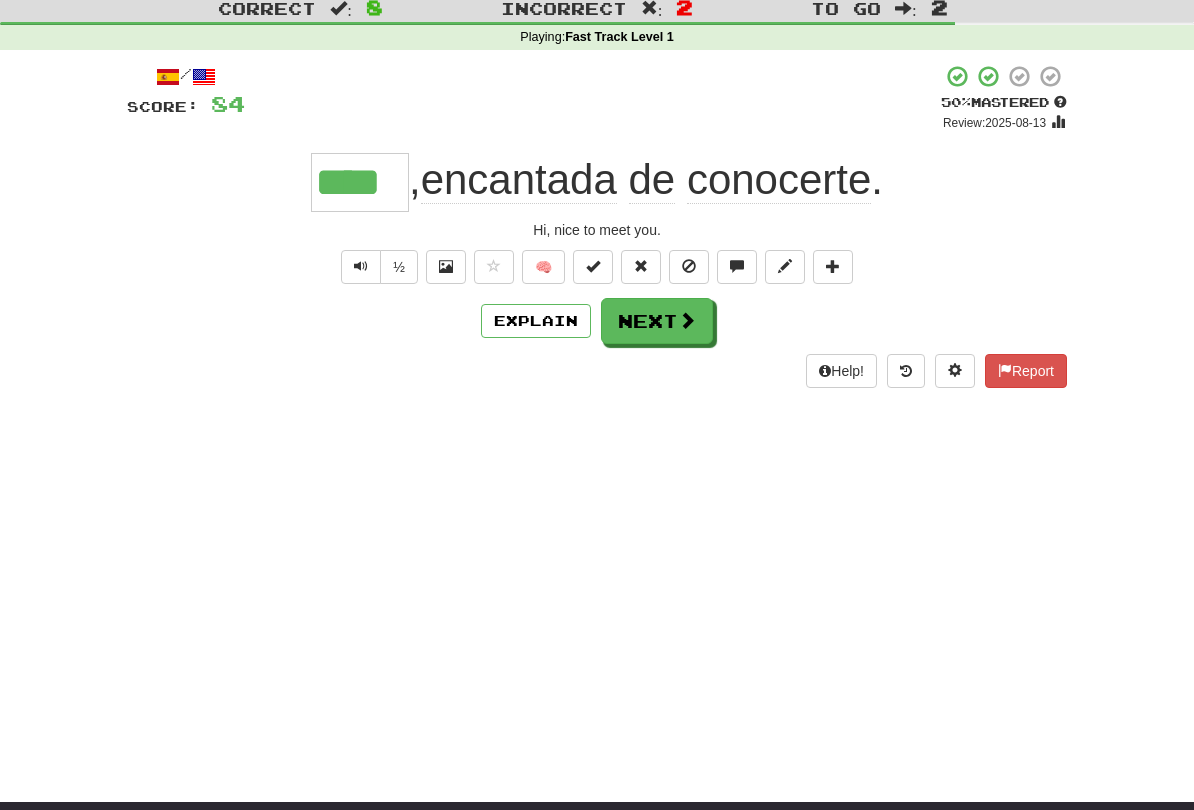 click at bounding box center [687, 320] 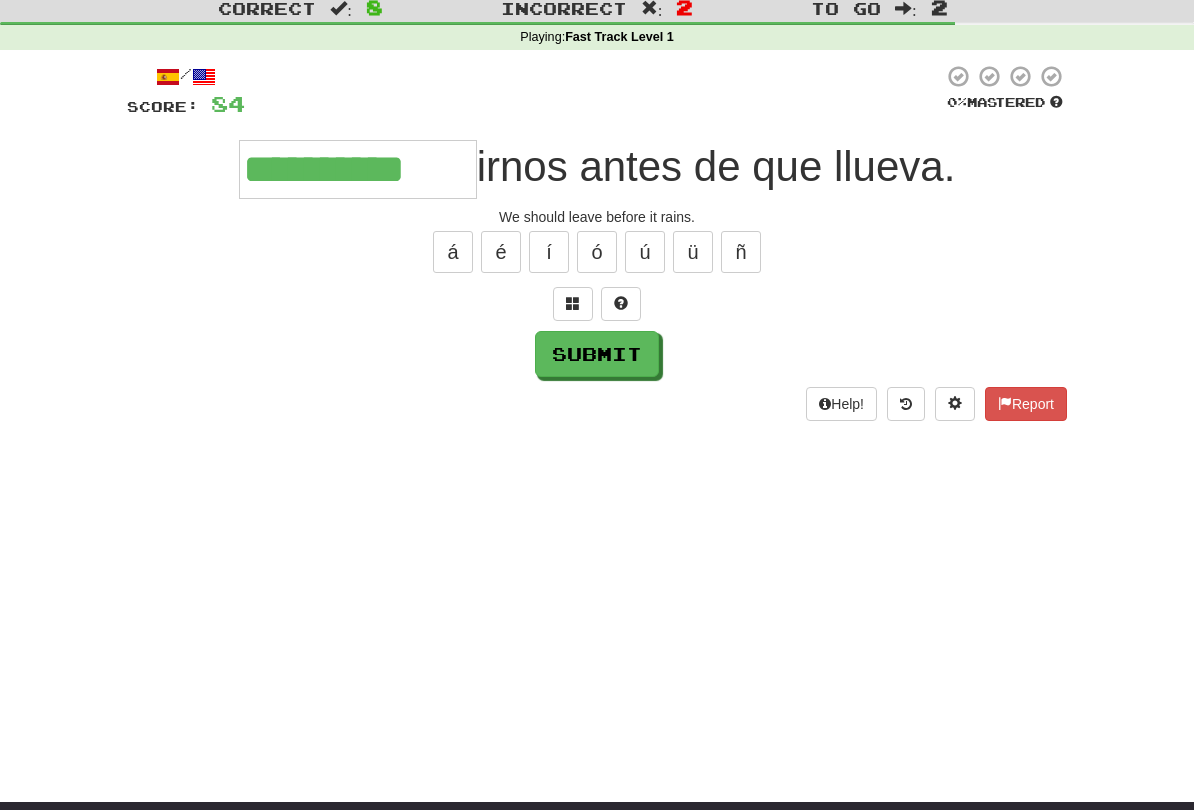 click on "Submit" at bounding box center [597, 354] 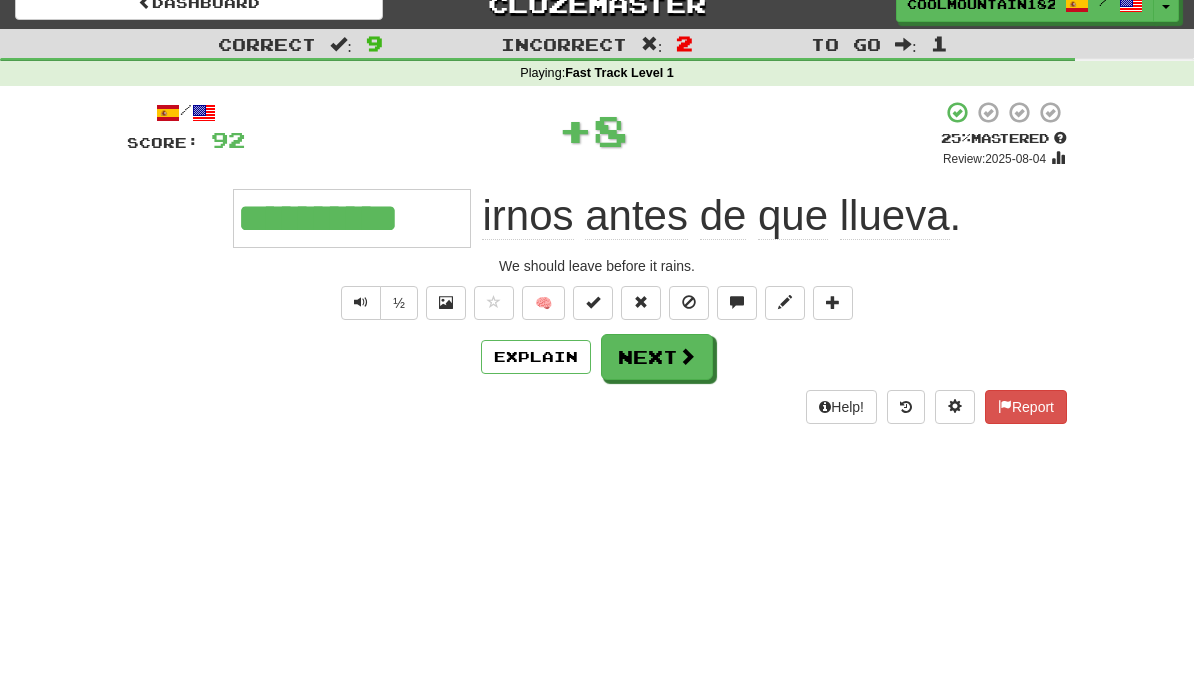 scroll, scrollTop: 21, scrollLeft: 0, axis: vertical 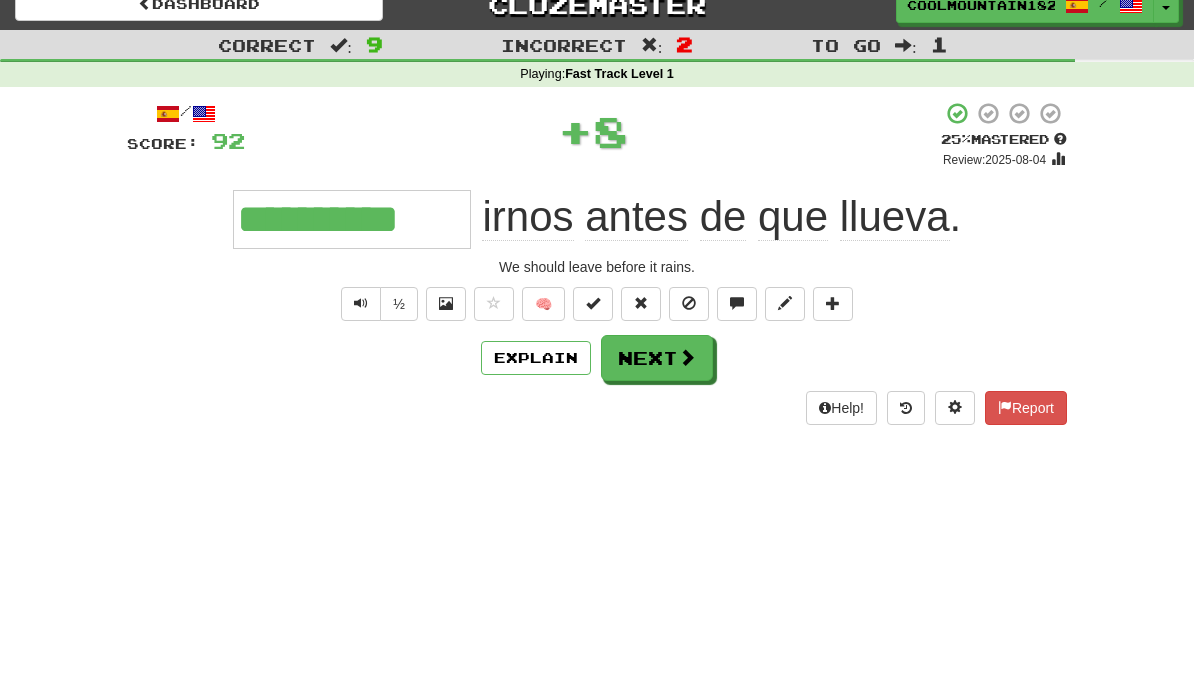 click at bounding box center [687, 357] 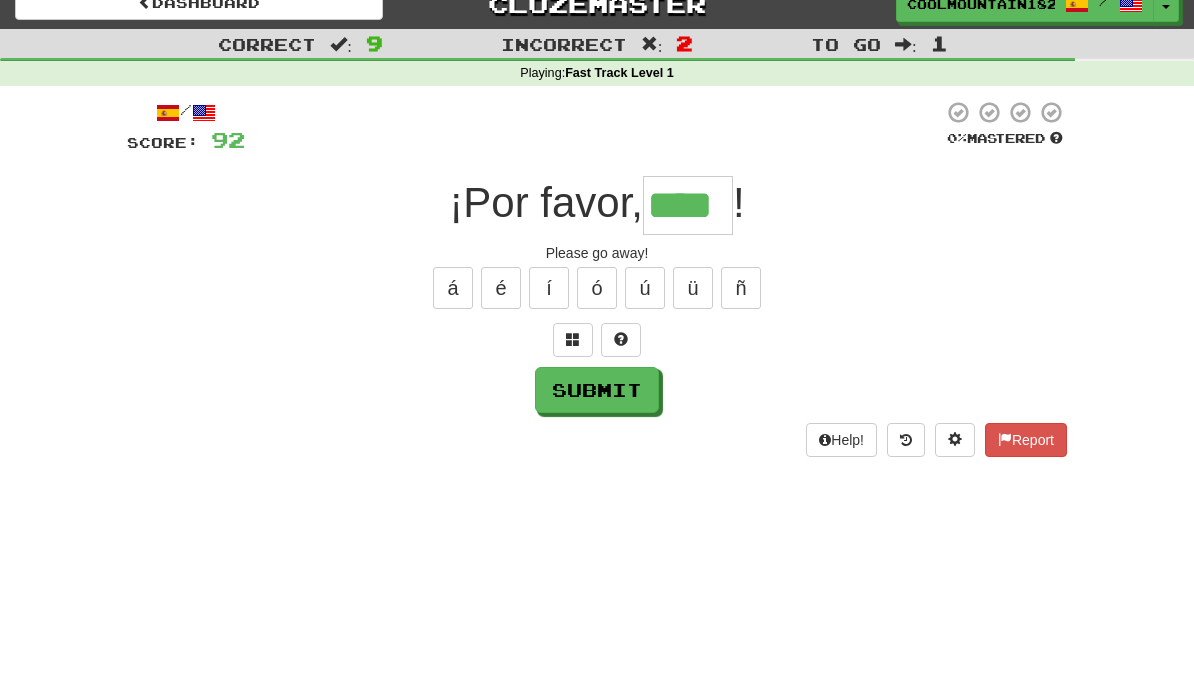 type on "****" 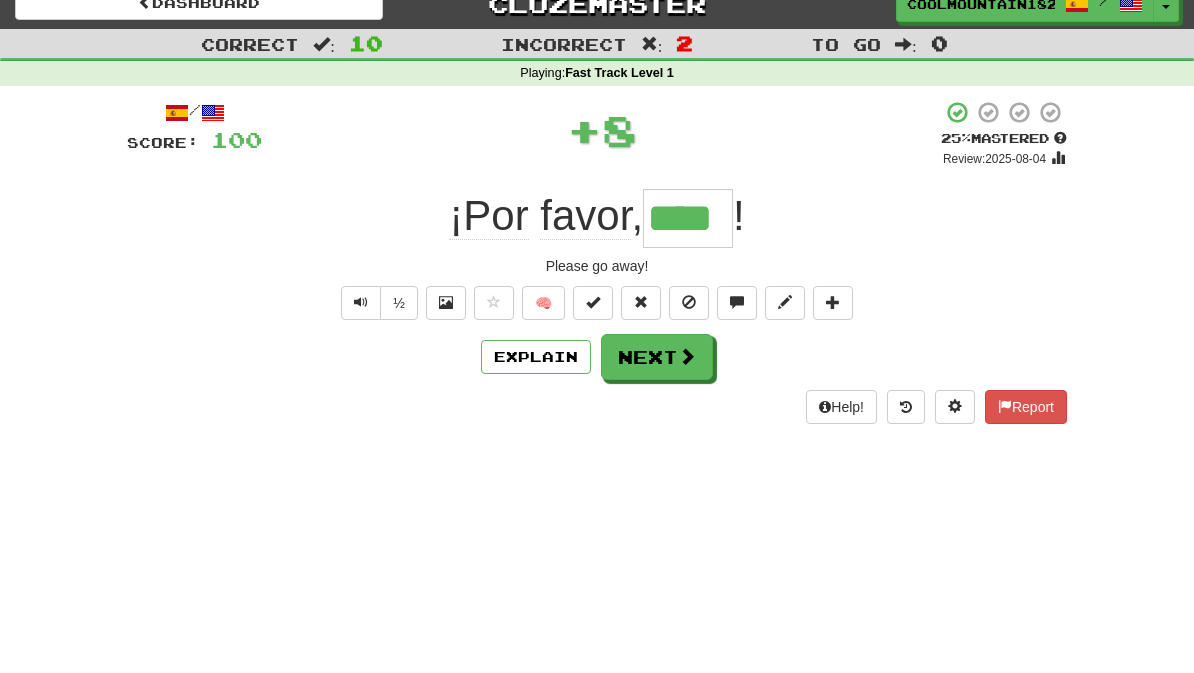 scroll, scrollTop: 22, scrollLeft: 0, axis: vertical 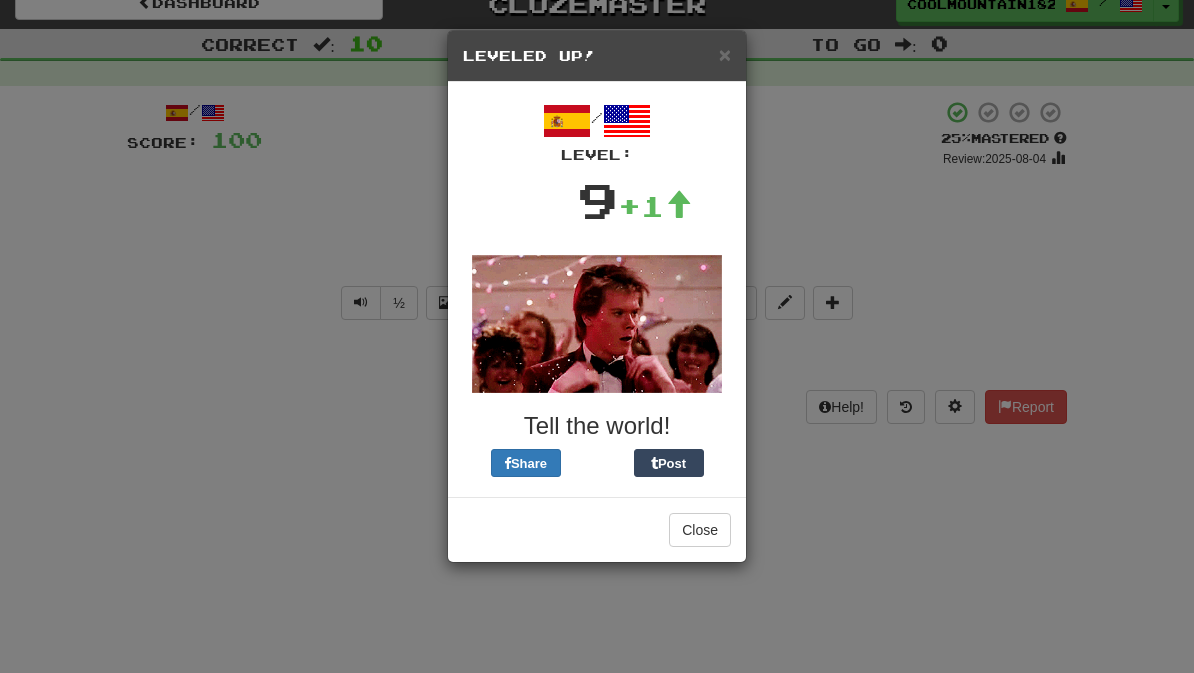 click on "×" at bounding box center (725, 54) 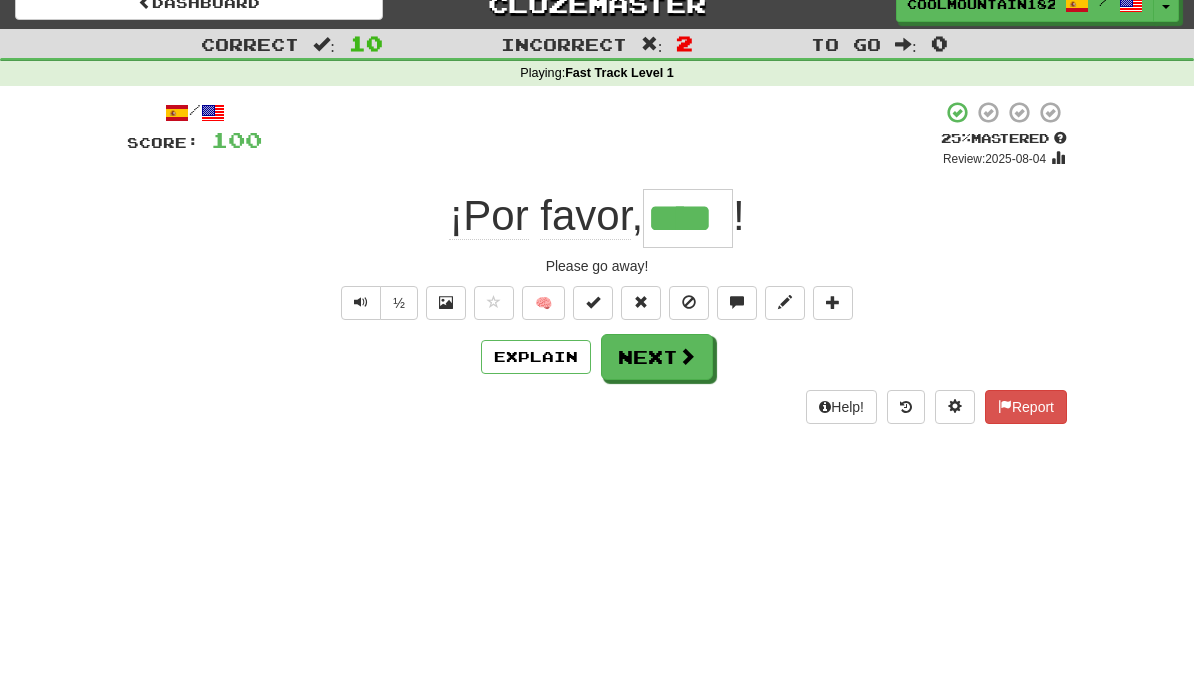 click on "Next" at bounding box center [657, 357] 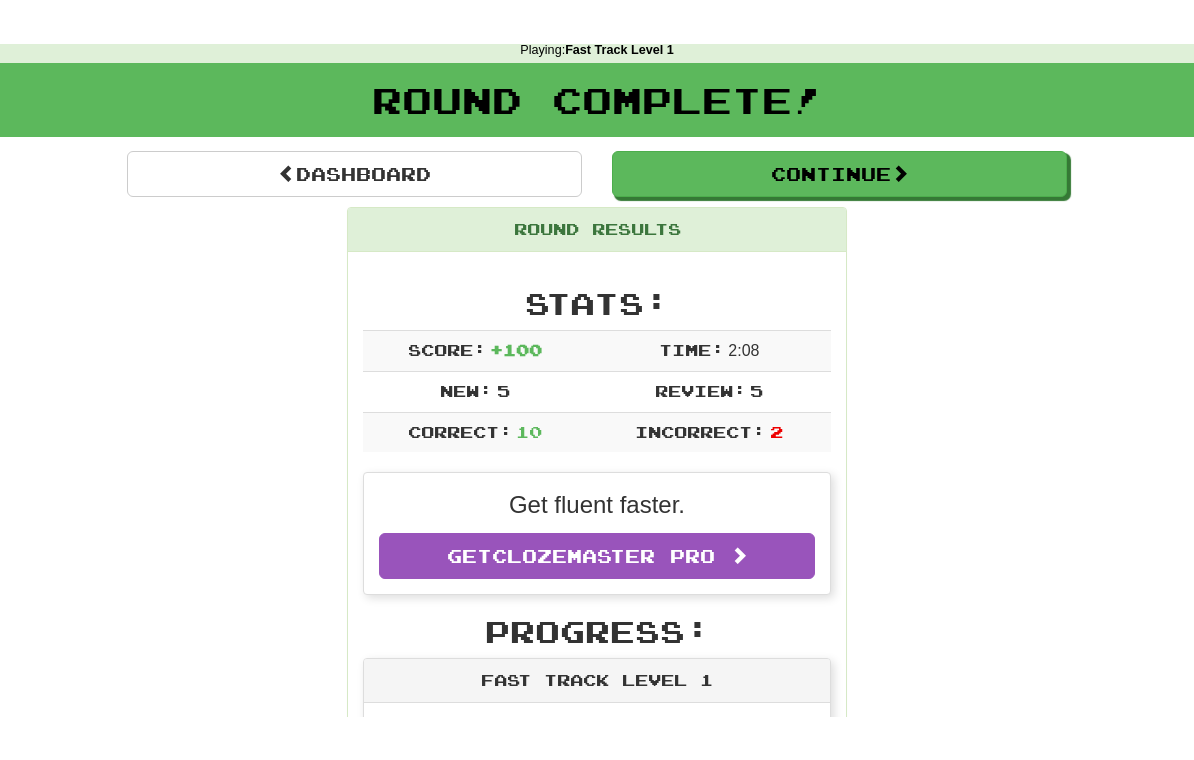 scroll, scrollTop: 0, scrollLeft: 0, axis: both 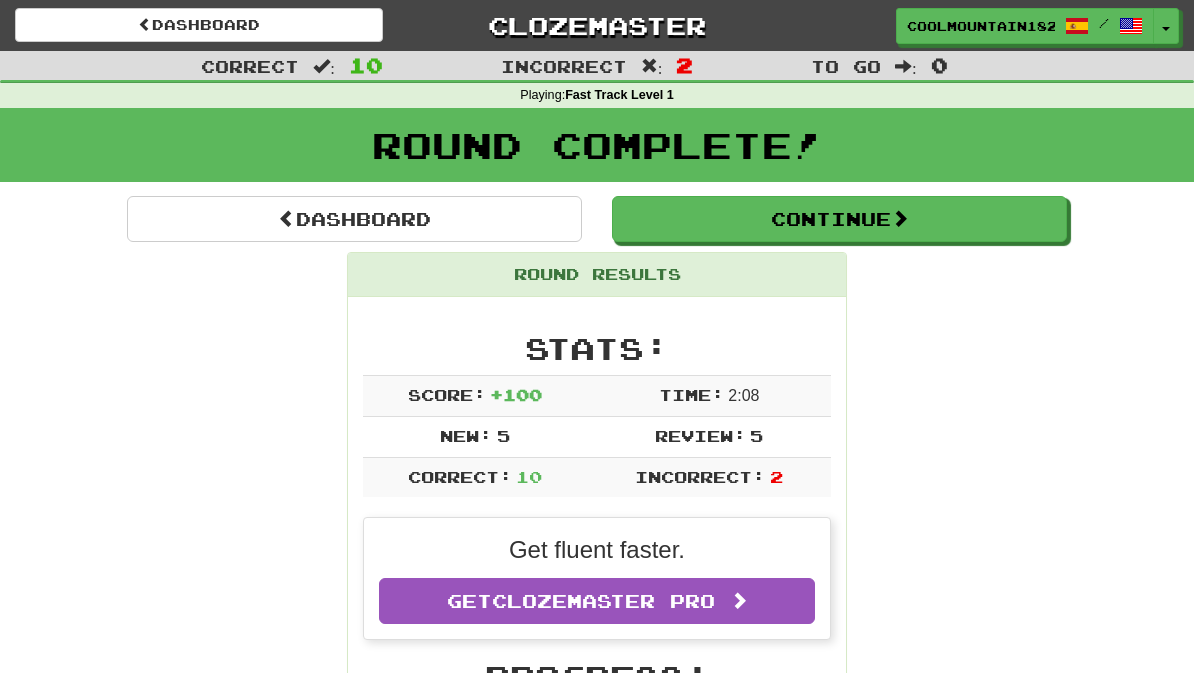 click on "Continue" at bounding box center (839, 219) 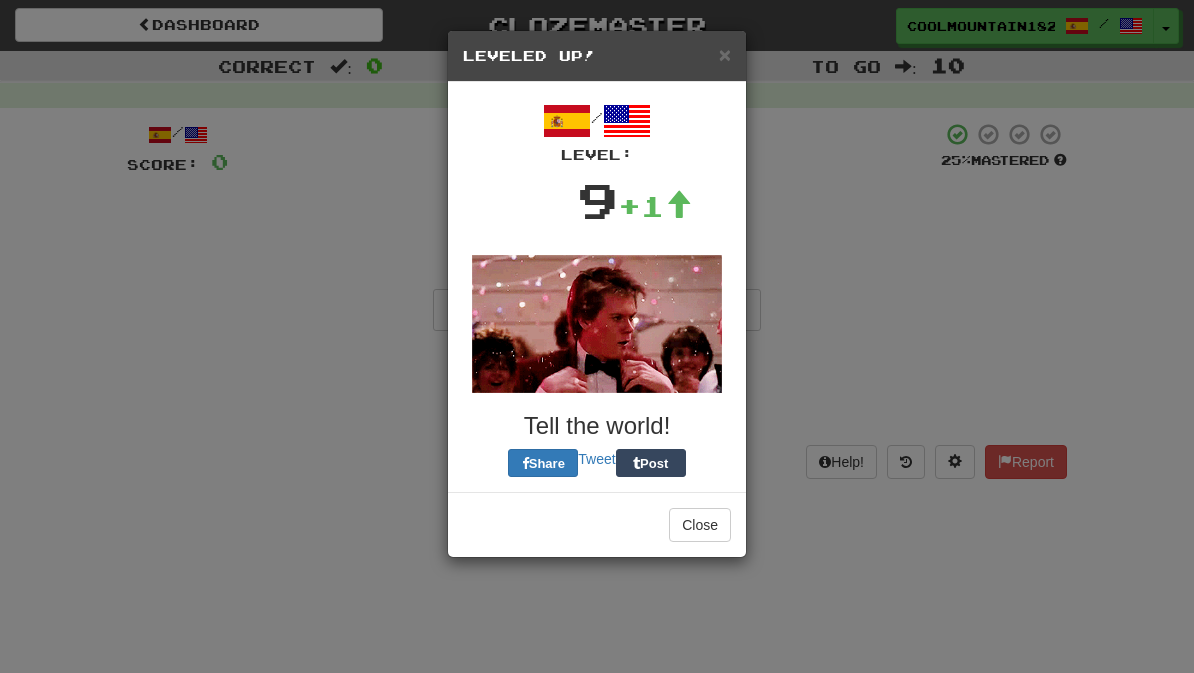click on "× Leveled Up!" at bounding box center [597, 56] 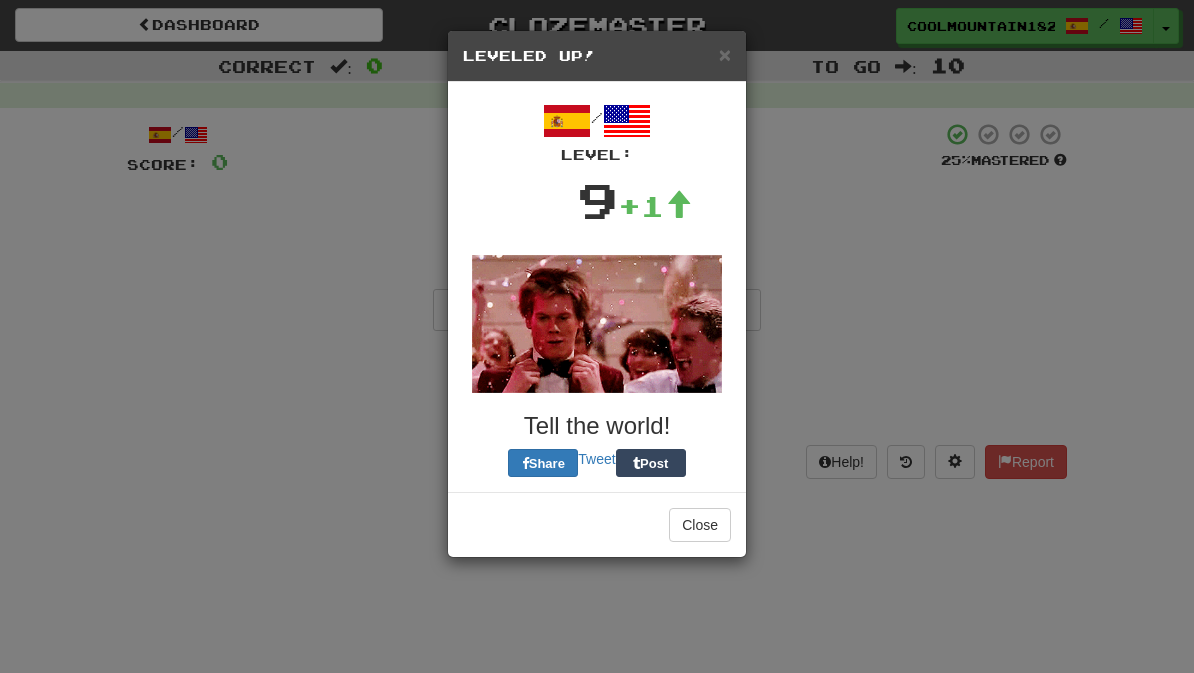 click on "×" at bounding box center [725, 54] 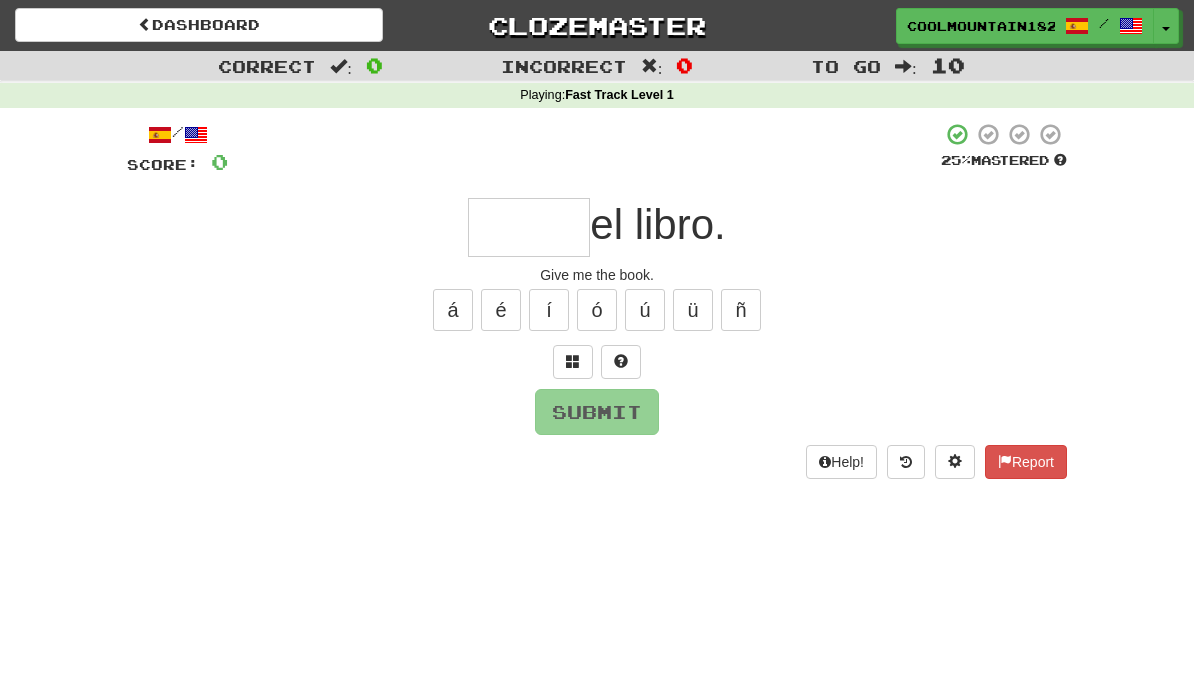 click at bounding box center [529, 227] 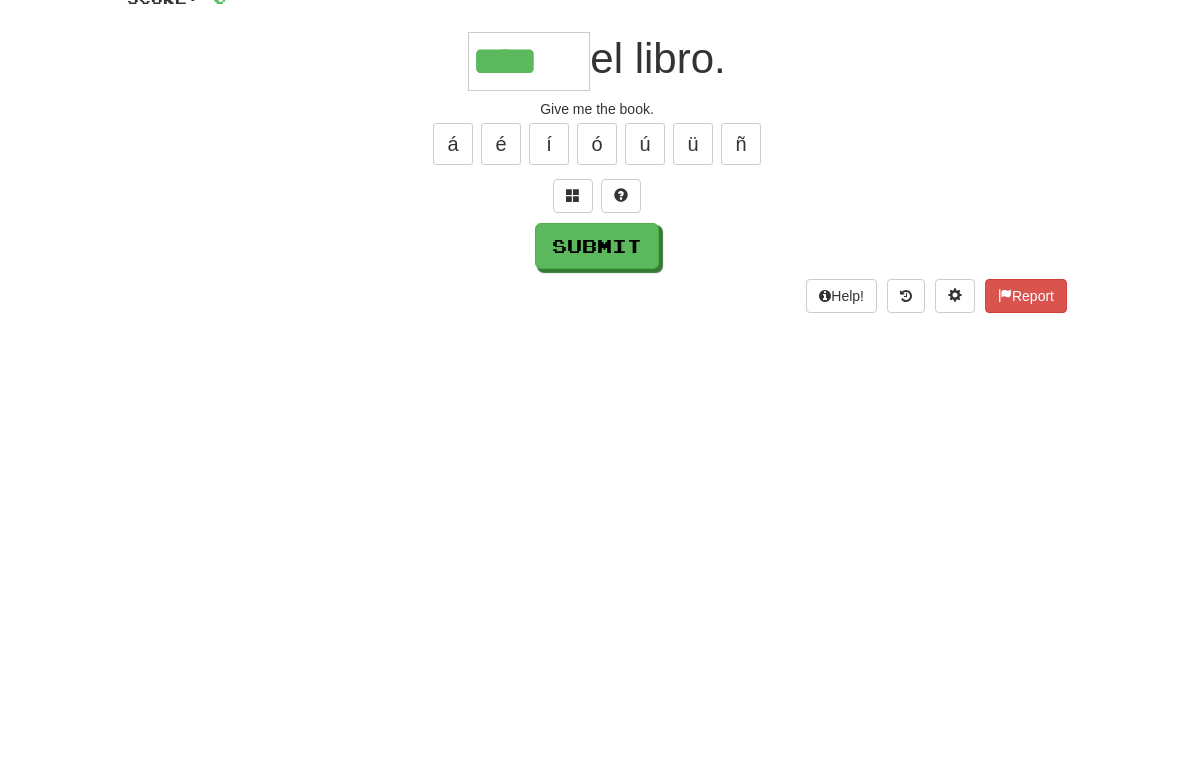 click on "Submit" at bounding box center [597, 412] 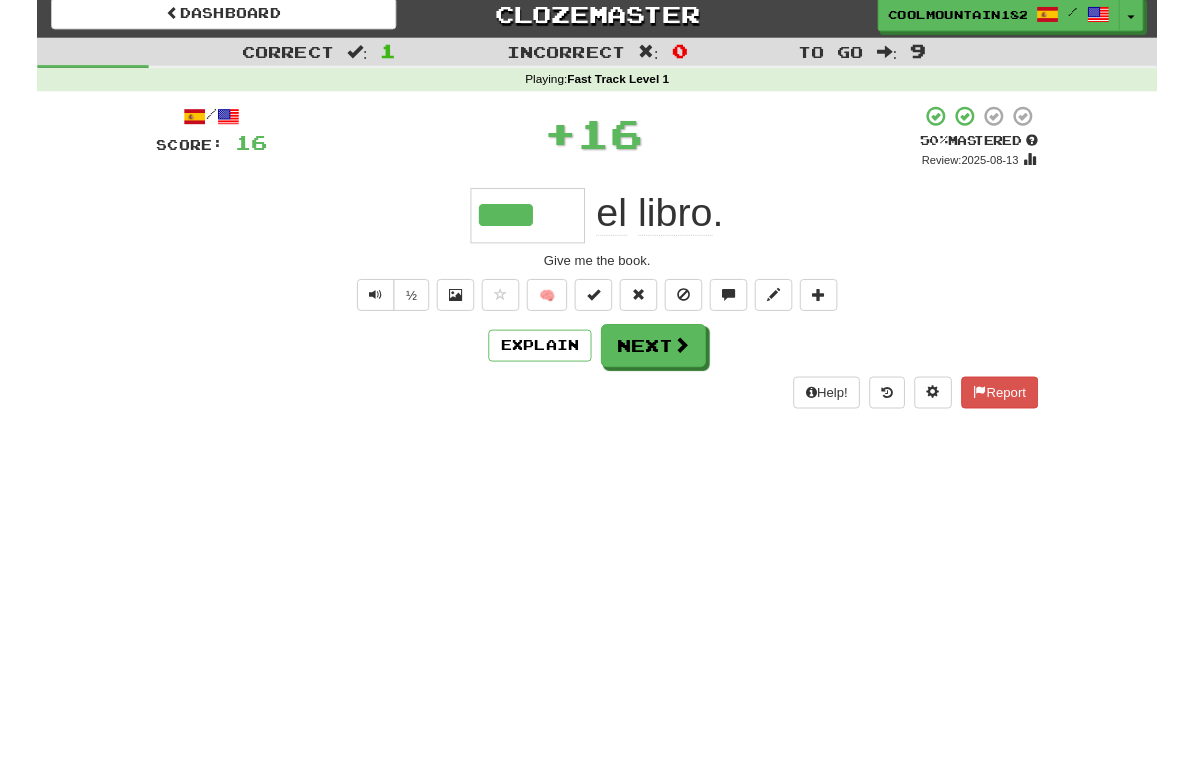 scroll, scrollTop: 13, scrollLeft: 0, axis: vertical 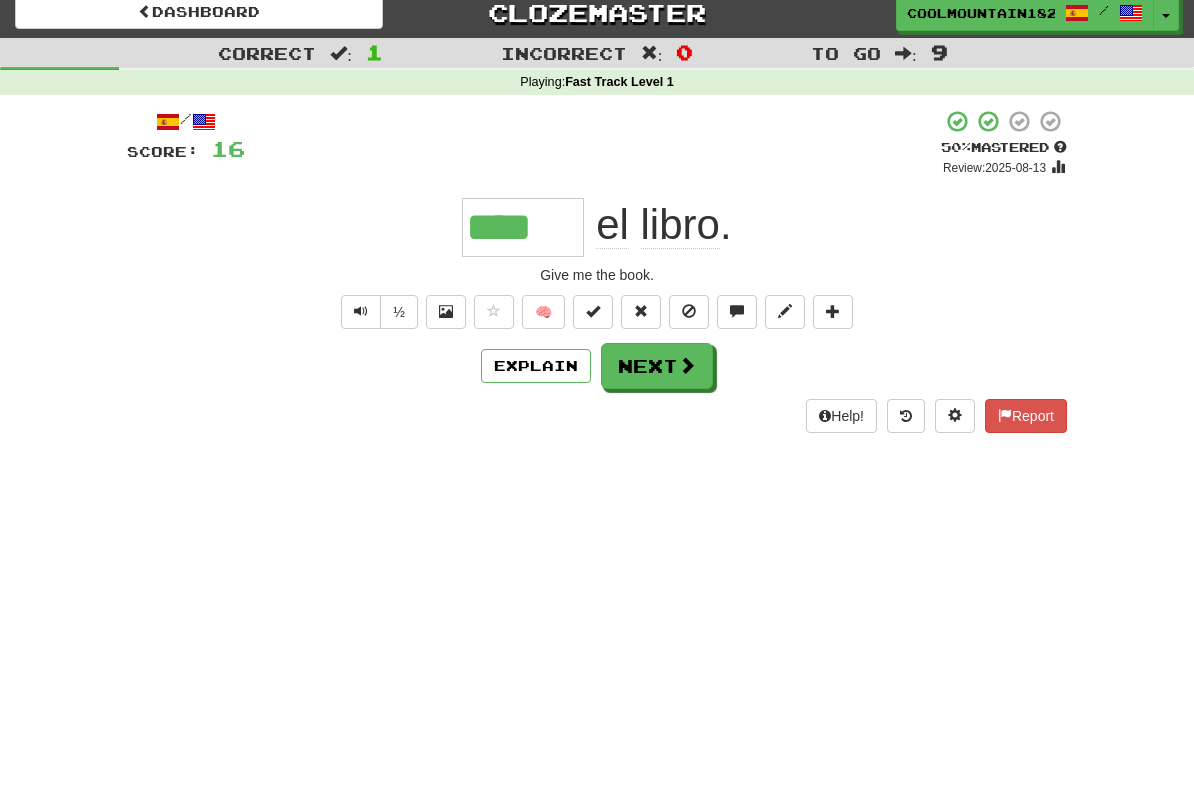 click on "Next" at bounding box center (657, 366) 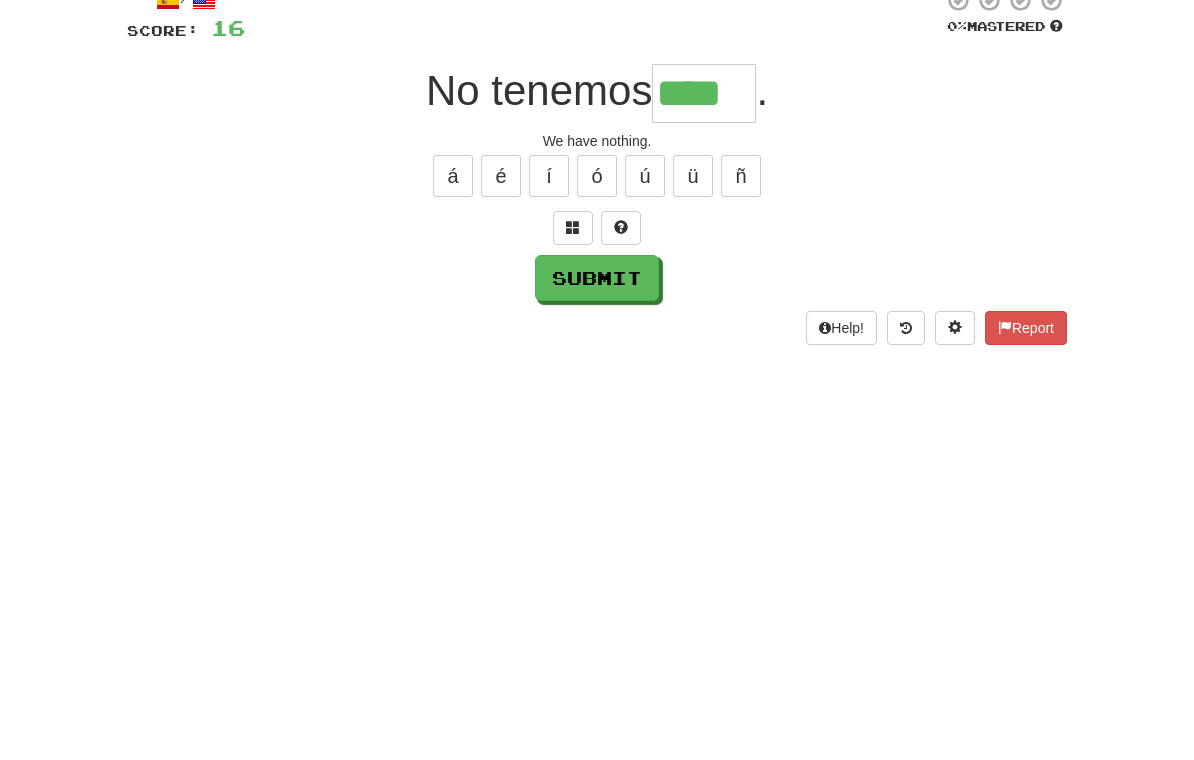 type on "****" 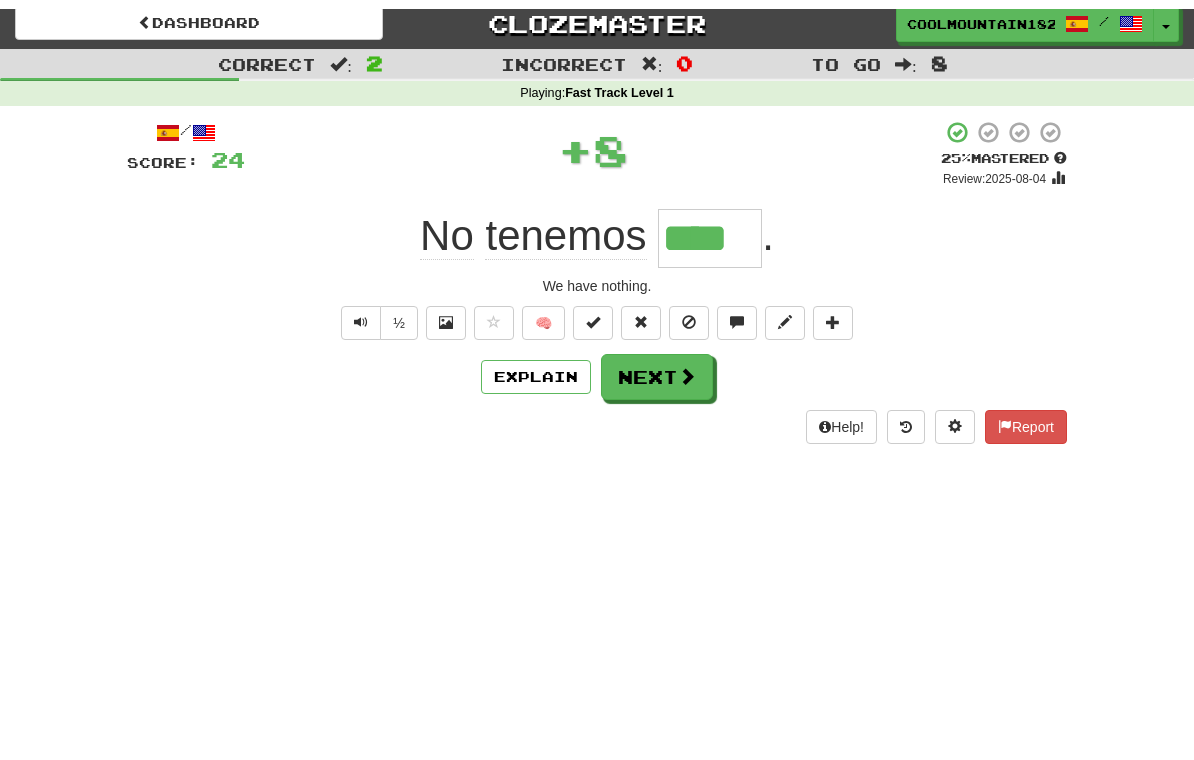 scroll, scrollTop: 0, scrollLeft: 0, axis: both 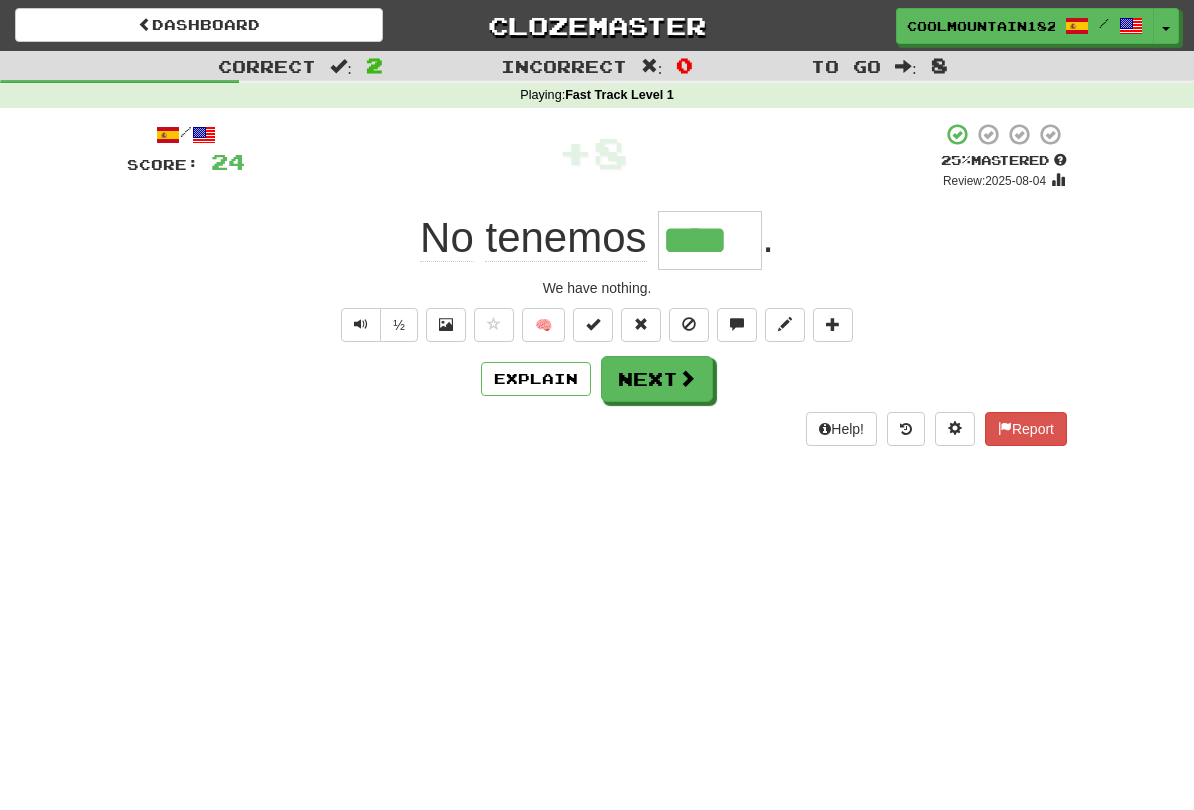 click at bounding box center (687, 378) 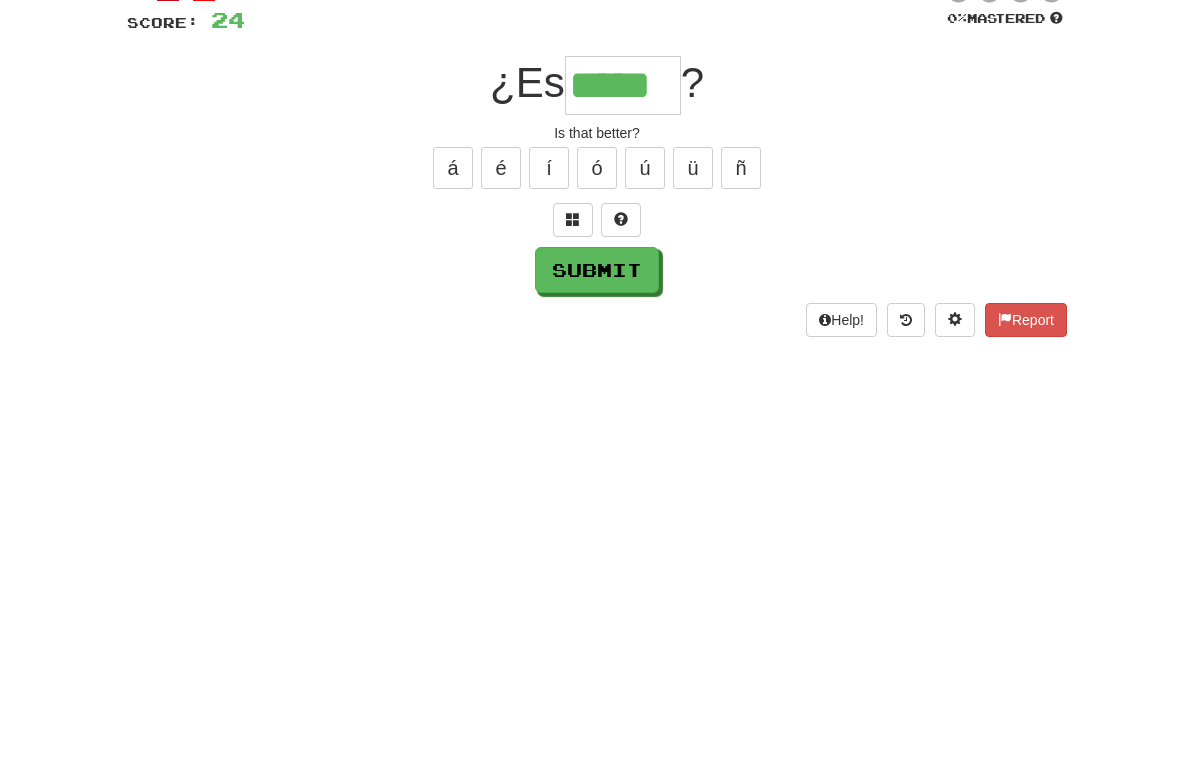 type on "*****" 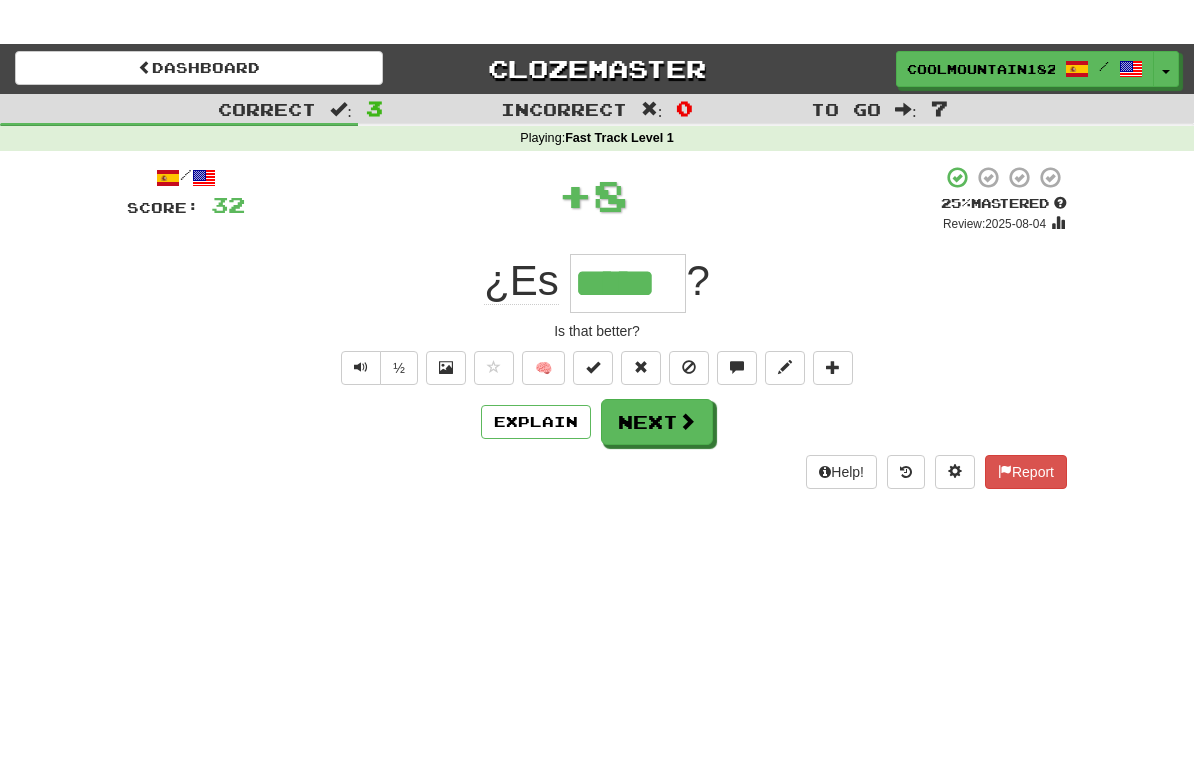 scroll, scrollTop: 6, scrollLeft: 0, axis: vertical 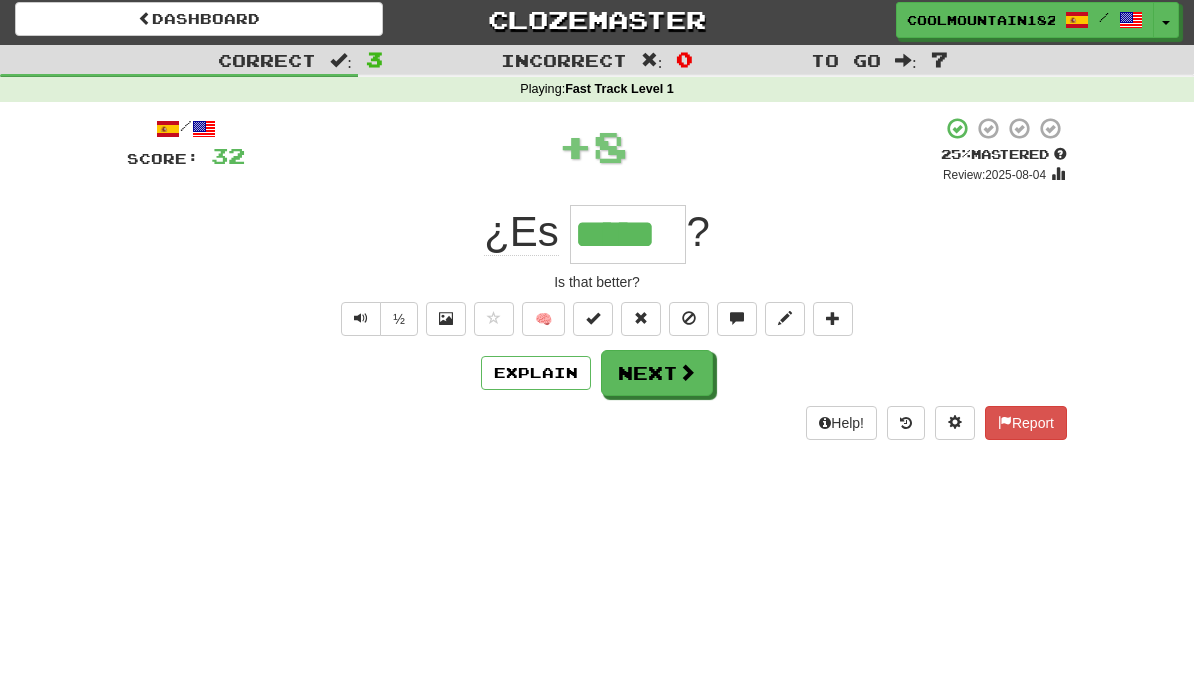 click on "Next" at bounding box center (657, 373) 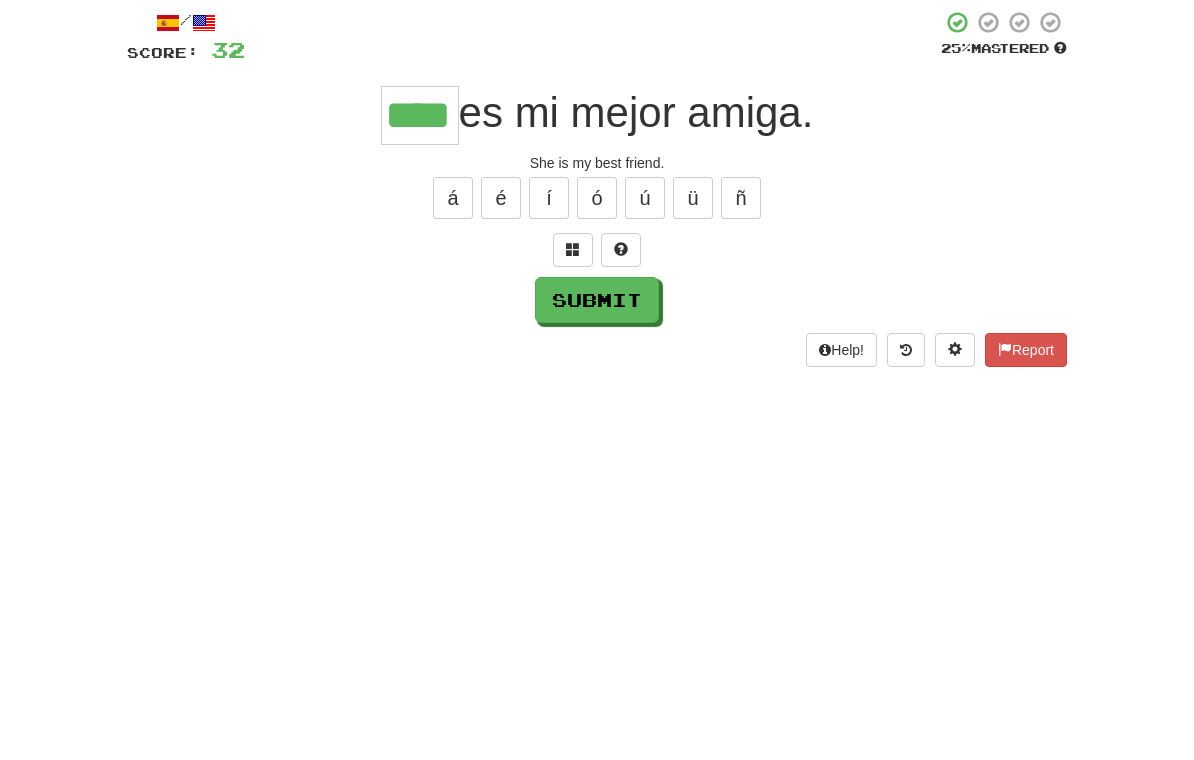 click on "Submit" at bounding box center (597, 406) 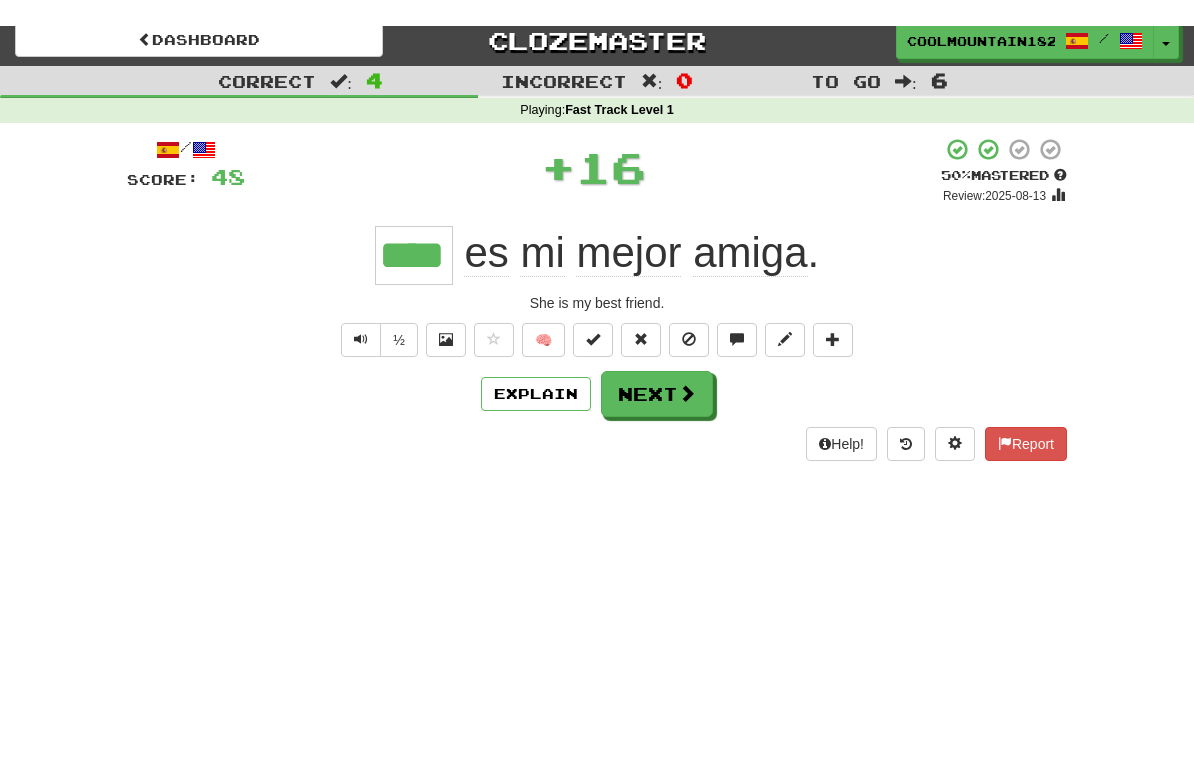 scroll, scrollTop: 25, scrollLeft: 0, axis: vertical 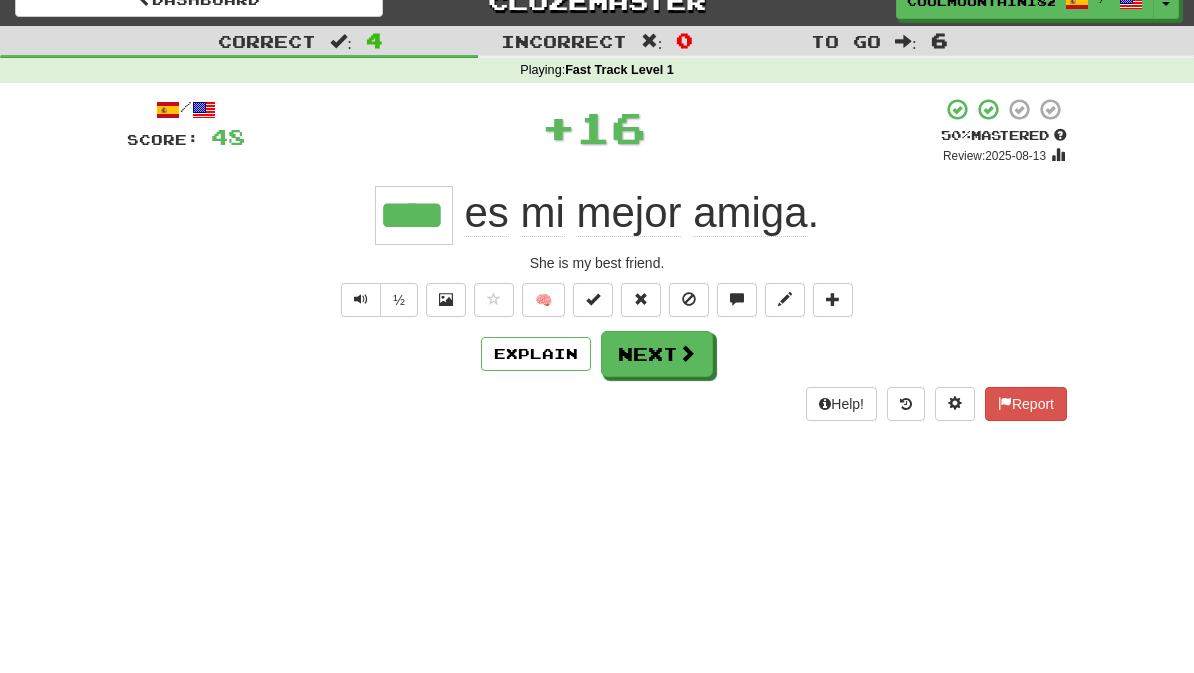 click on "Next" at bounding box center (657, 354) 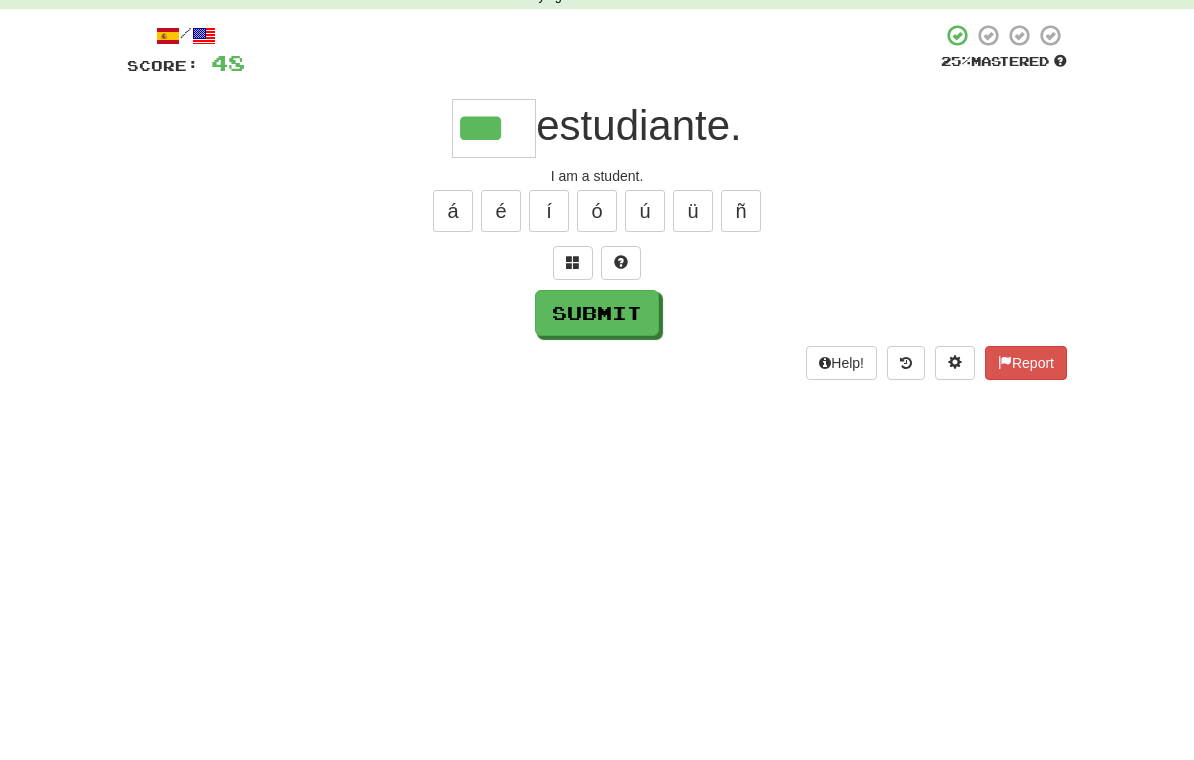 click on "Submit" at bounding box center [597, 387] 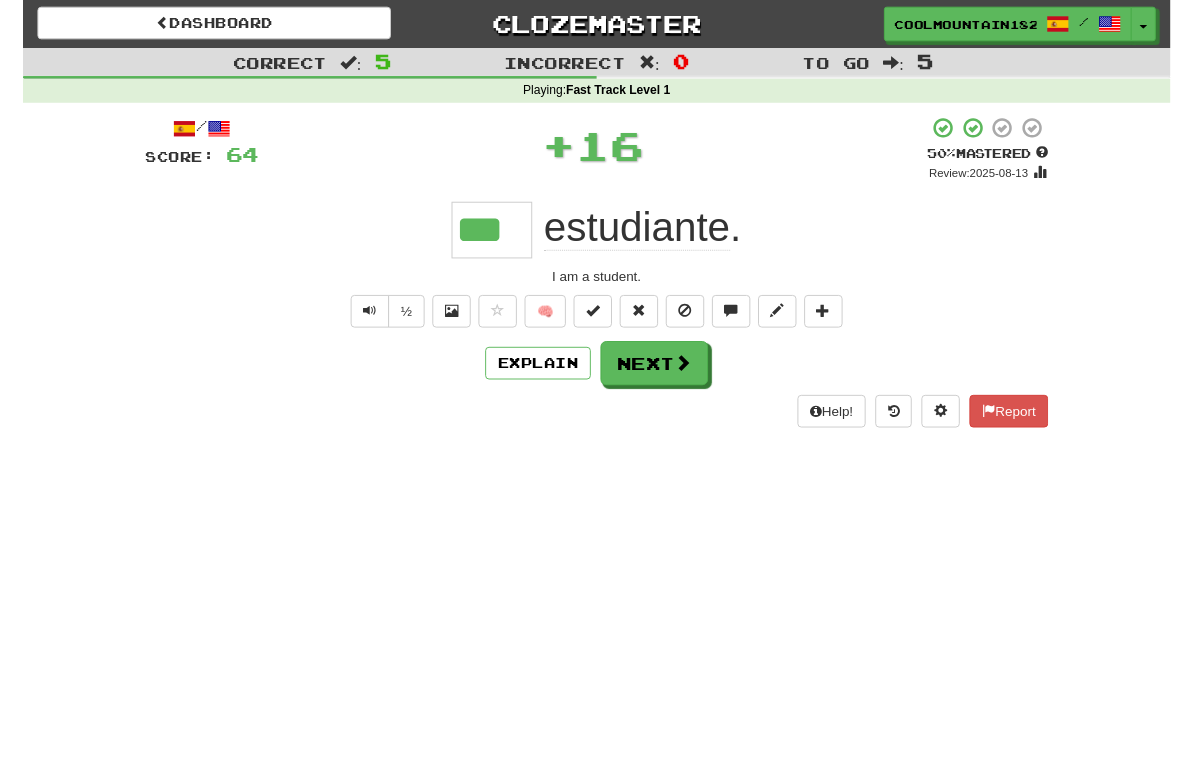 scroll, scrollTop: 1, scrollLeft: 0, axis: vertical 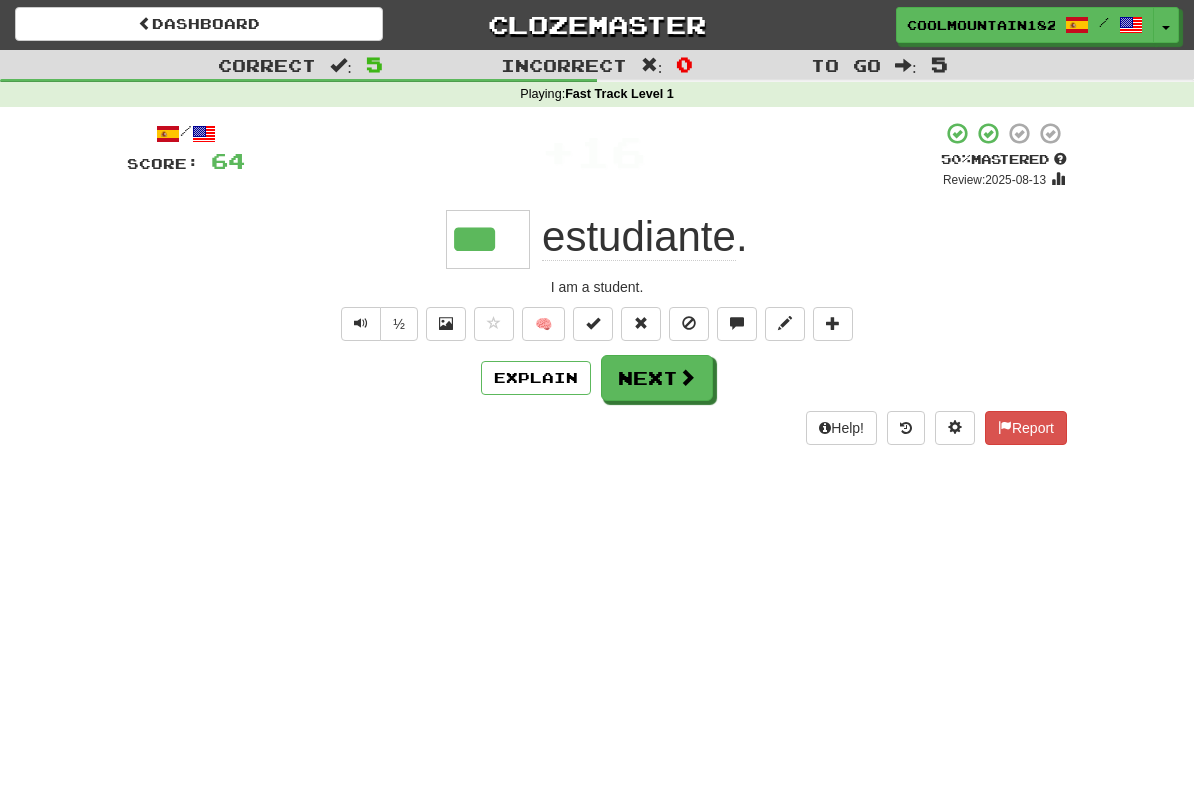 click at bounding box center [687, 377] 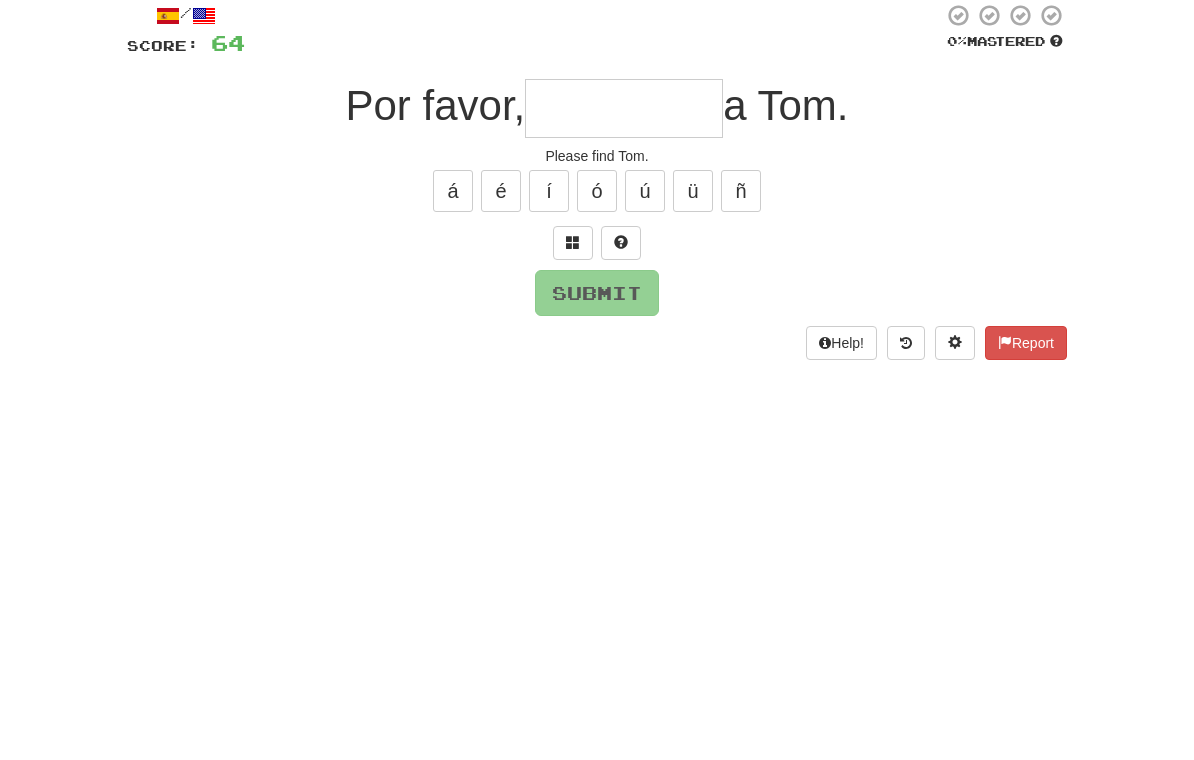 click at bounding box center [573, 361] 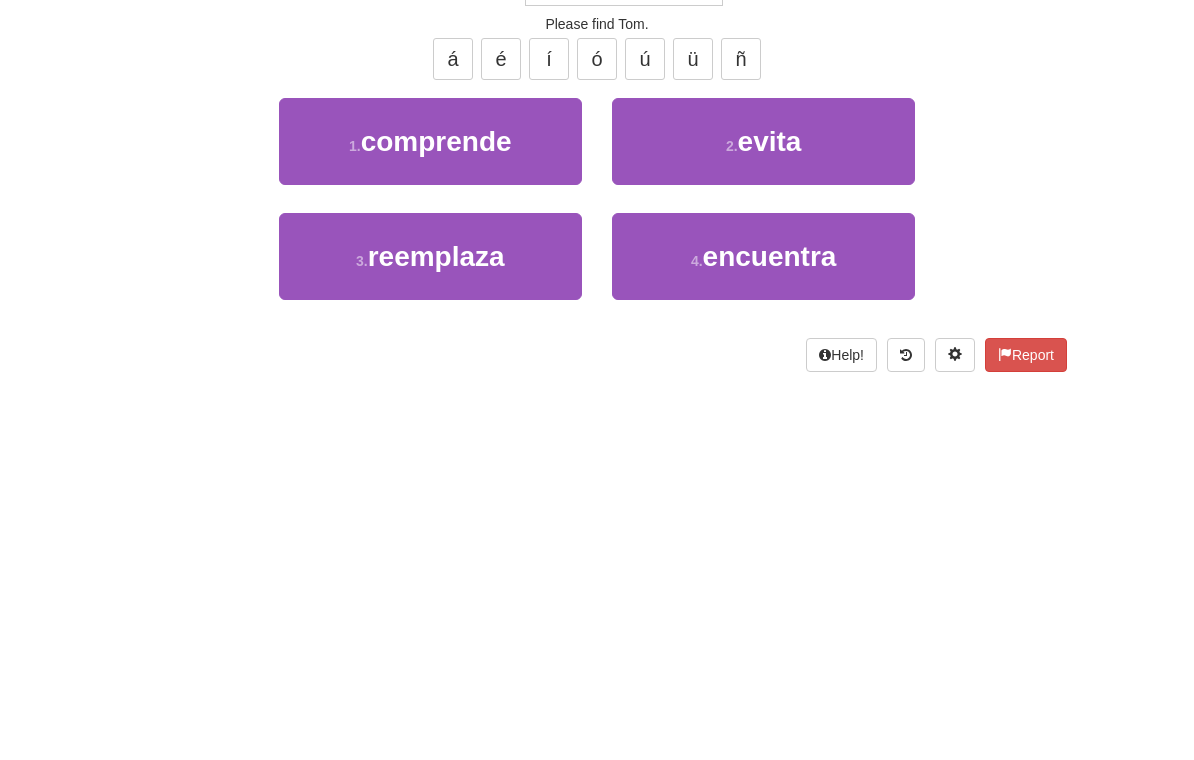 click on "4 .  encuentra" at bounding box center (763, 506) 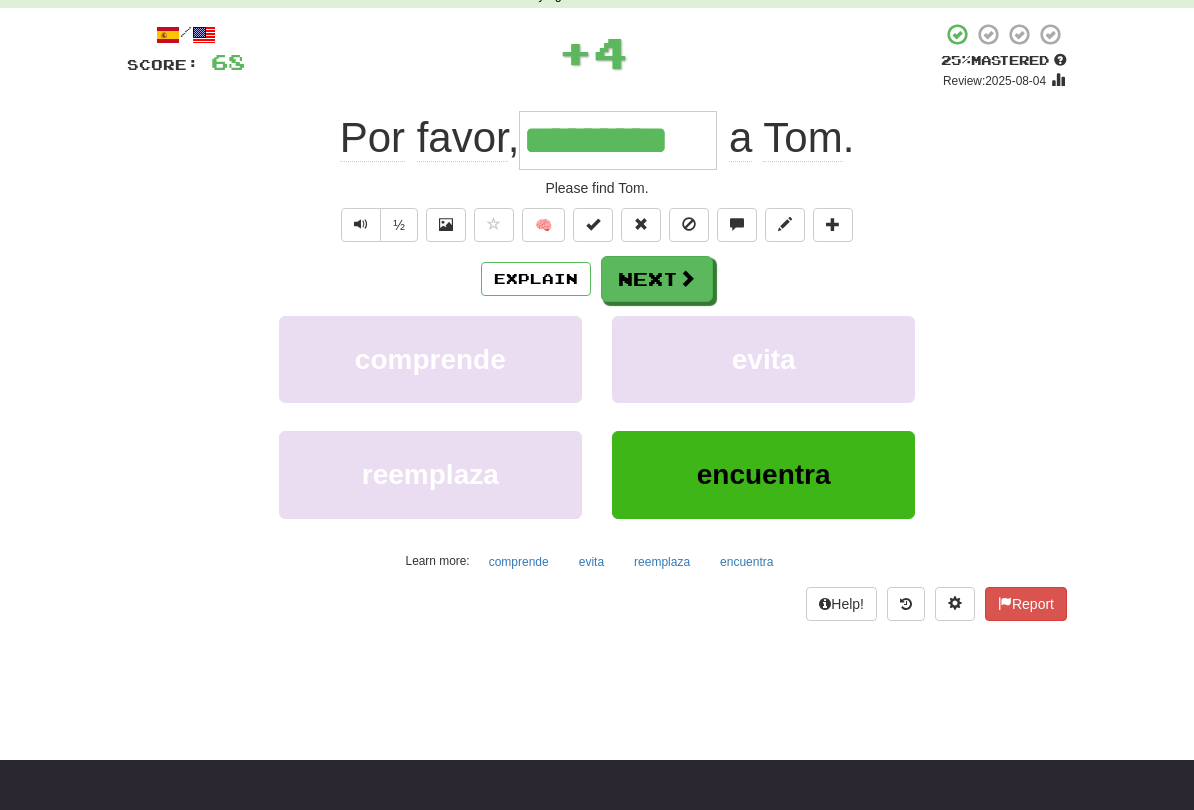 scroll, scrollTop: 100, scrollLeft: 0, axis: vertical 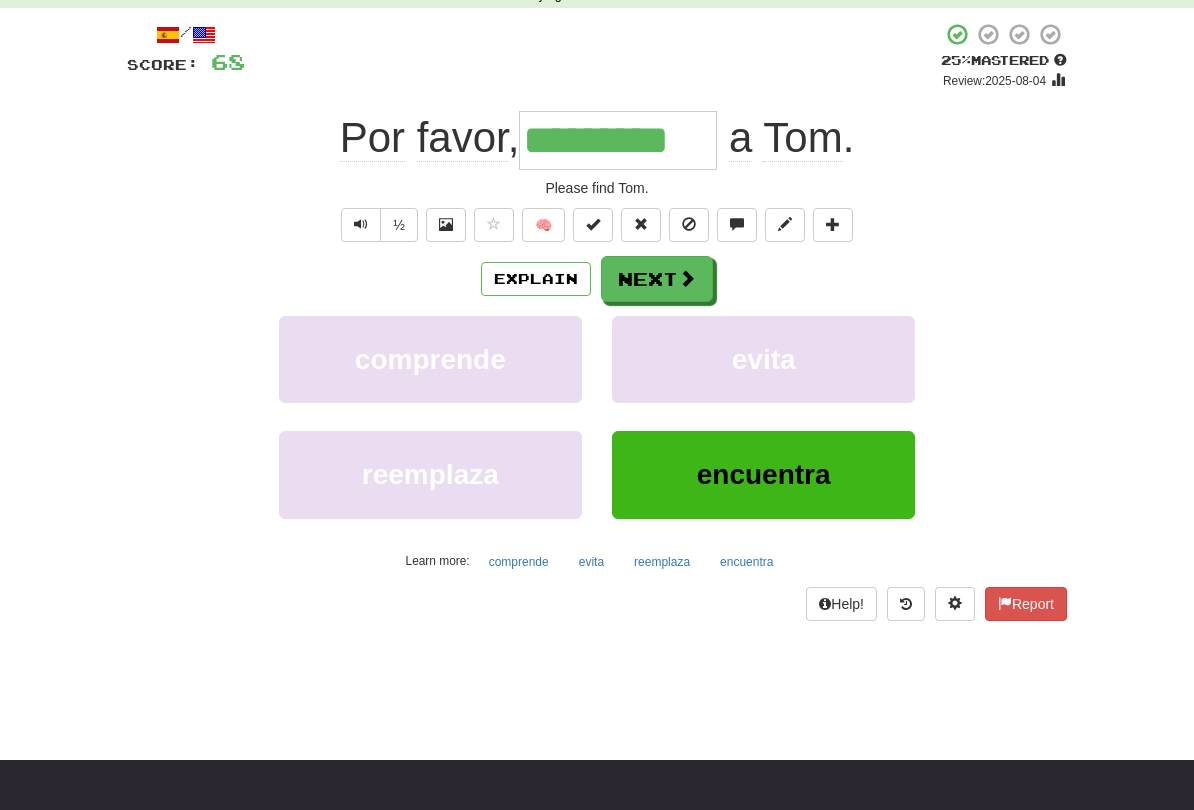 click on "Next" at bounding box center [657, 279] 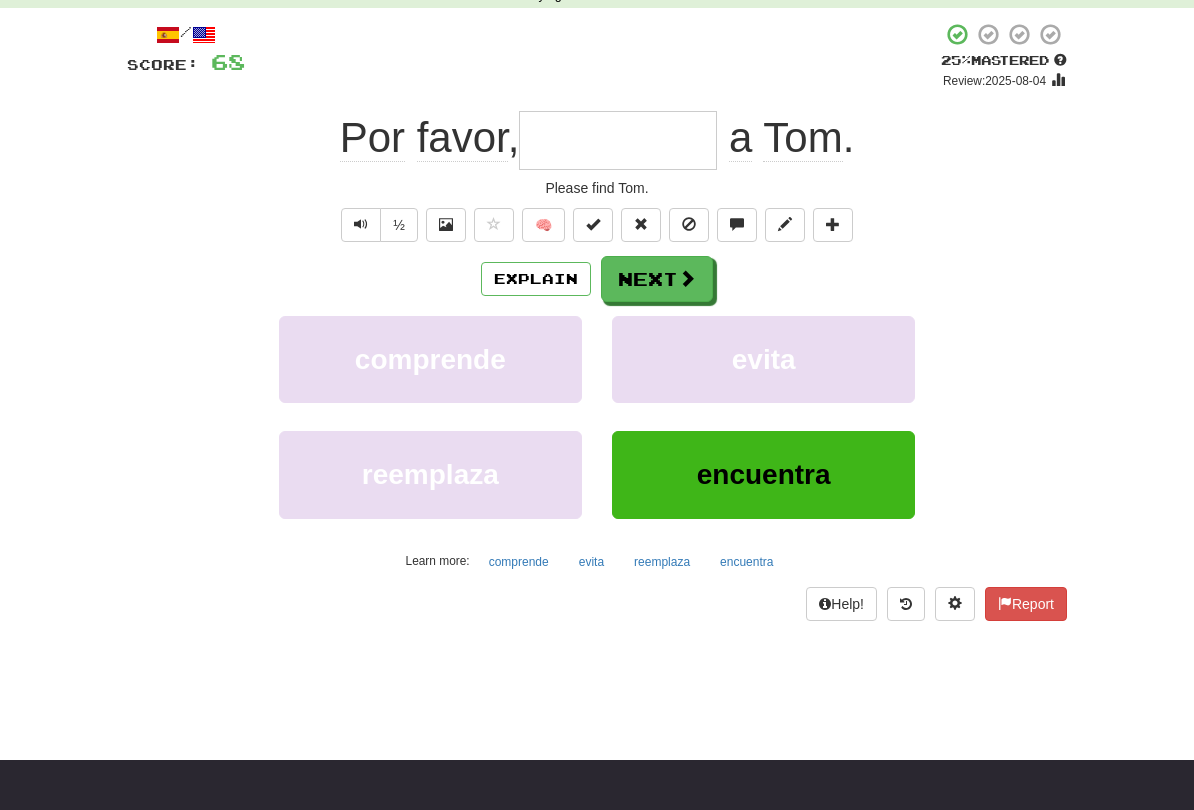 scroll, scrollTop: 99, scrollLeft: 0, axis: vertical 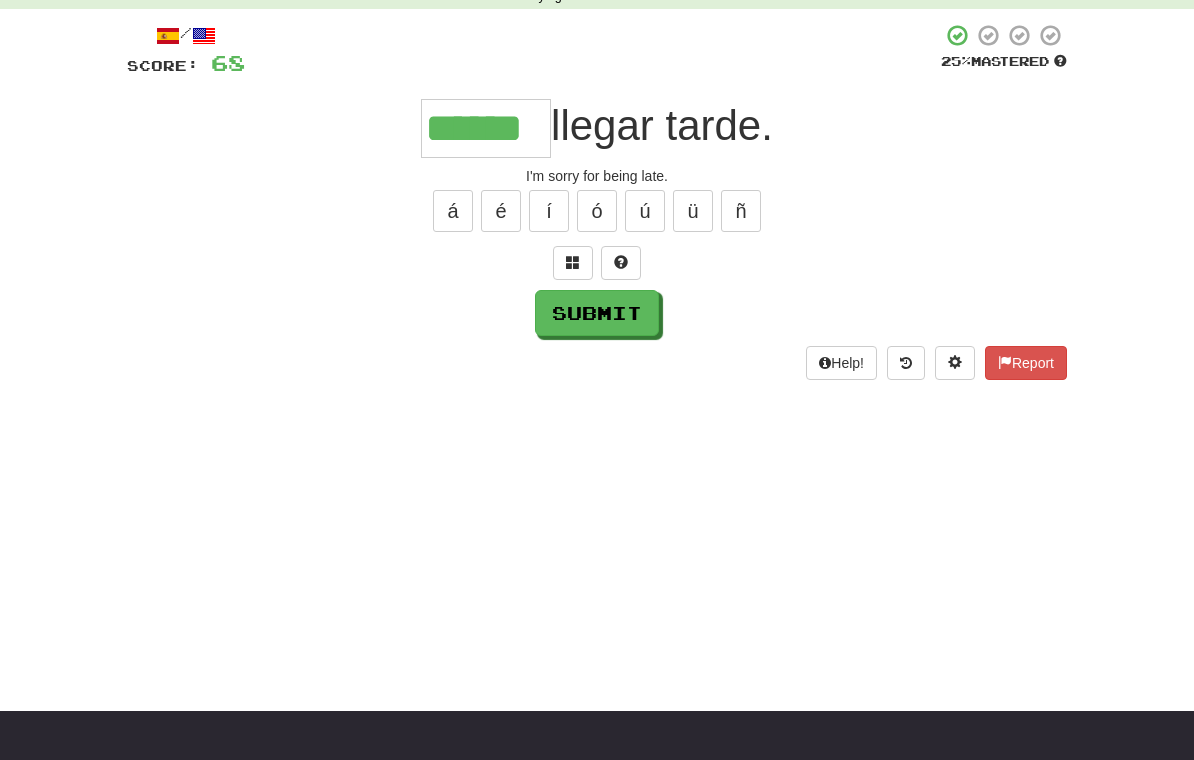 click on "Submit" at bounding box center [597, 313] 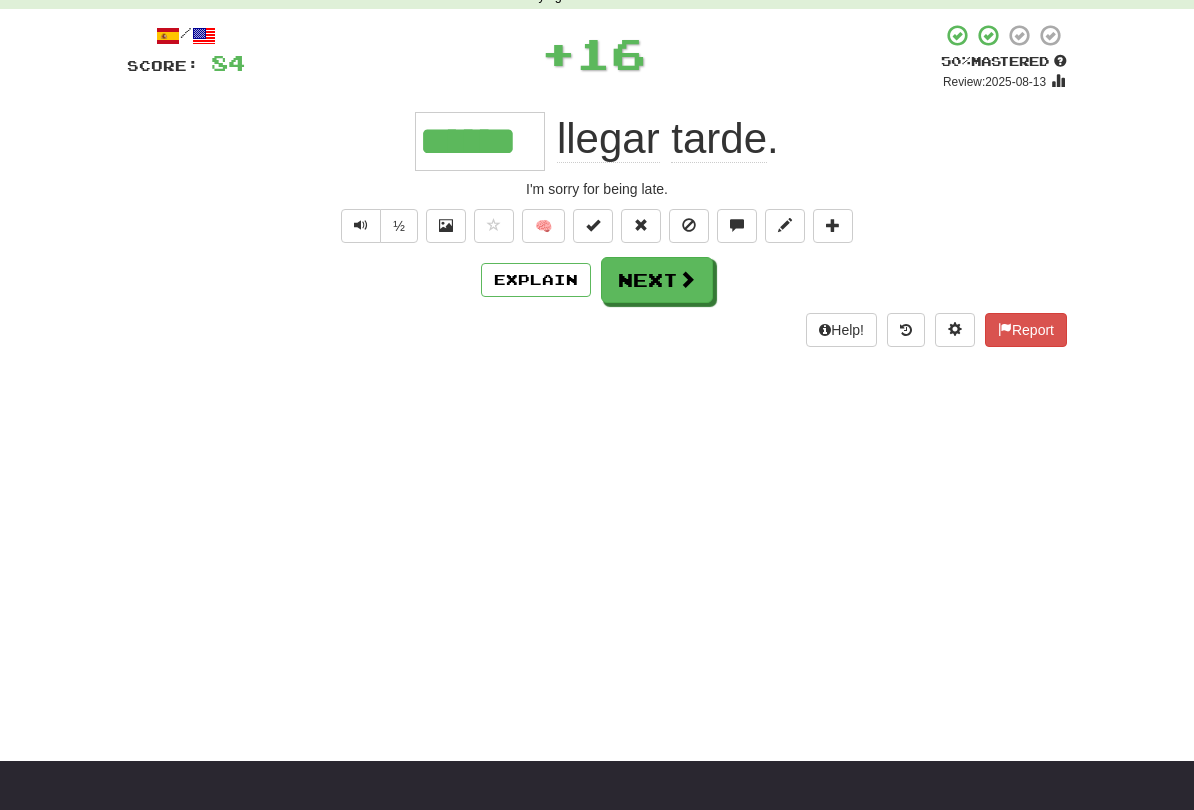 scroll, scrollTop: 100, scrollLeft: 0, axis: vertical 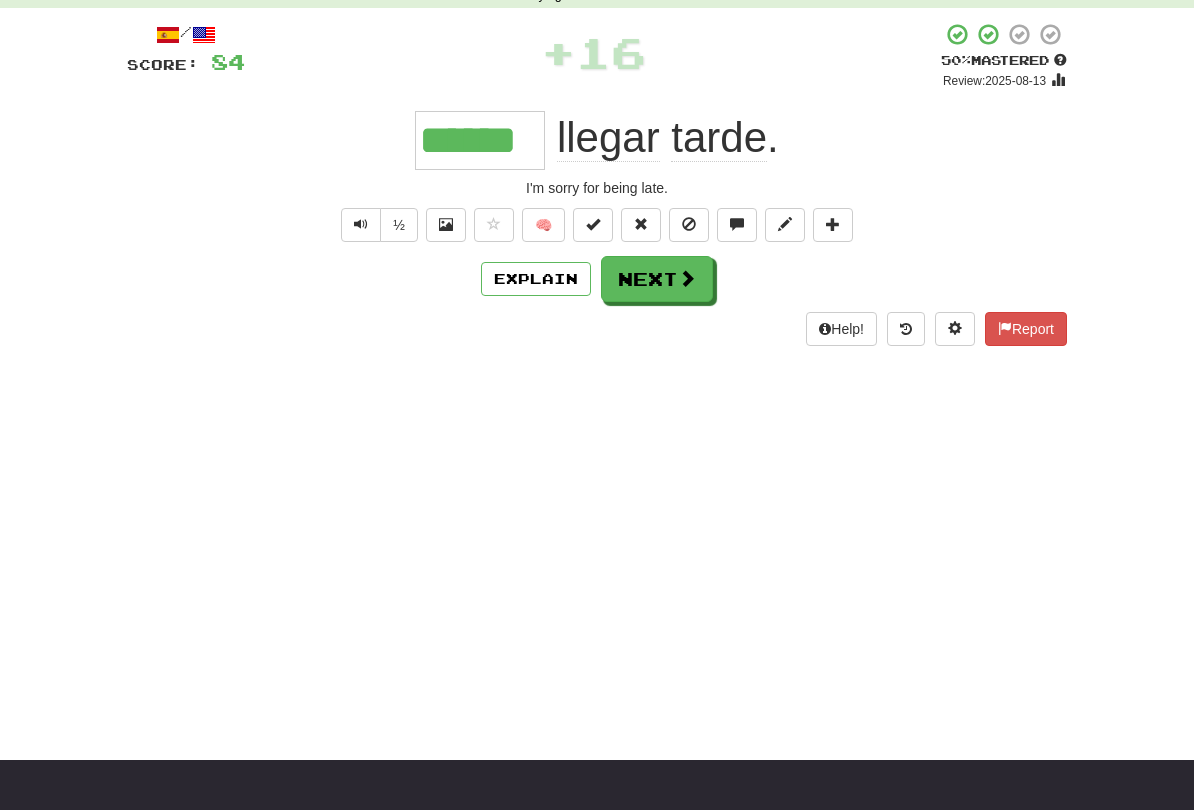 click on "Next" at bounding box center (657, 279) 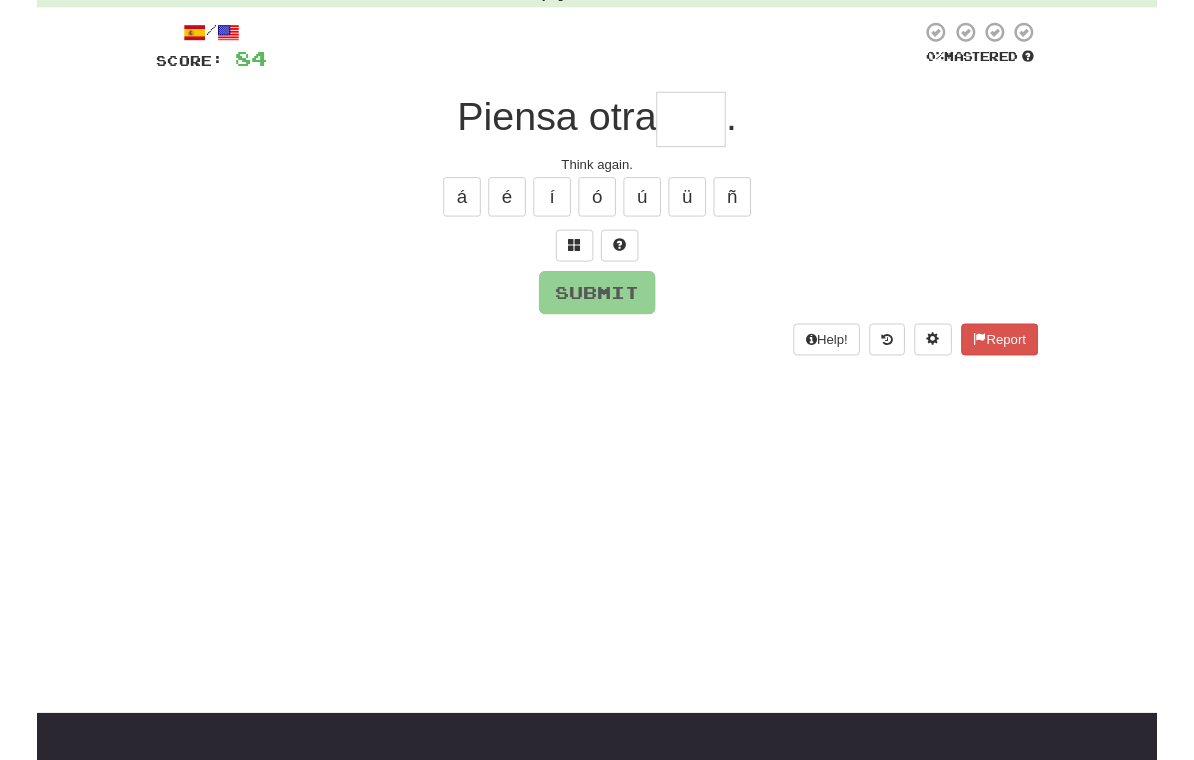 scroll, scrollTop: 99, scrollLeft: 0, axis: vertical 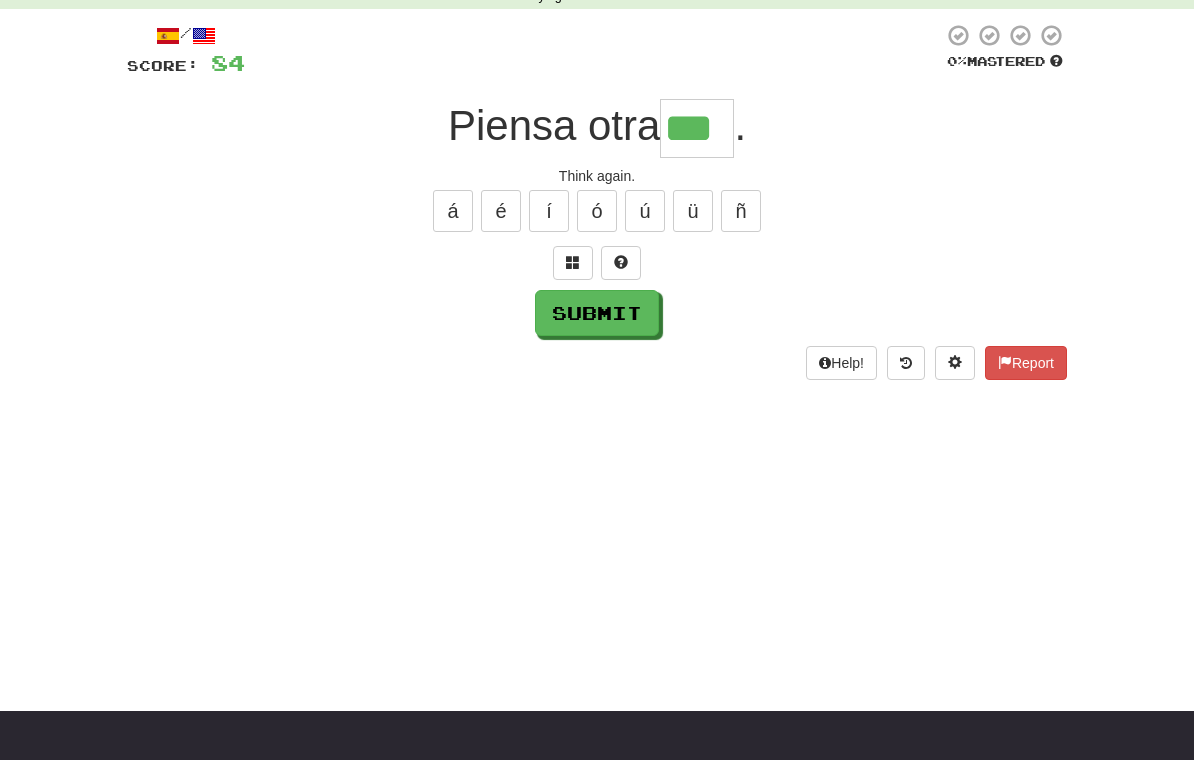 type on "***" 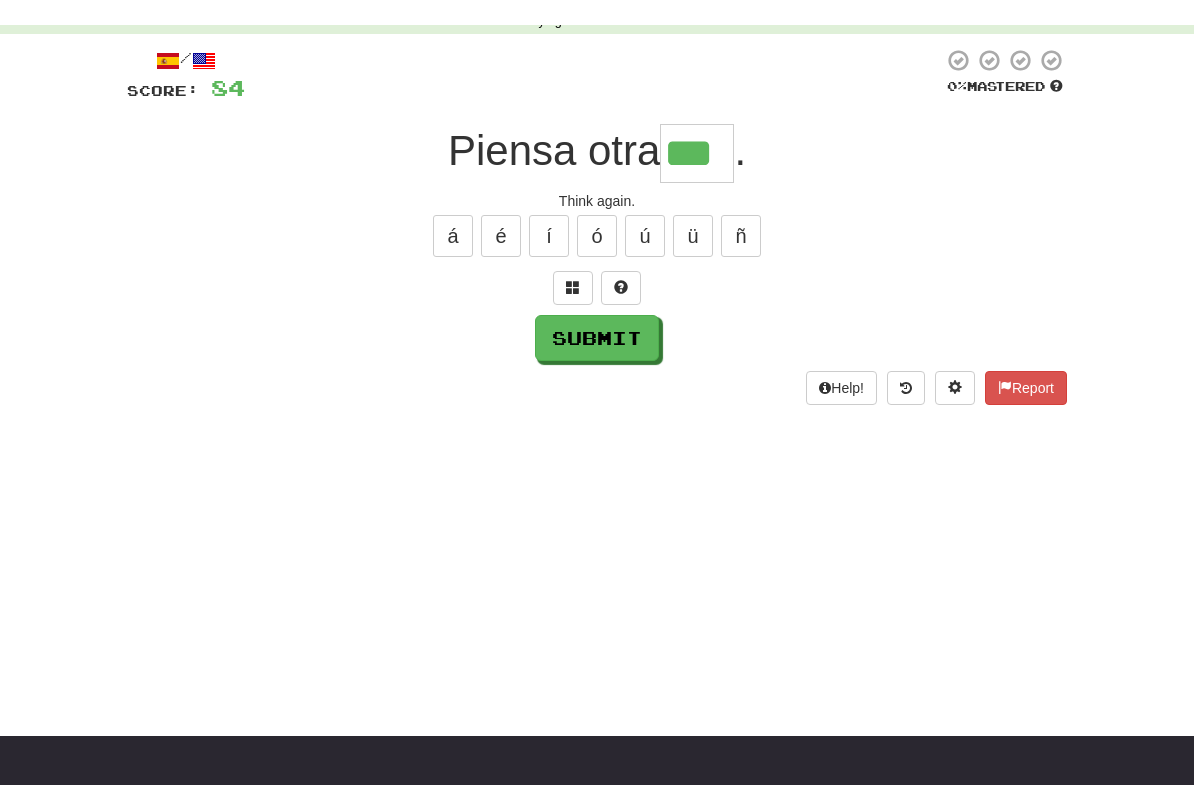 scroll, scrollTop: 100, scrollLeft: 0, axis: vertical 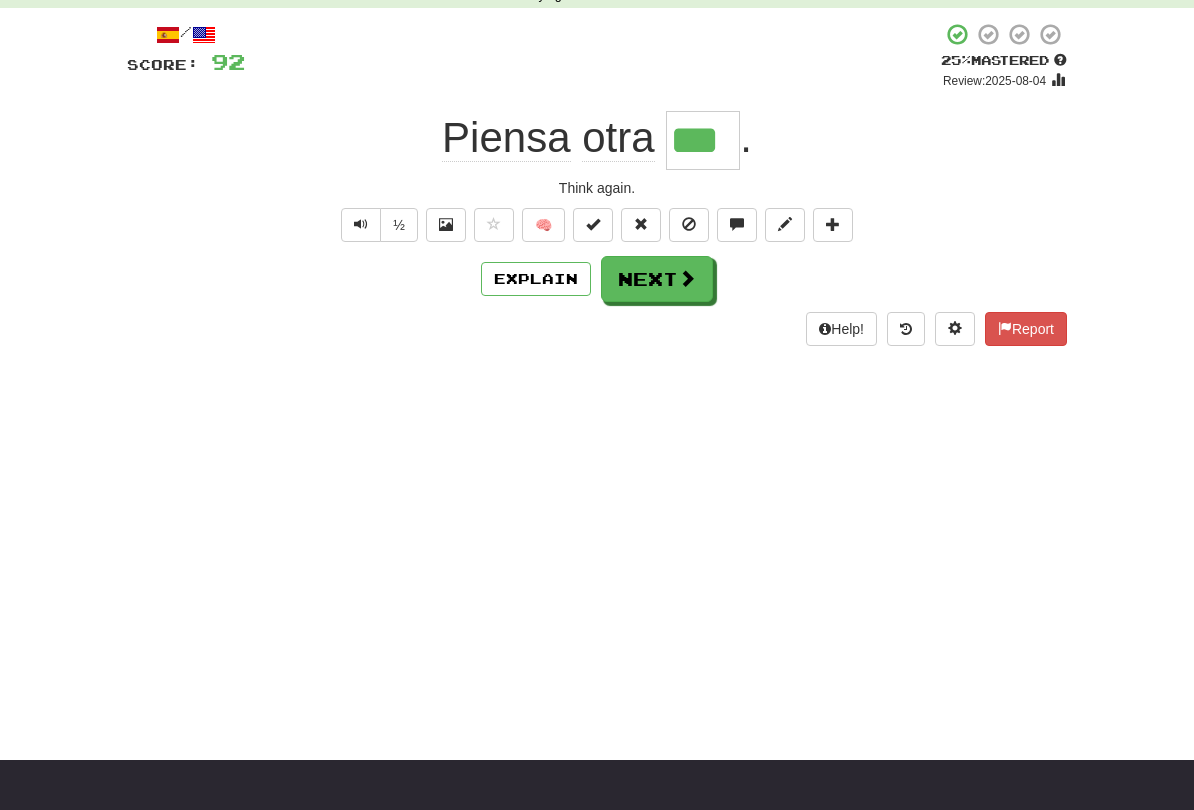 click on "Next" at bounding box center [657, 279] 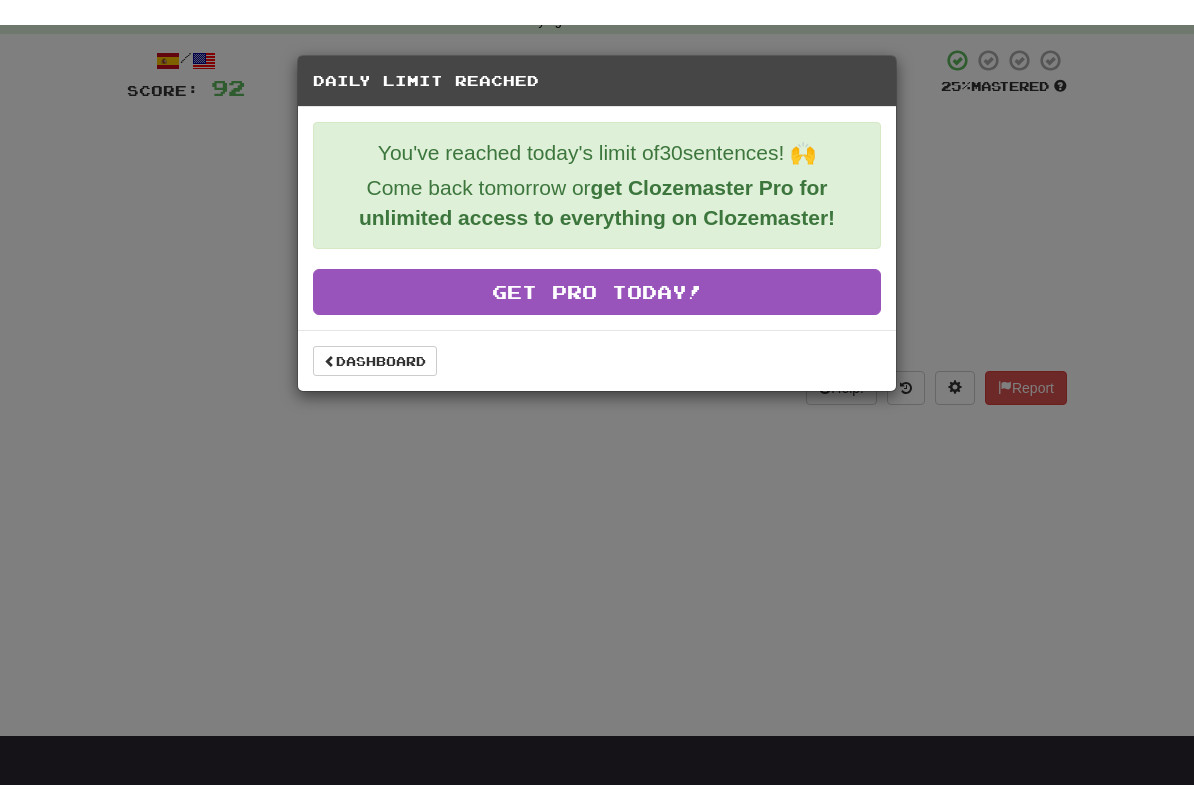 scroll, scrollTop: 100, scrollLeft: 0, axis: vertical 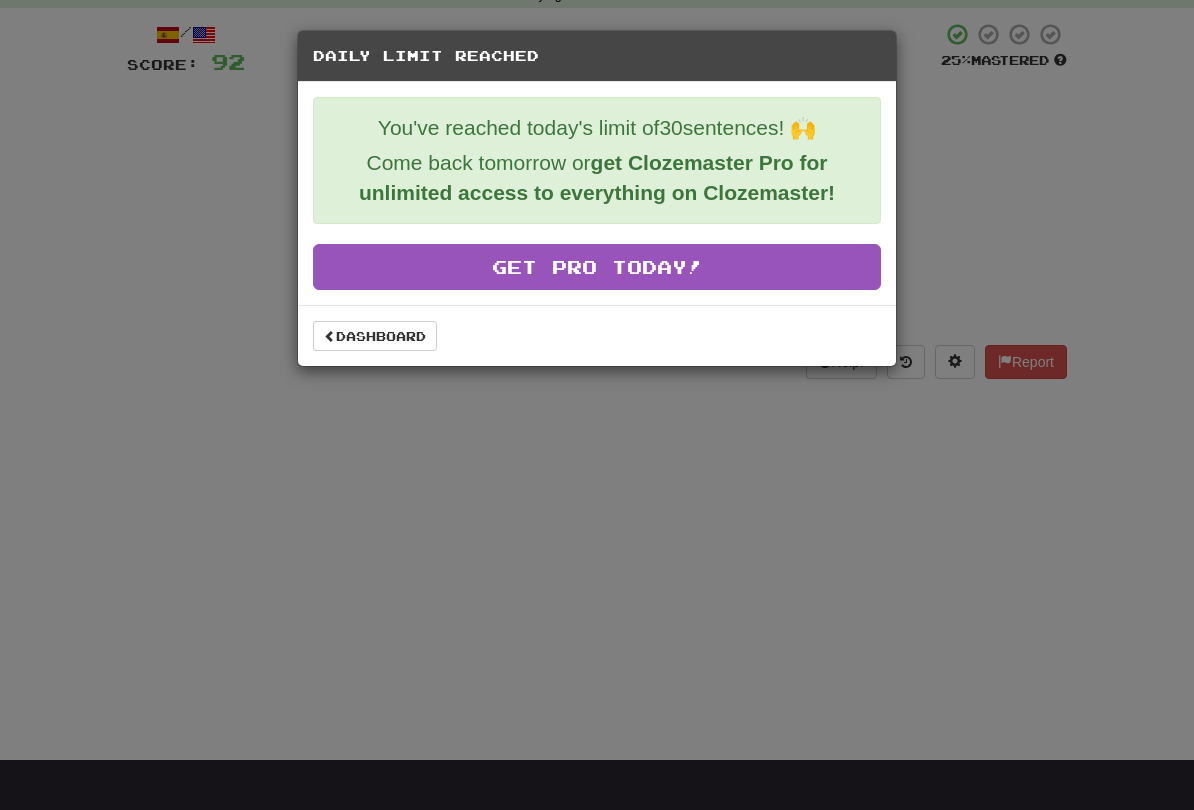 click on "Dashboard" at bounding box center (375, 336) 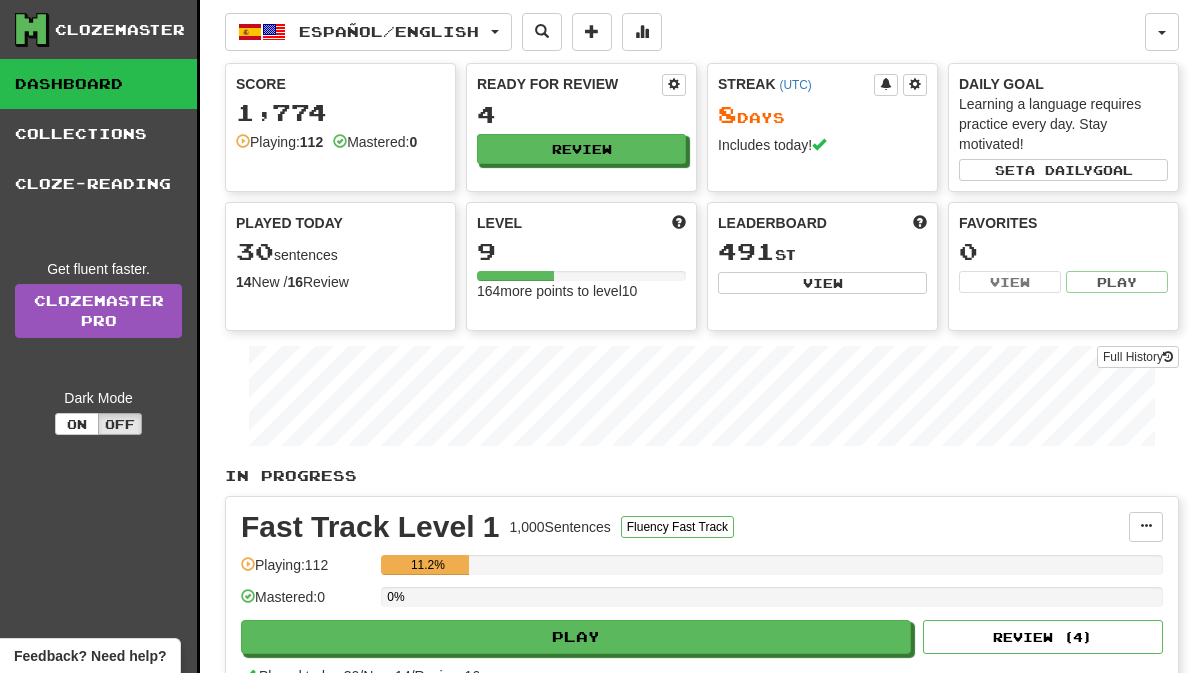 scroll, scrollTop: 0, scrollLeft: 0, axis: both 